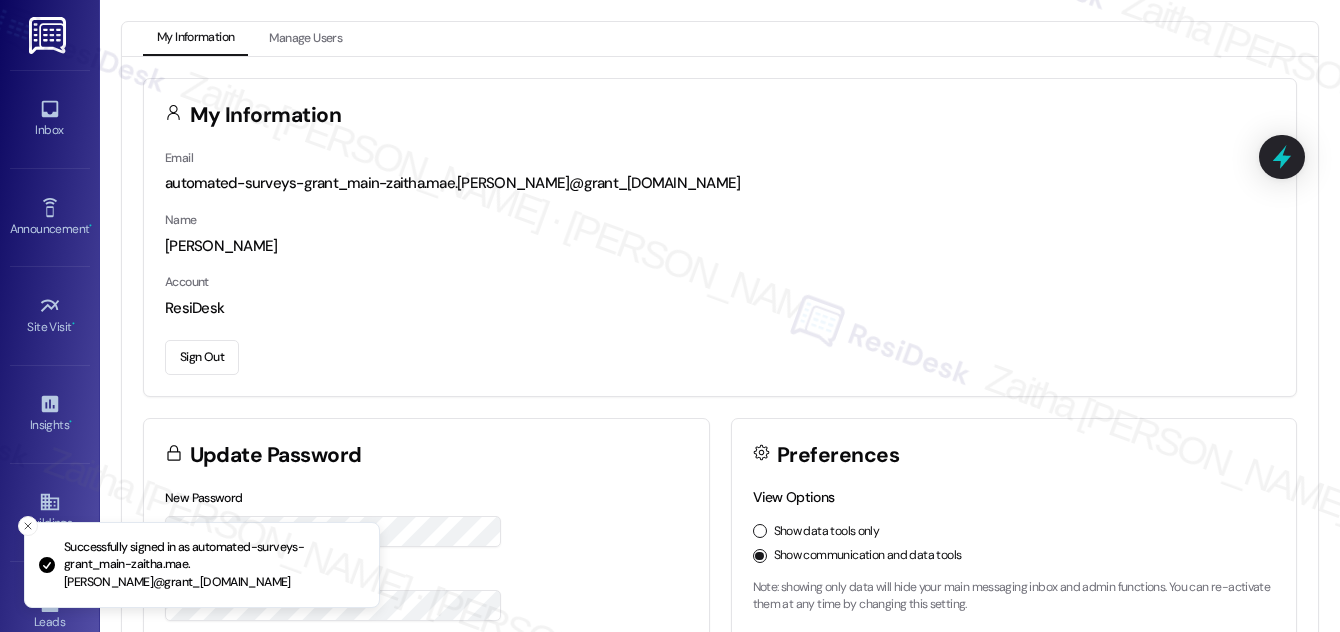 scroll, scrollTop: 0, scrollLeft: 0, axis: both 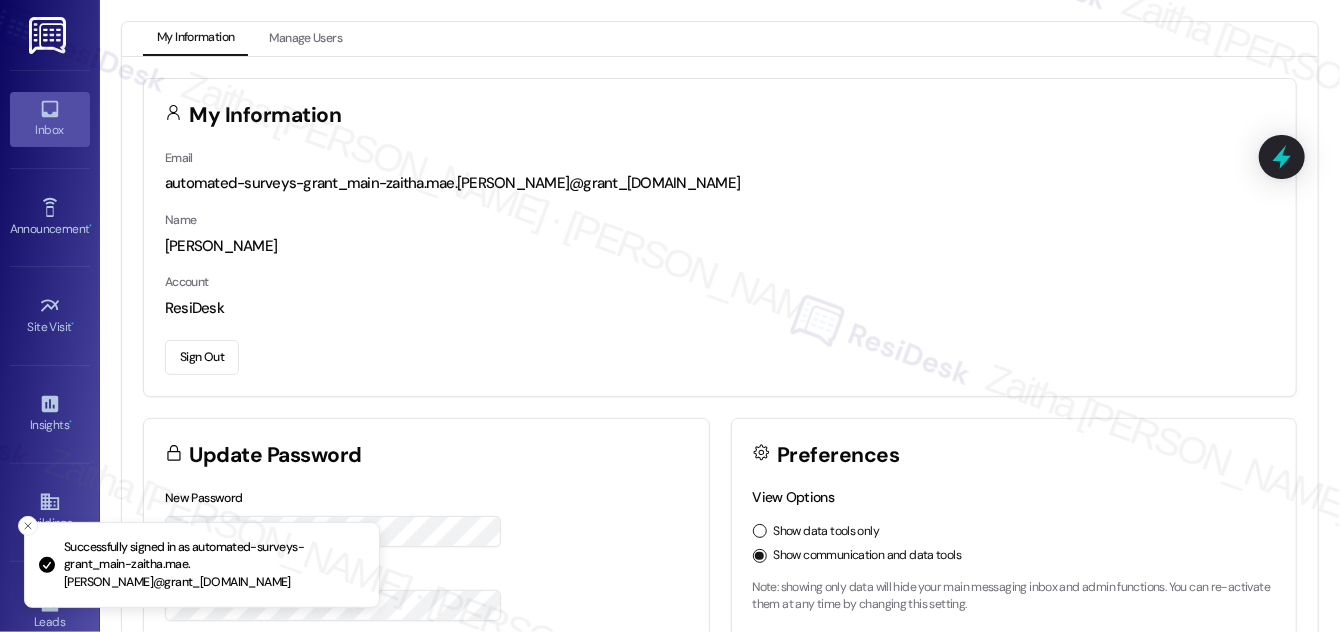 click on "Inbox" at bounding box center [50, 130] 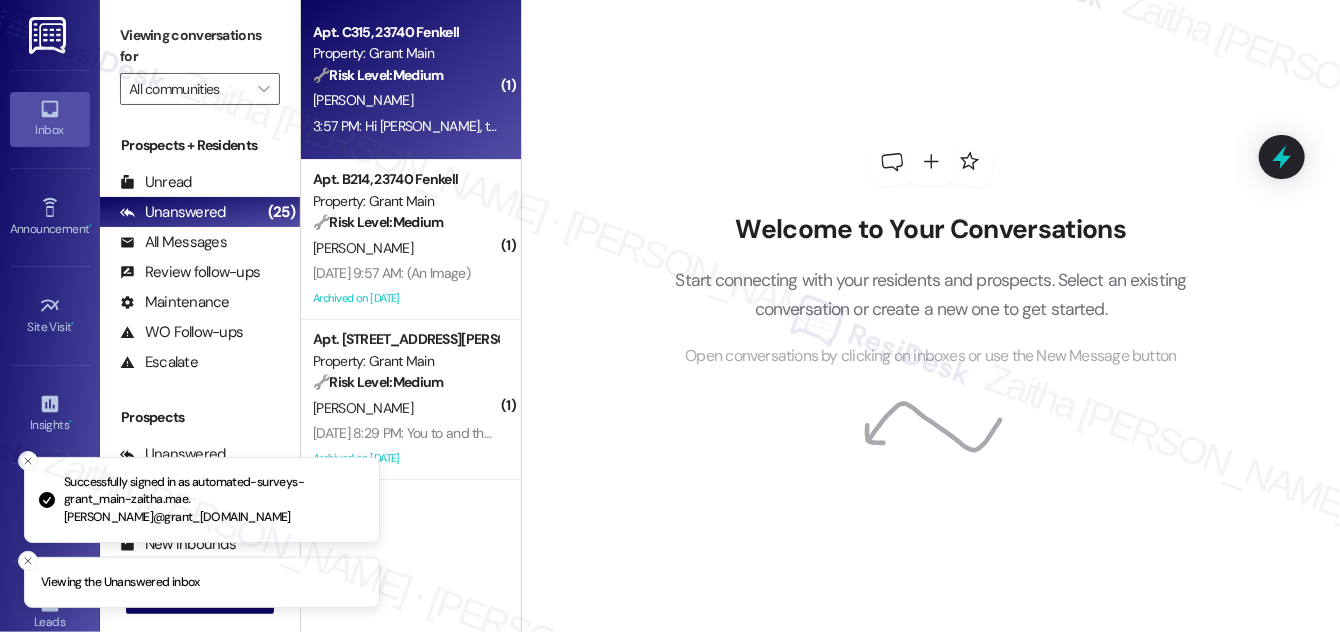 click on "[PERSON_NAME]" at bounding box center [405, 100] 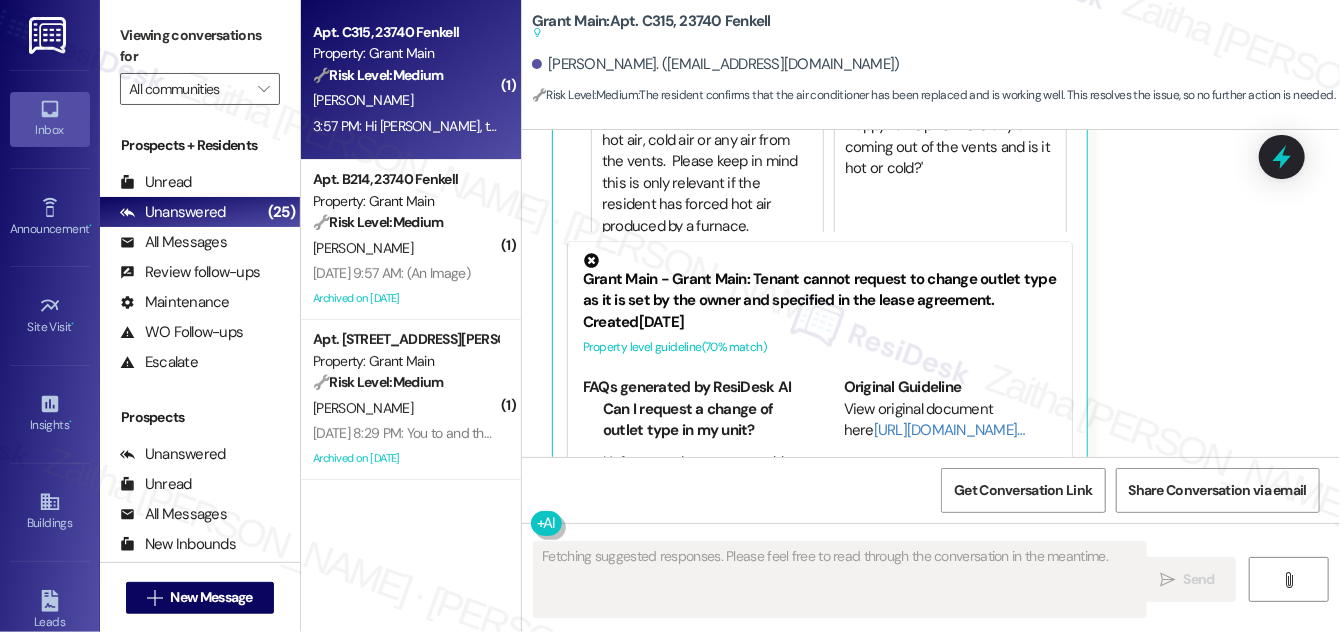 scroll, scrollTop: 5565, scrollLeft: 0, axis: vertical 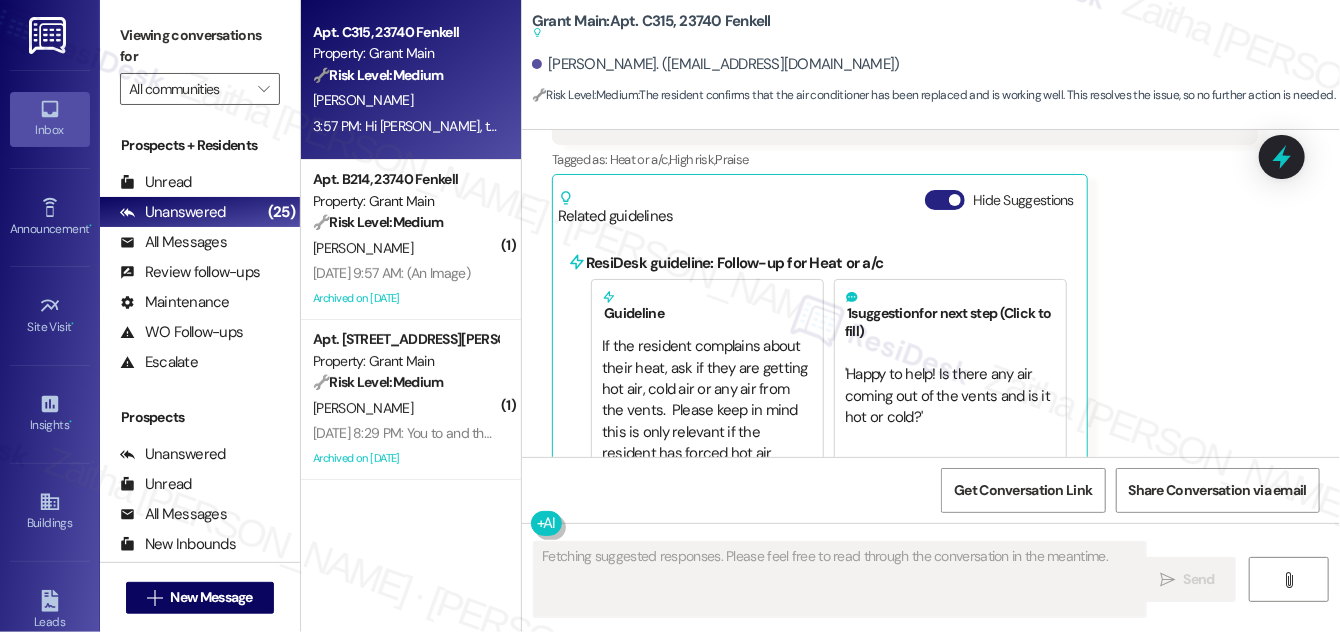 click on "Hide Suggestions" at bounding box center [945, 200] 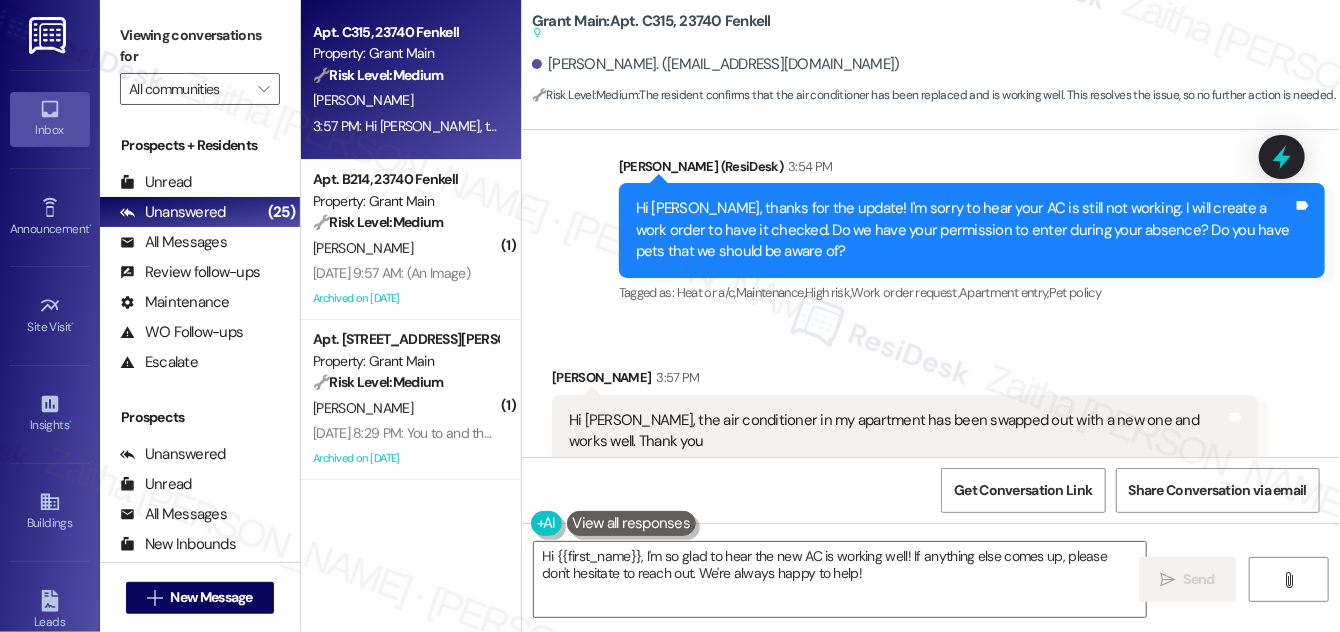 scroll, scrollTop: 5060, scrollLeft: 0, axis: vertical 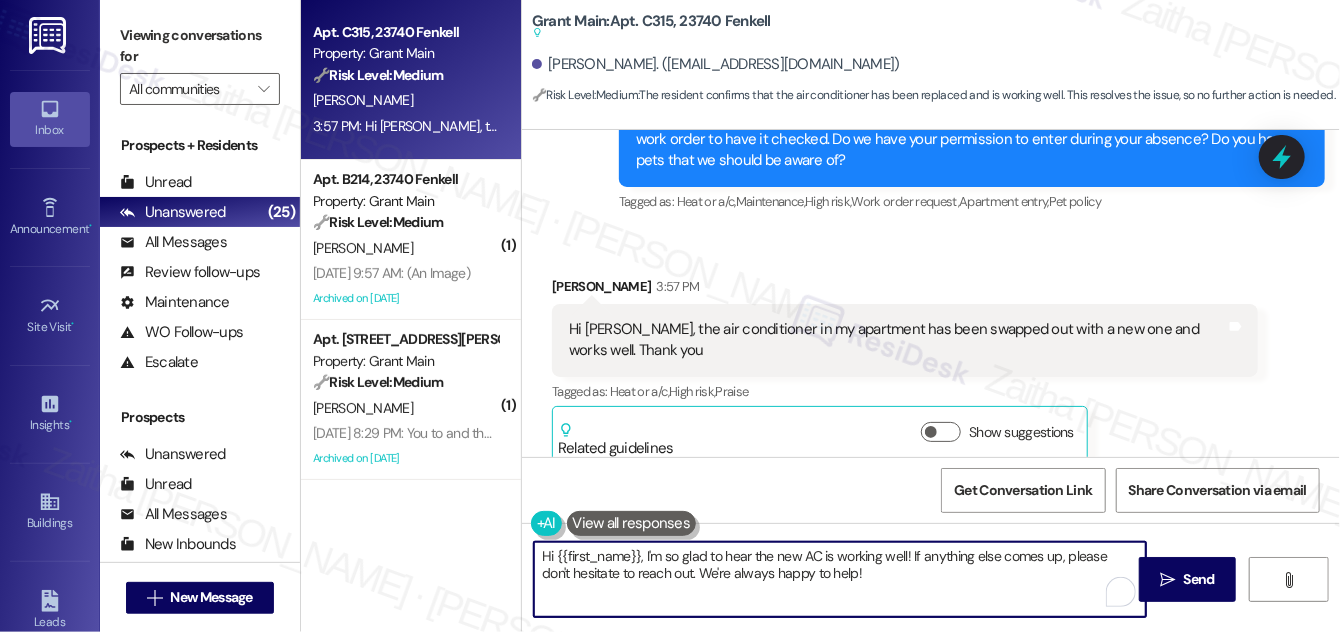 drag, startPoint x: 643, startPoint y: 555, endPoint x: 544, endPoint y: 553, distance: 99.0202 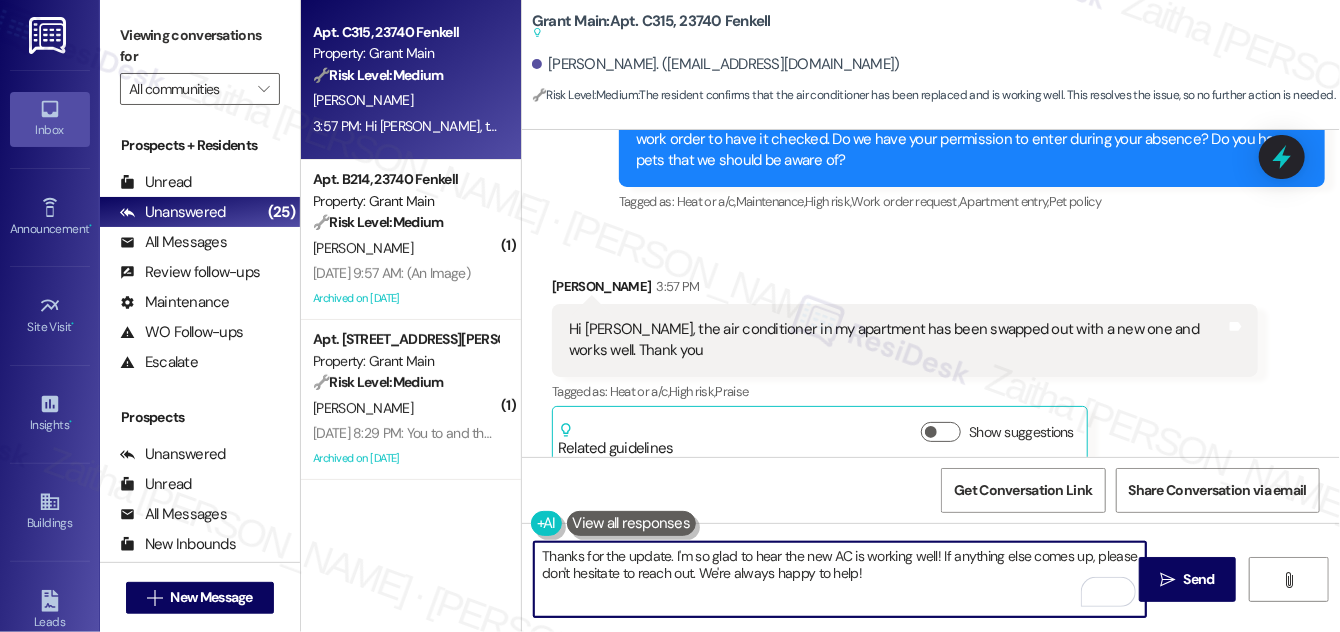type on "Thanks for the update. I'm so glad to hear the new AC is working well! If anything else comes up, please don't hesitate to reach out. We're always happy to help!" 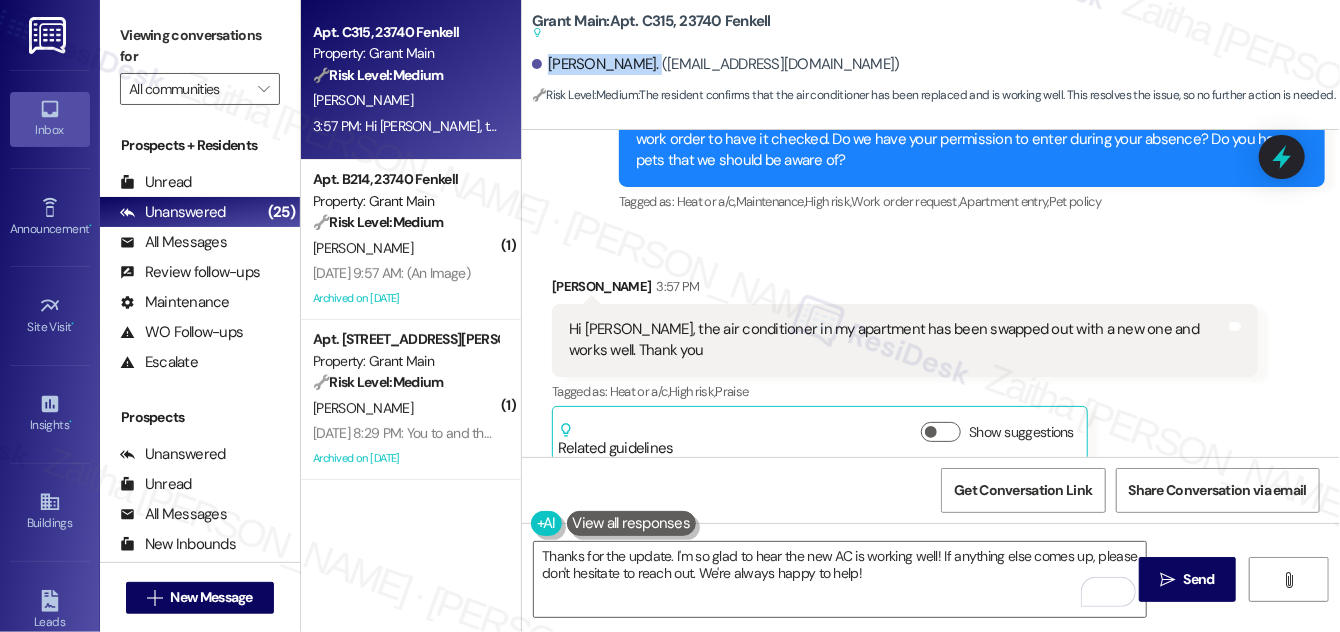drag, startPoint x: 546, startPoint y: 59, endPoint x: 643, endPoint y: 51, distance: 97.32934 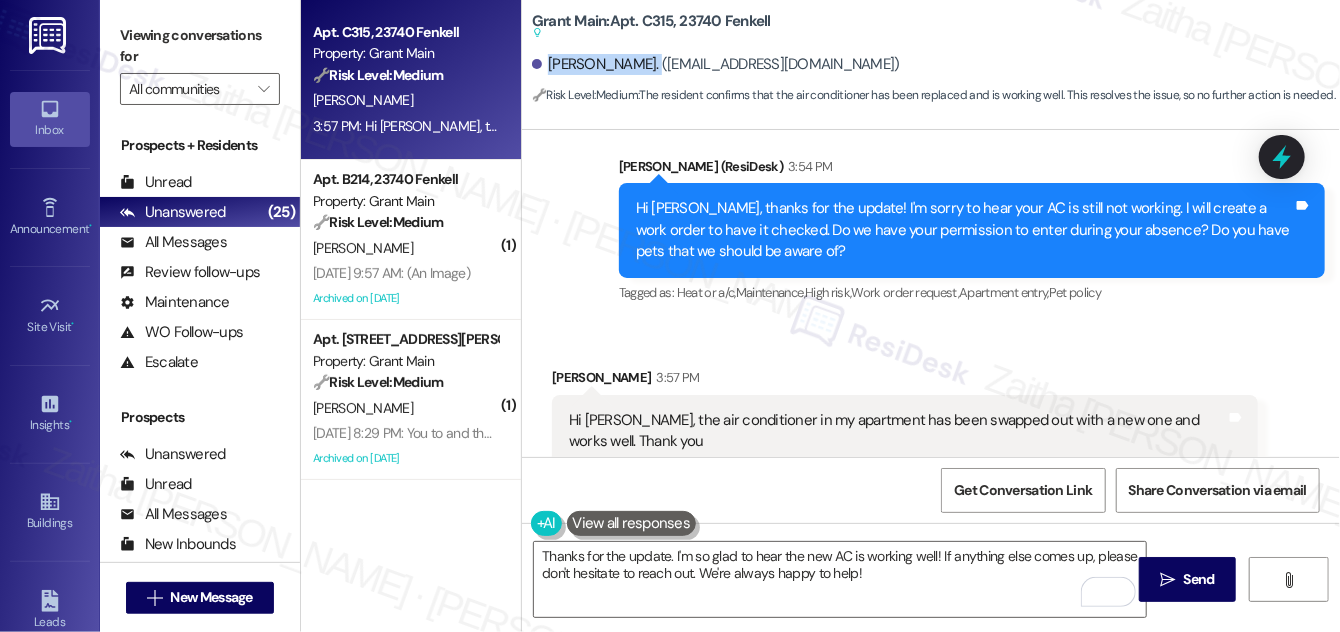 scroll, scrollTop: 5060, scrollLeft: 0, axis: vertical 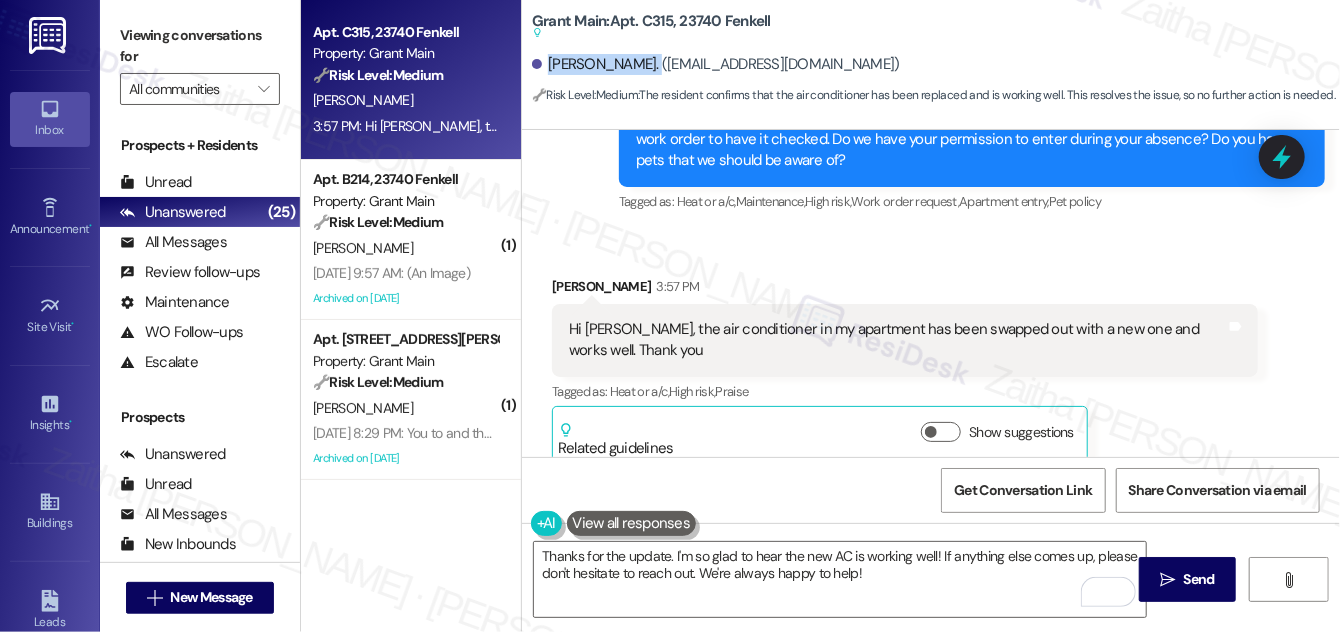 drag, startPoint x: 1199, startPoint y: 589, endPoint x: 1183, endPoint y: 549, distance: 43.081318 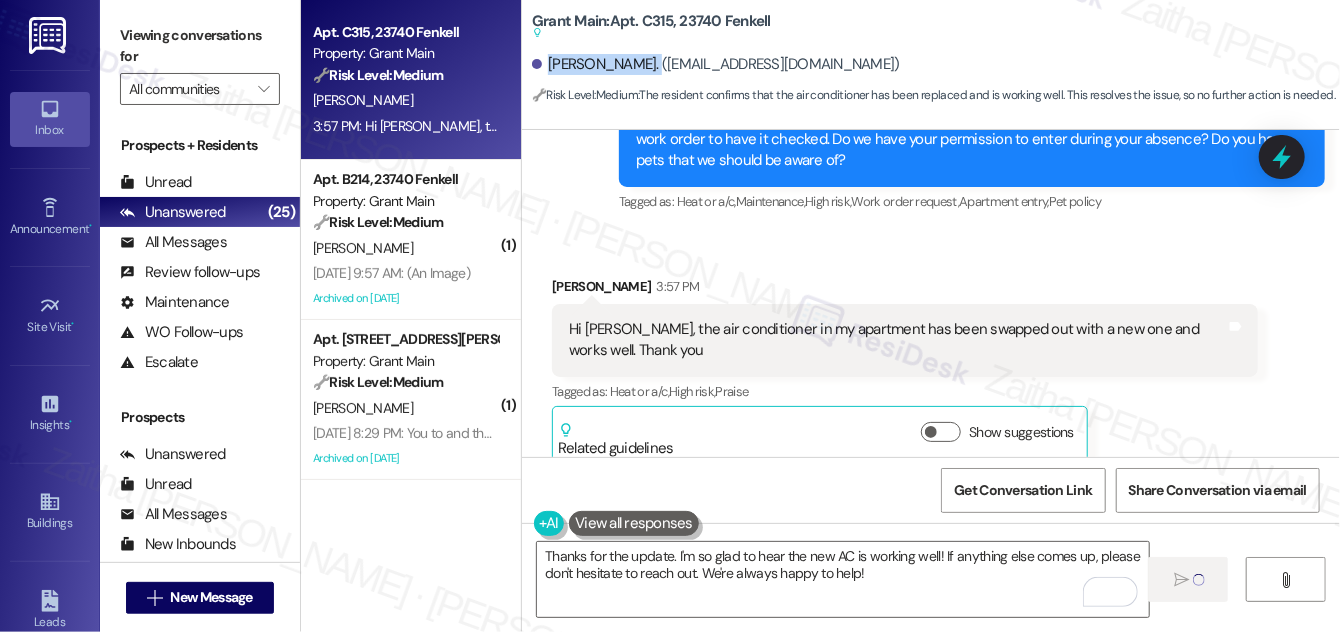 type 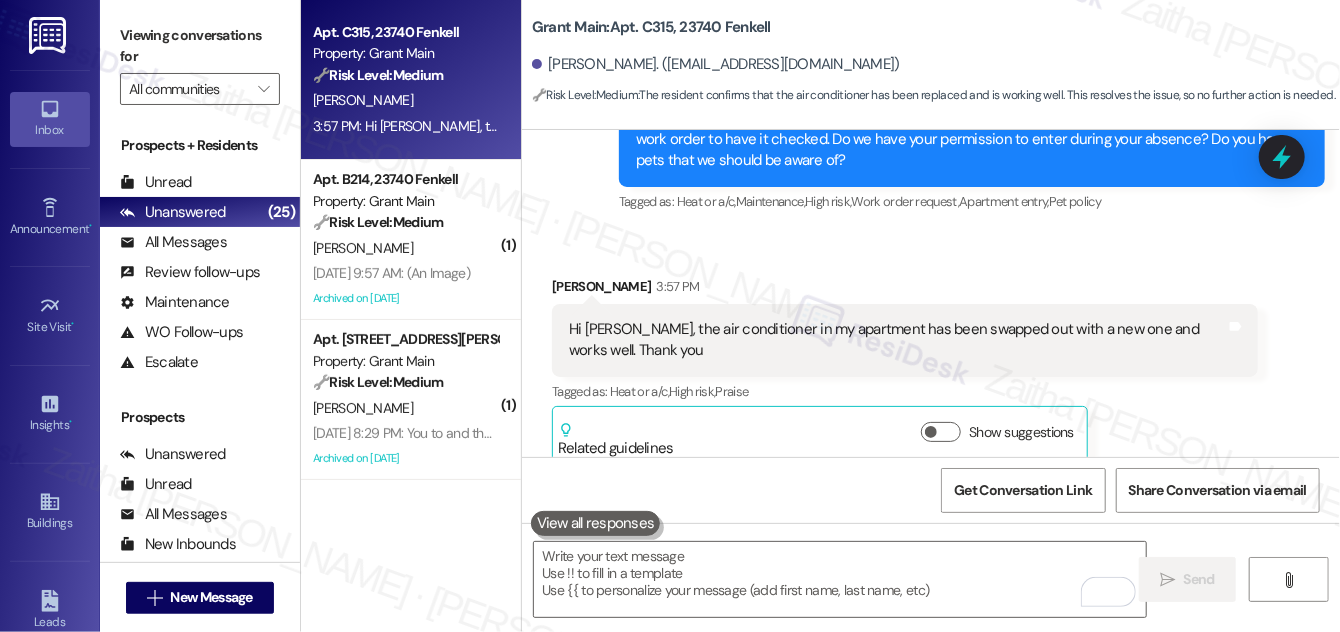 scroll, scrollTop: 5059, scrollLeft: 0, axis: vertical 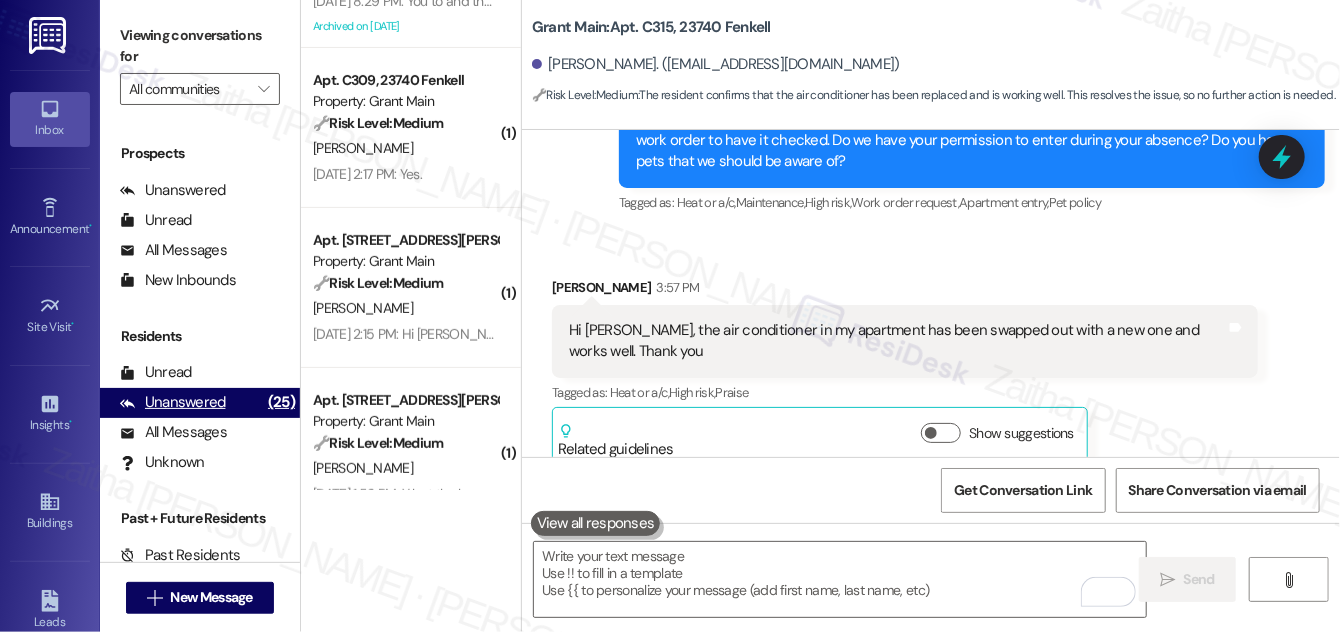 click on "Unanswered" at bounding box center [173, 402] 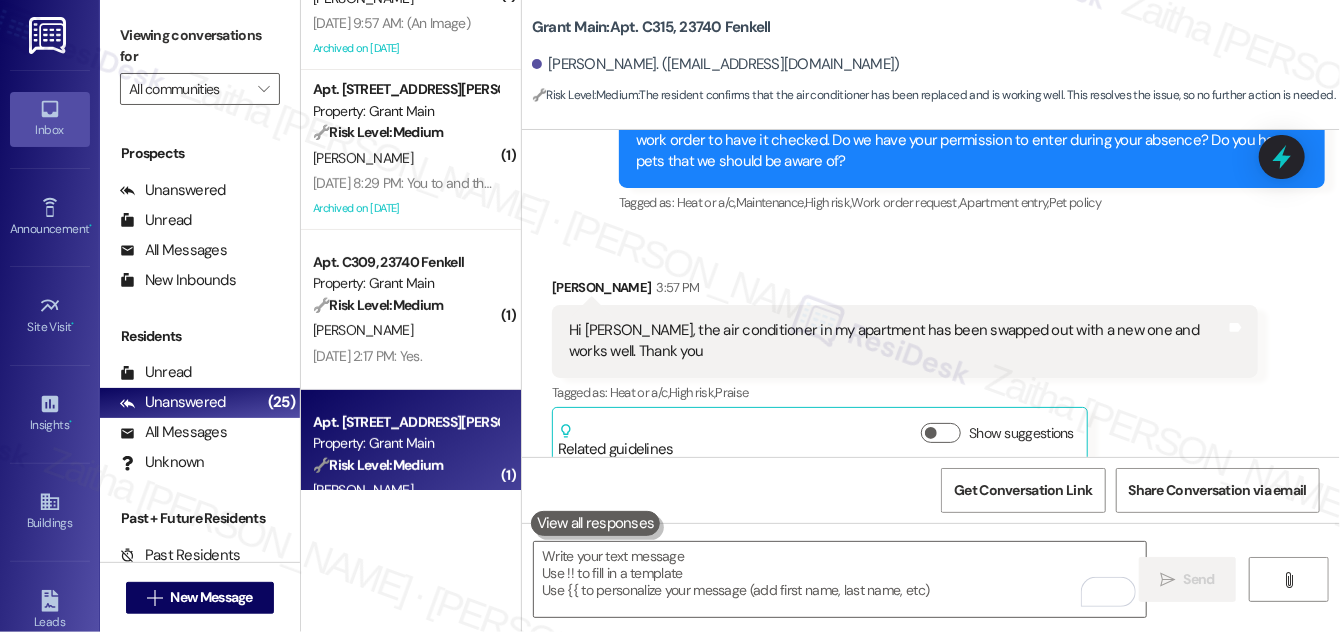 scroll, scrollTop: 0, scrollLeft: 0, axis: both 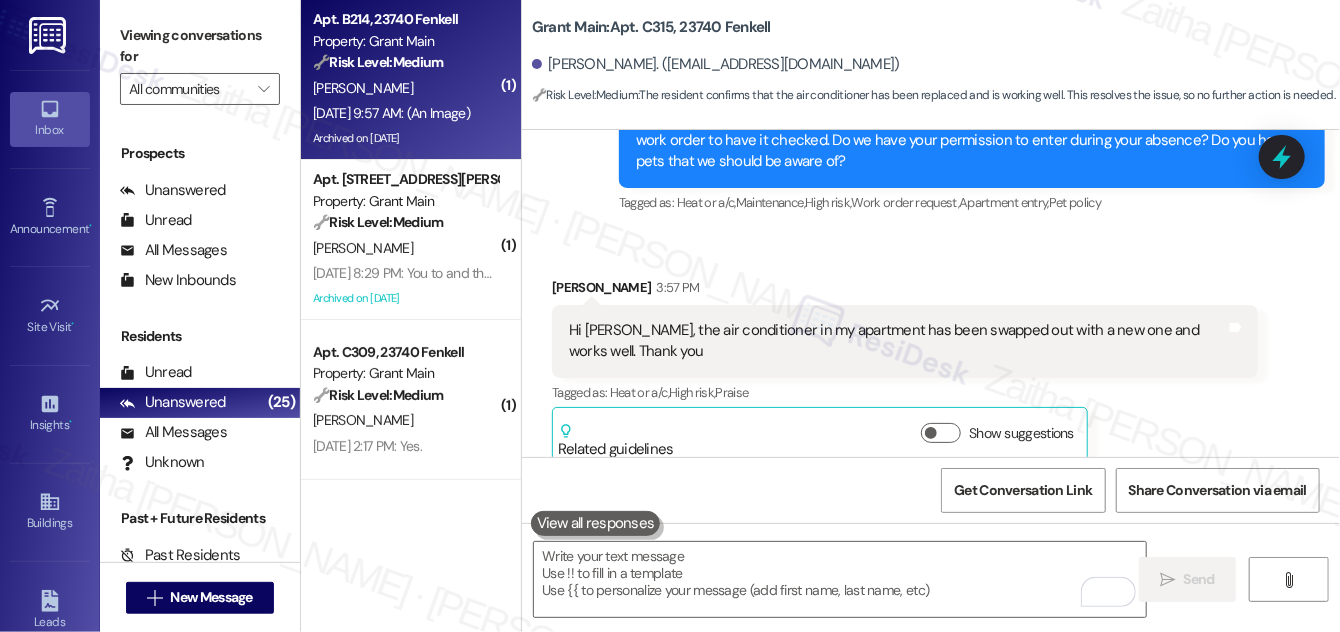 click on "K. Haddon" at bounding box center [405, 88] 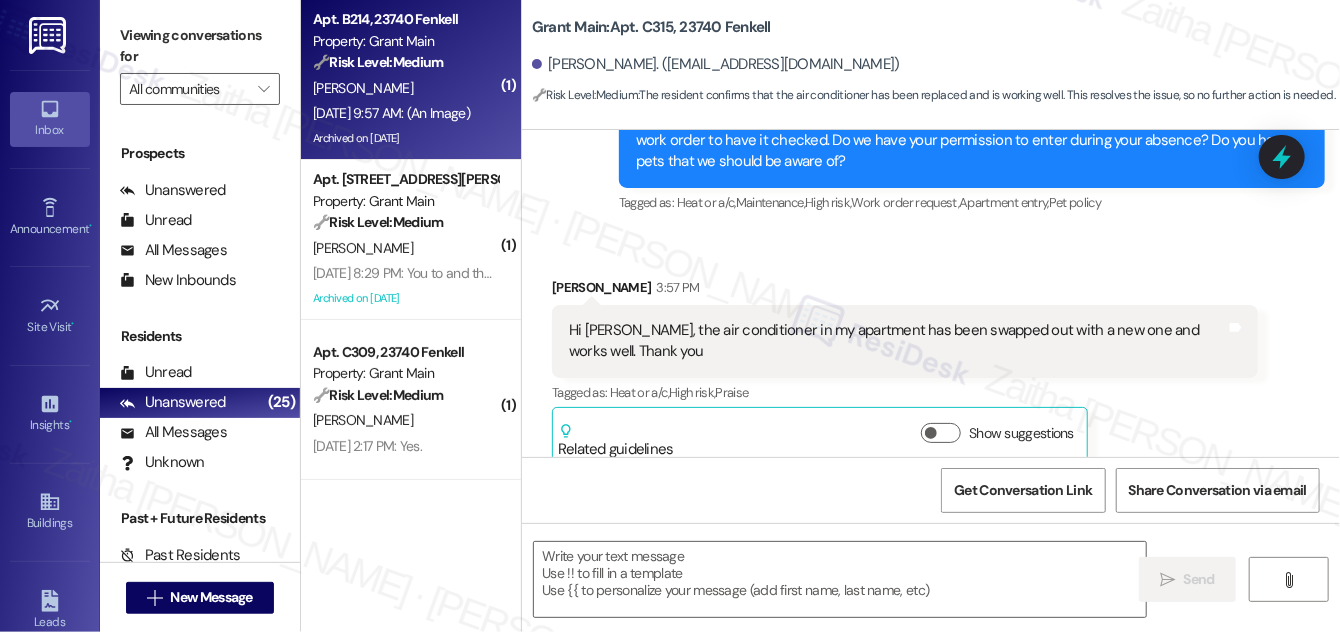 type on "Fetching suggested responses. Please feel free to read through the conversation in the meantime." 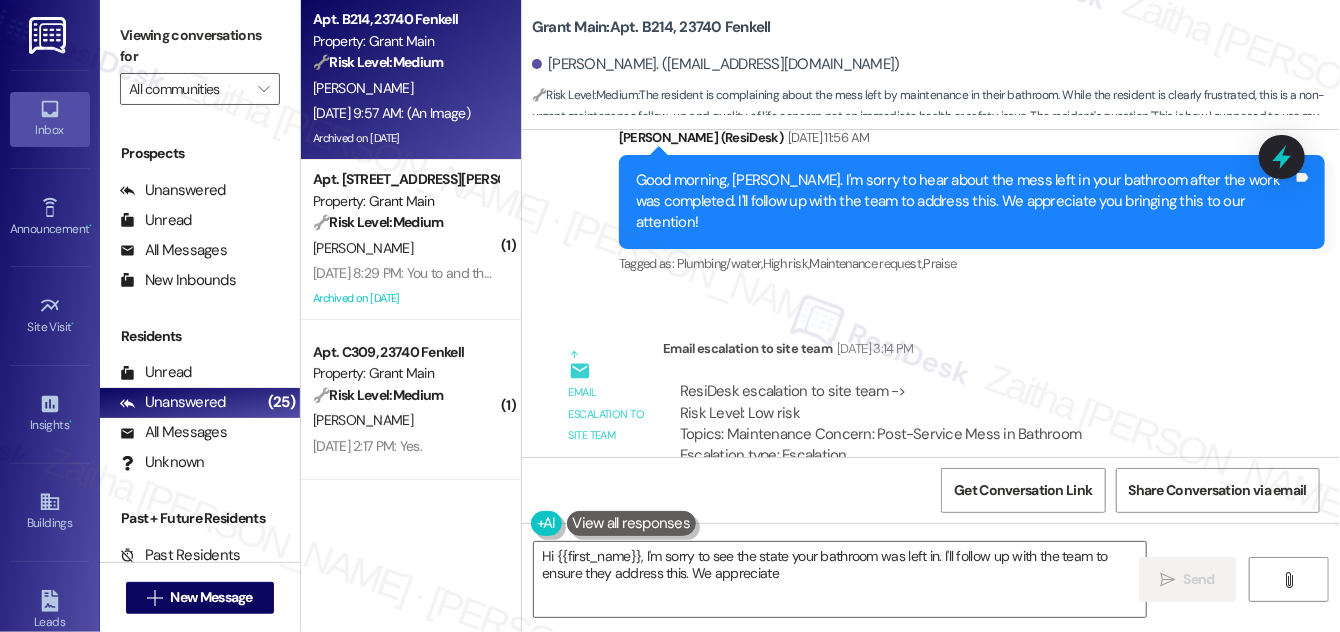 scroll, scrollTop: 91932, scrollLeft: 0, axis: vertical 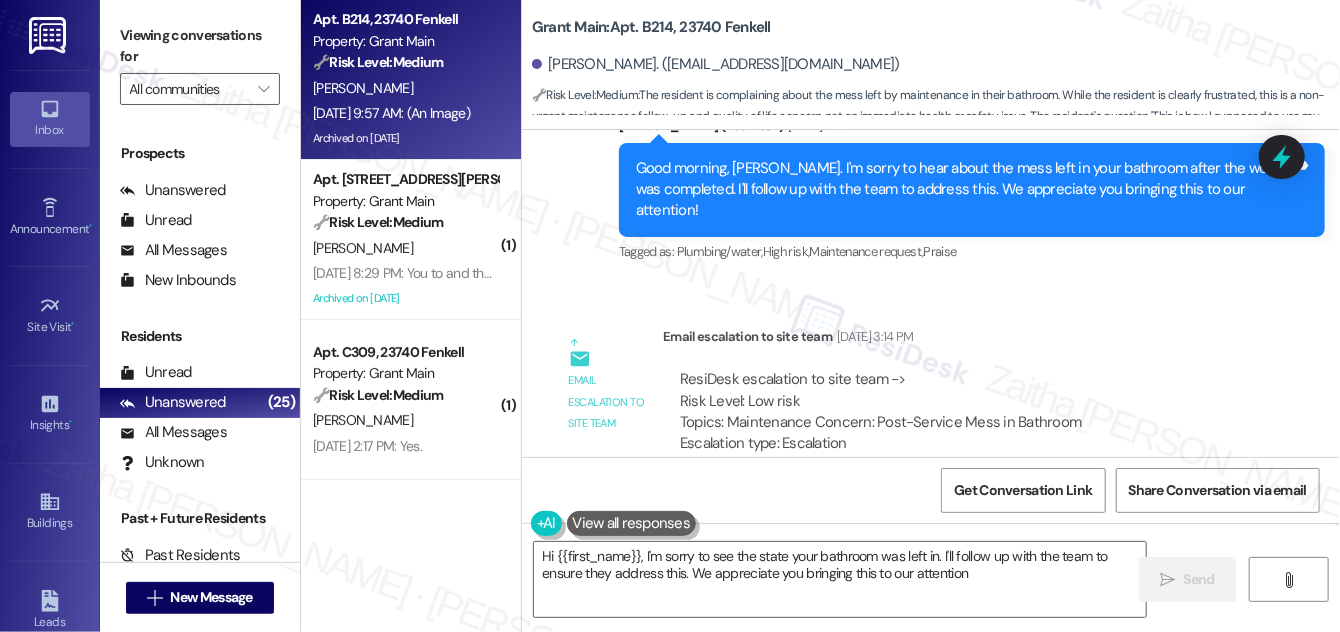 type on "Hi {{first_name}}, I'm sorry to see the state your bathroom was left in. I'll follow up with the team to ensure they address this. We appreciate you bringing this to our attention!" 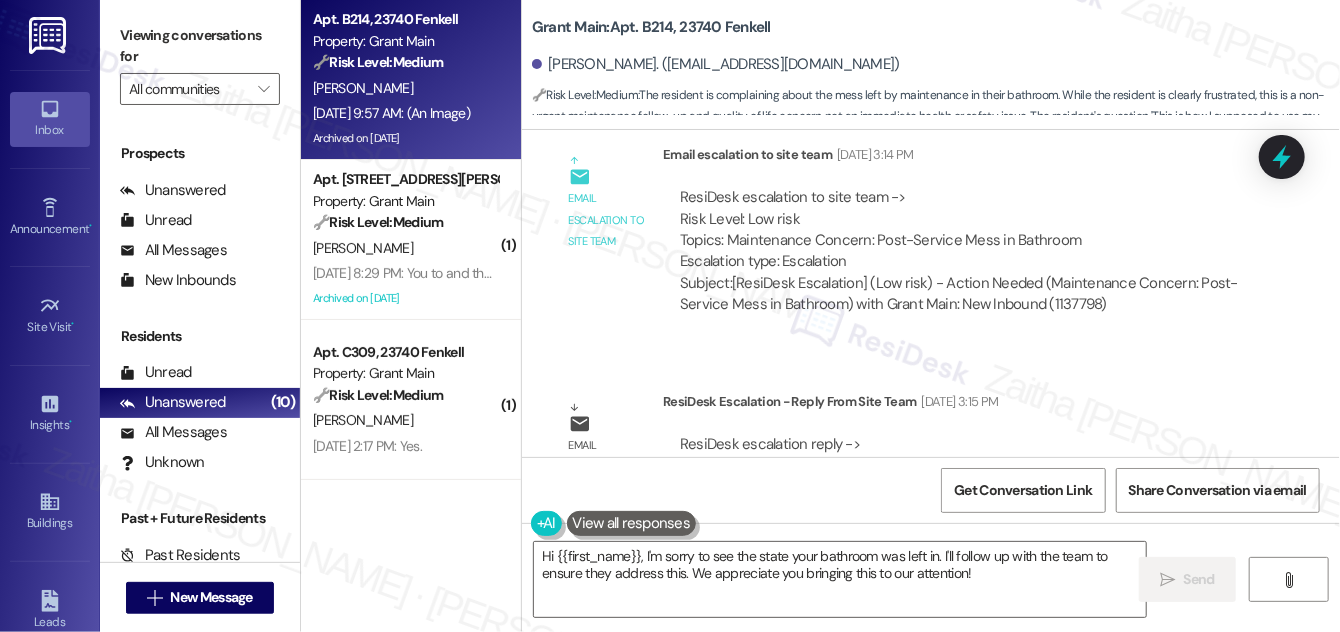 scroll, scrollTop: 92205, scrollLeft: 0, axis: vertical 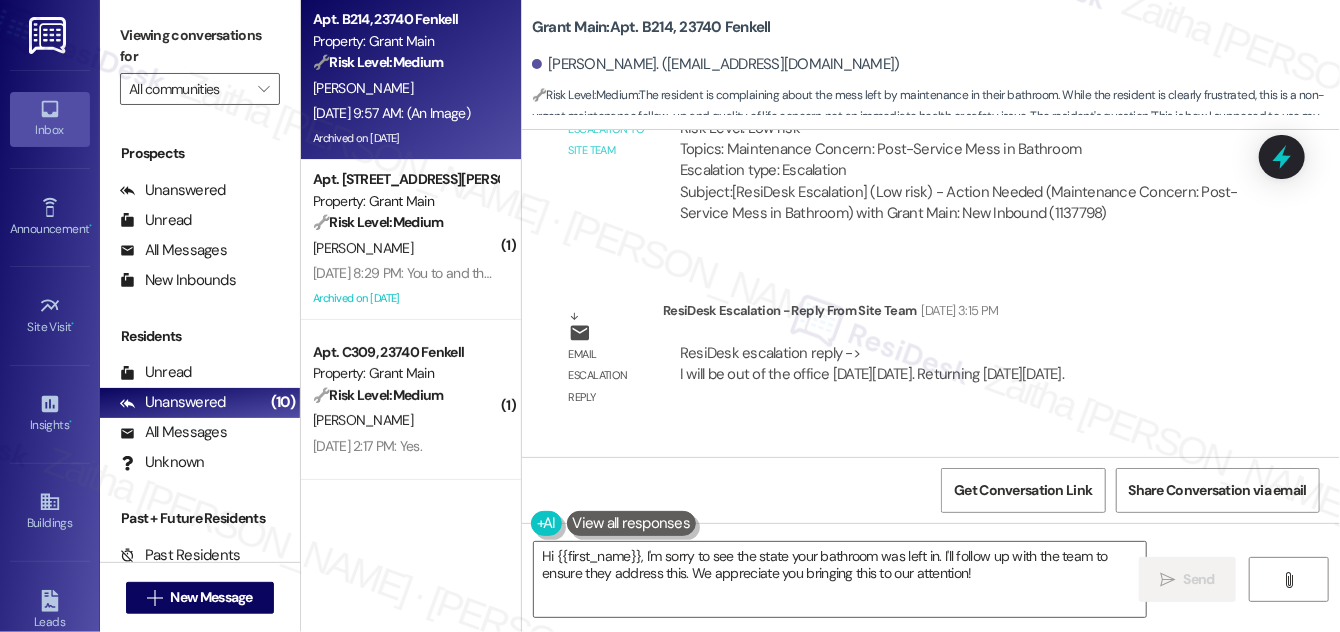 click at bounding box center (644, 639) 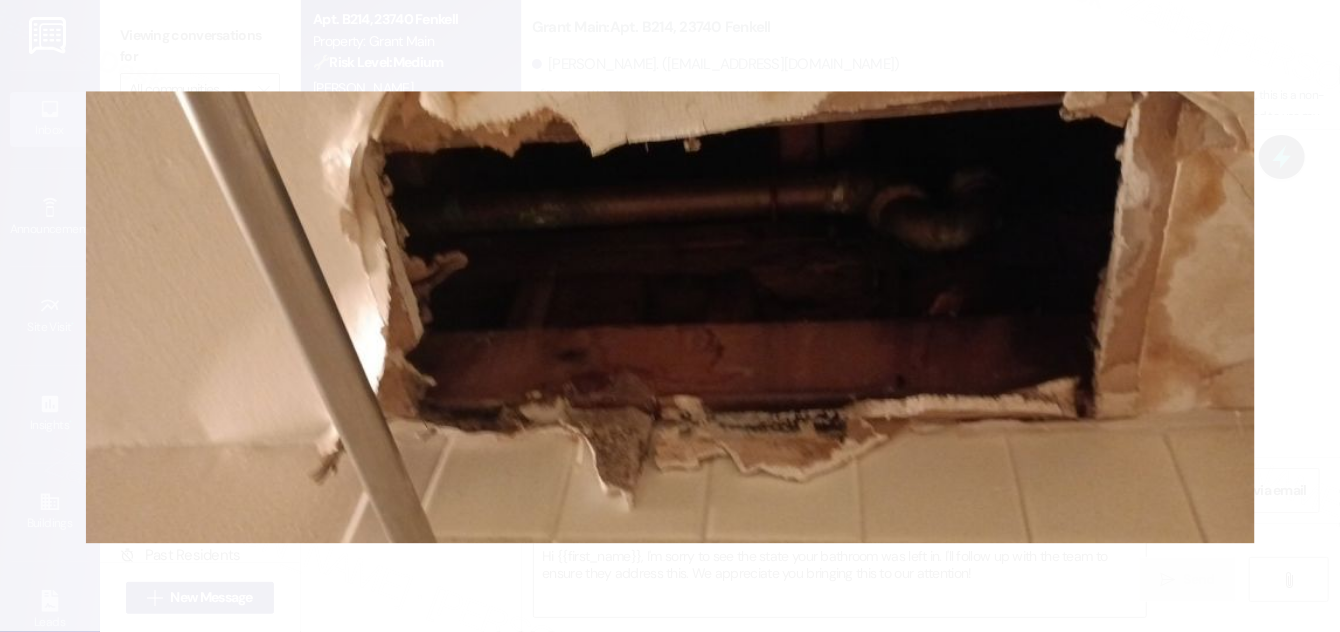 click at bounding box center [670, 316] 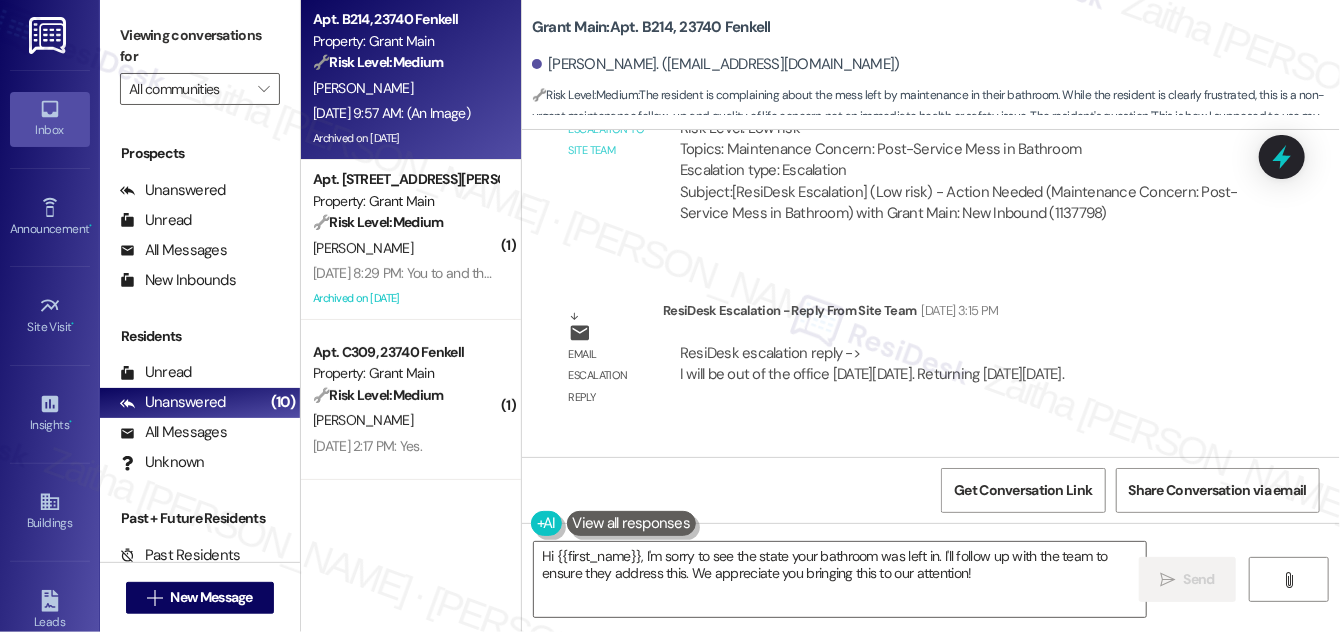 scroll, scrollTop: 92114, scrollLeft: 0, axis: vertical 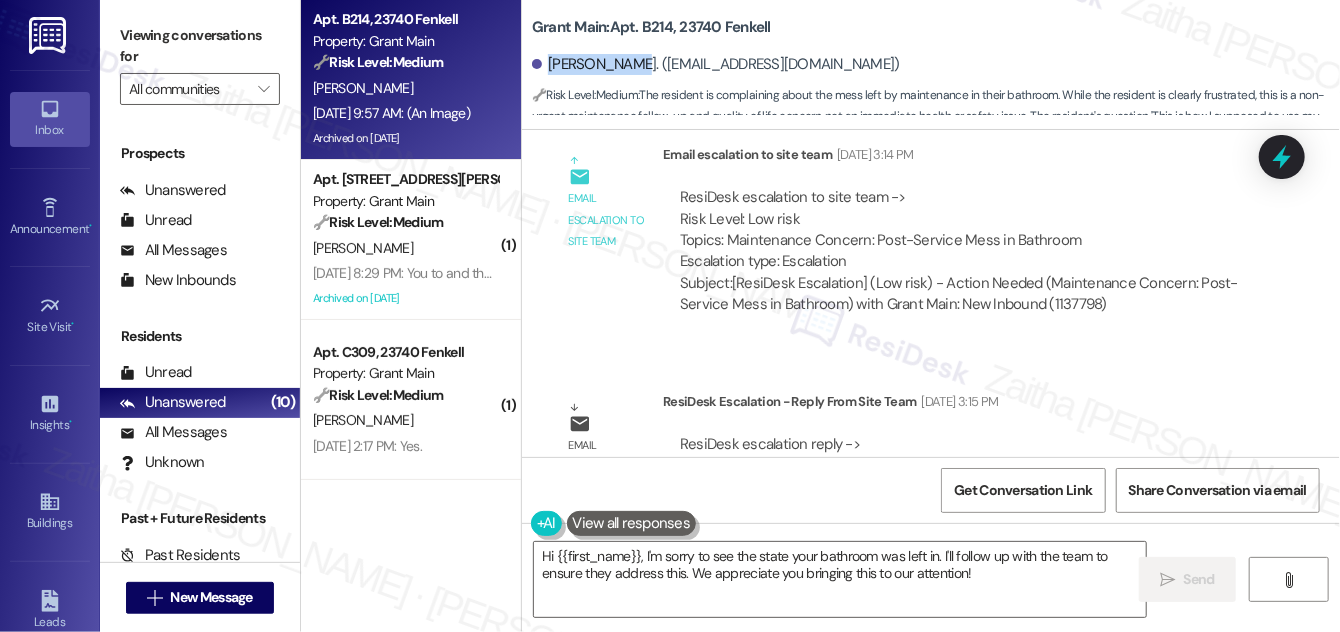 drag, startPoint x: 546, startPoint y: 62, endPoint x: 629, endPoint y: 71, distance: 83.48653 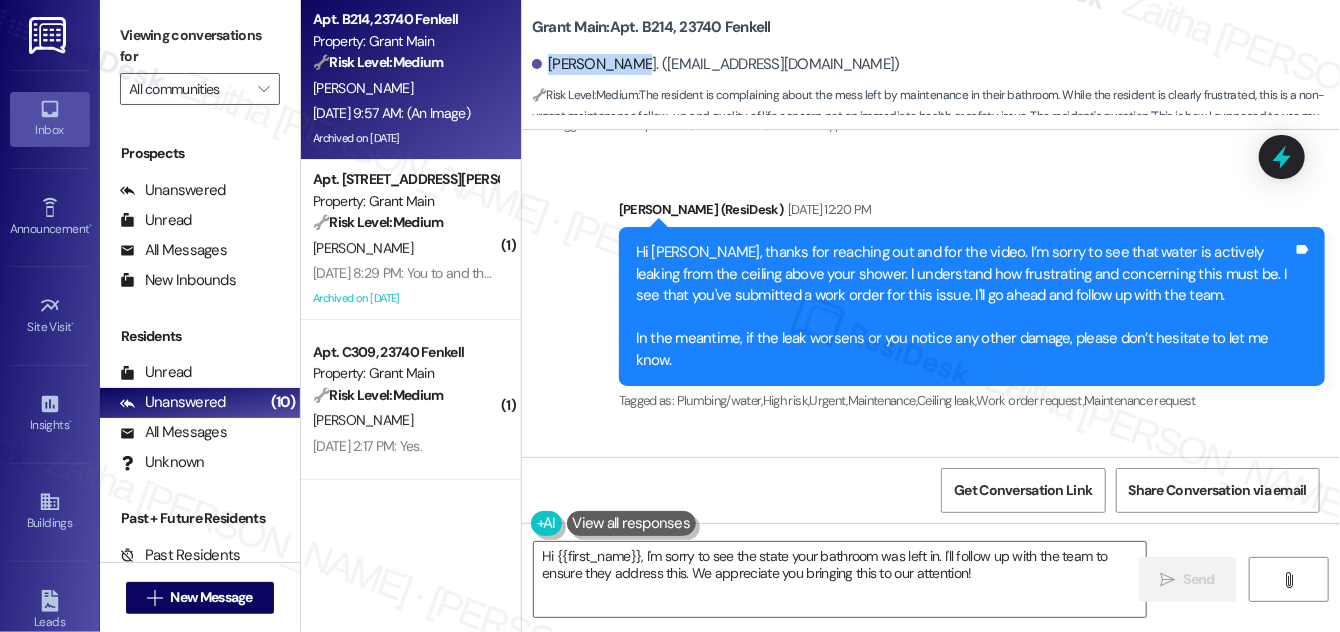 scroll, scrollTop: 89932, scrollLeft: 0, axis: vertical 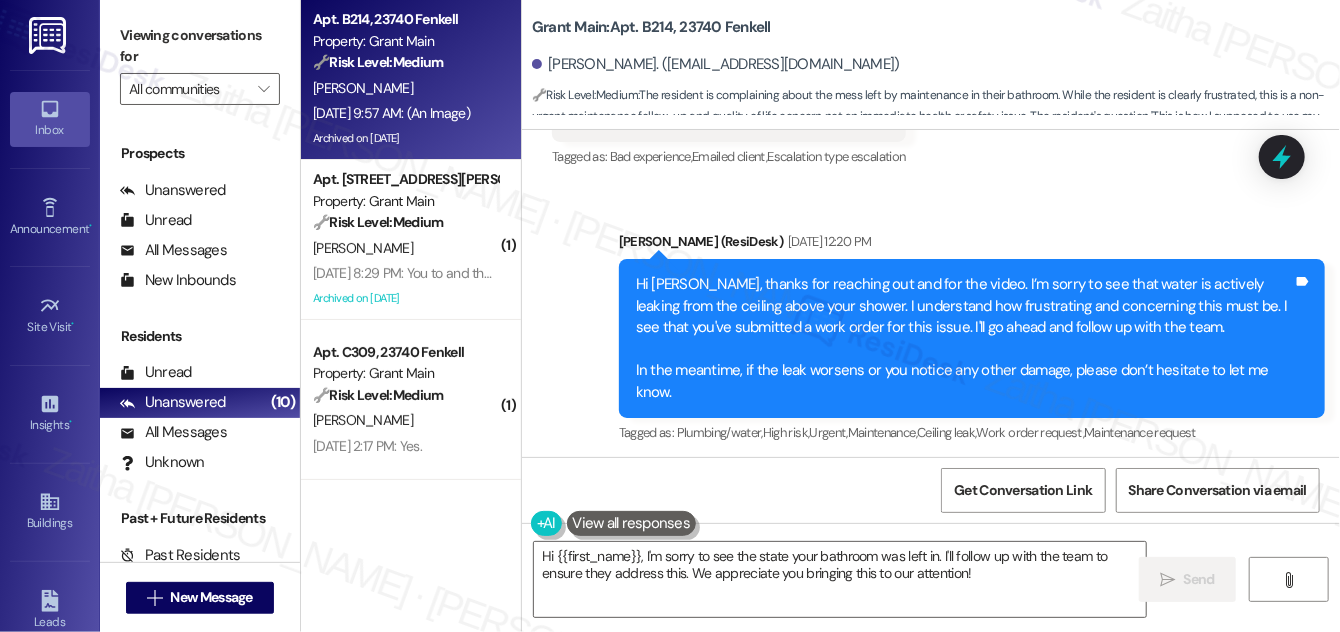 click on "Grant Main:  Apt. B214, 23740 Fenkell       Keith Haddon. (haddonkeith@yahoo.com)   🔧  Risk Level:  Medium :  The resident is complaining about the mess left by maintenance in their bathroom. While the resident is clearly frustrated, this is a non-urgent maintenance follow-up and quality of life concern, not an immediate health or safety issue. The resident's question 'This is how I supposed to use my bathroom until when?' indicates frustration but not an emergency." at bounding box center (936, 60) 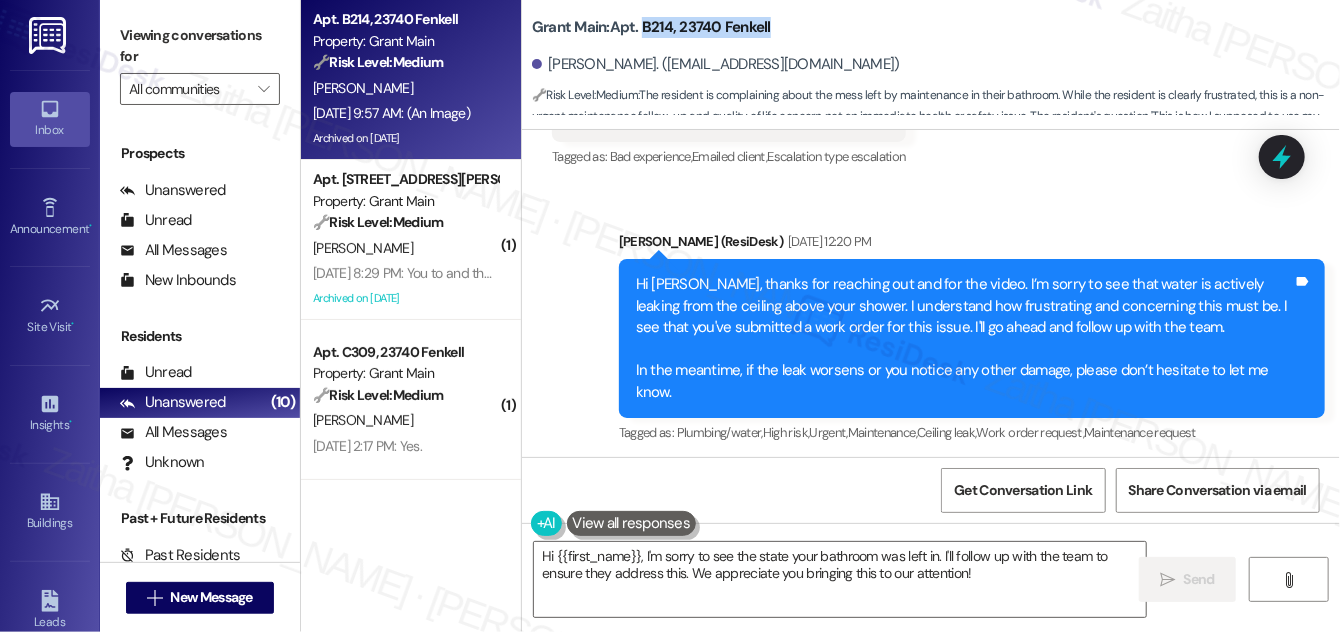 drag, startPoint x: 642, startPoint y: 26, endPoint x: 796, endPoint y: 27, distance: 154.00325 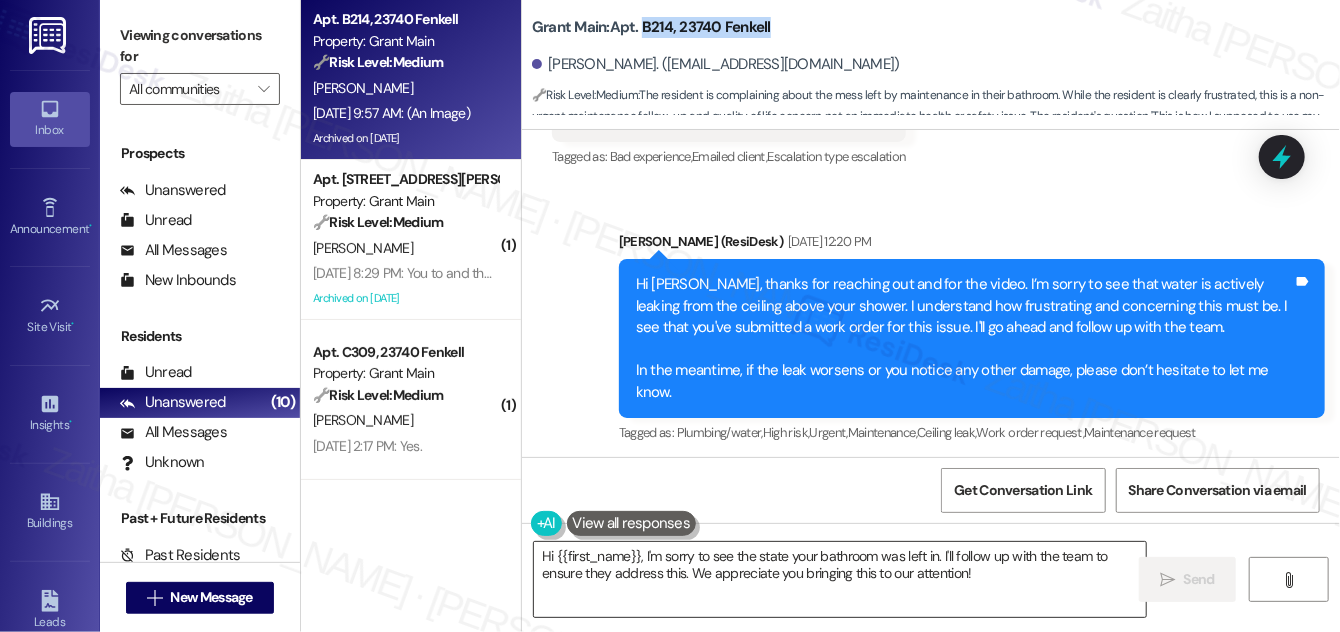 click on "Hi {{first_name}}, I'm sorry to see the state your bathroom was left in. I'll follow up with the team to ensure they address this. We appreciate you bringing this to our attention!" at bounding box center (840, 579) 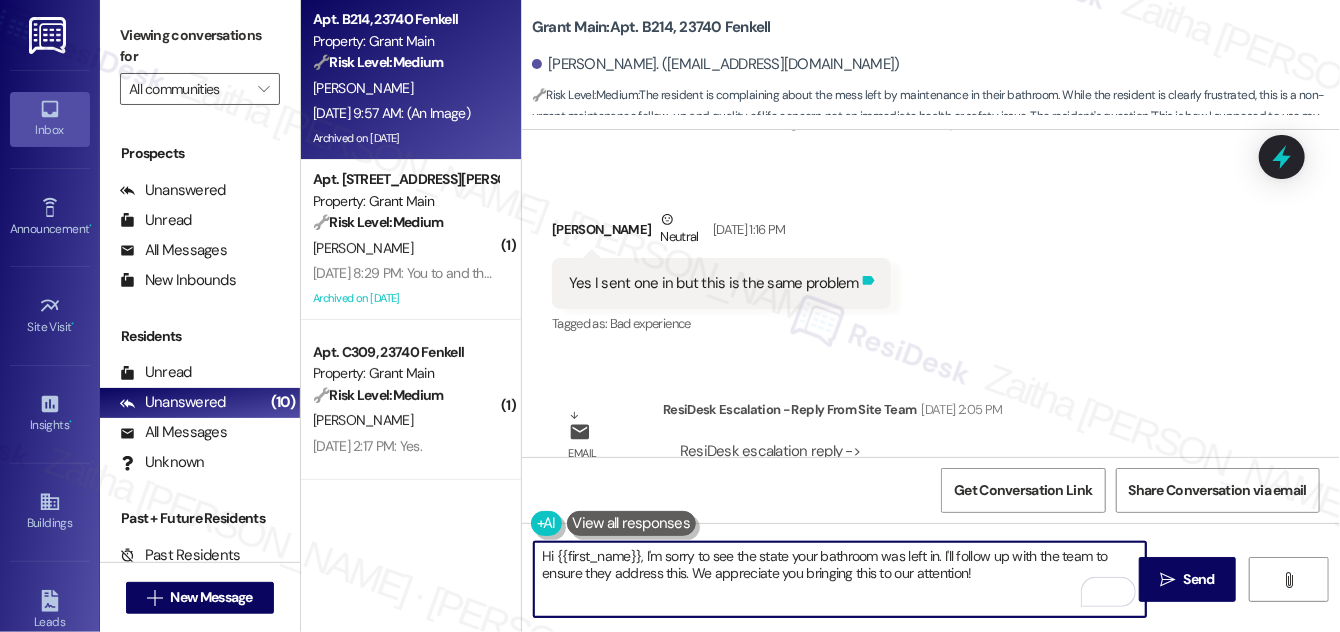 scroll, scrollTop: 90477, scrollLeft: 0, axis: vertical 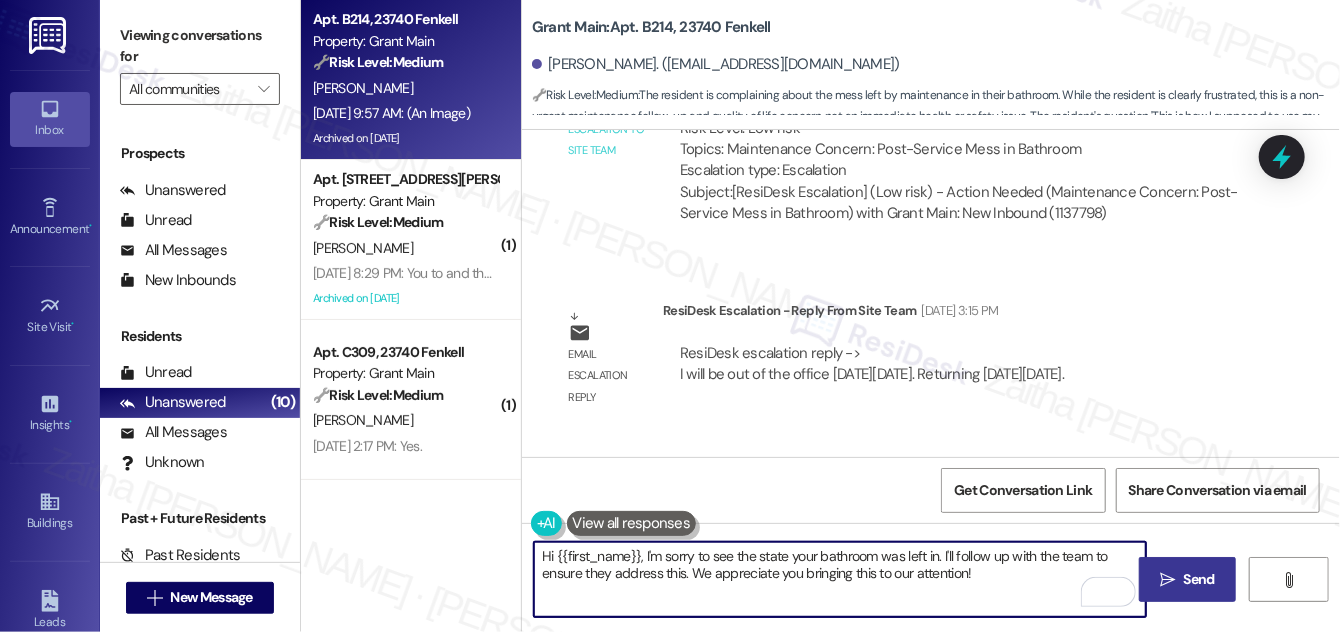 click on "Send" at bounding box center [1199, 579] 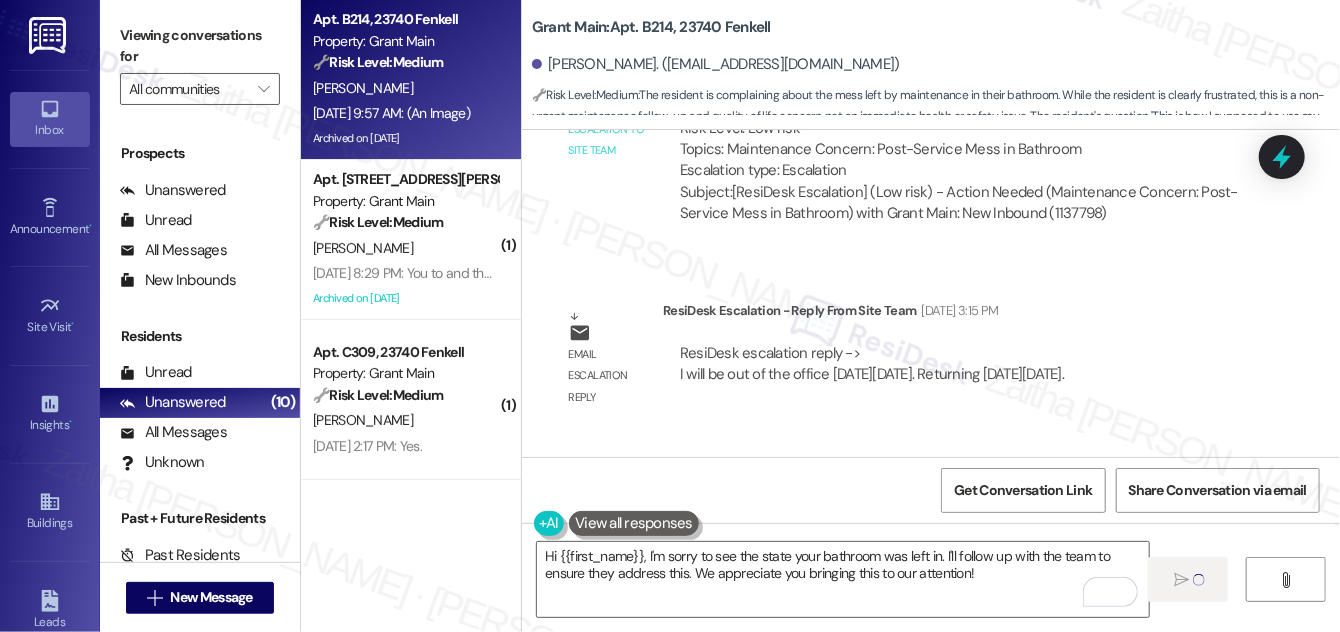 type 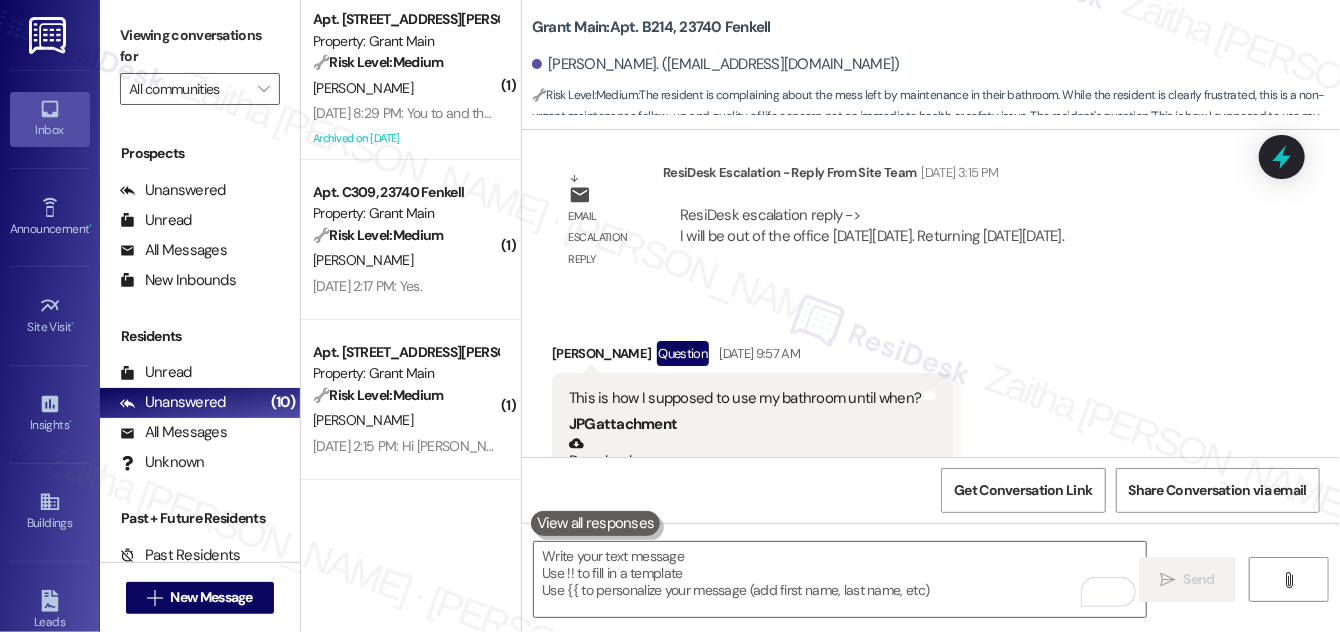 scroll, scrollTop: 92365, scrollLeft: 0, axis: vertical 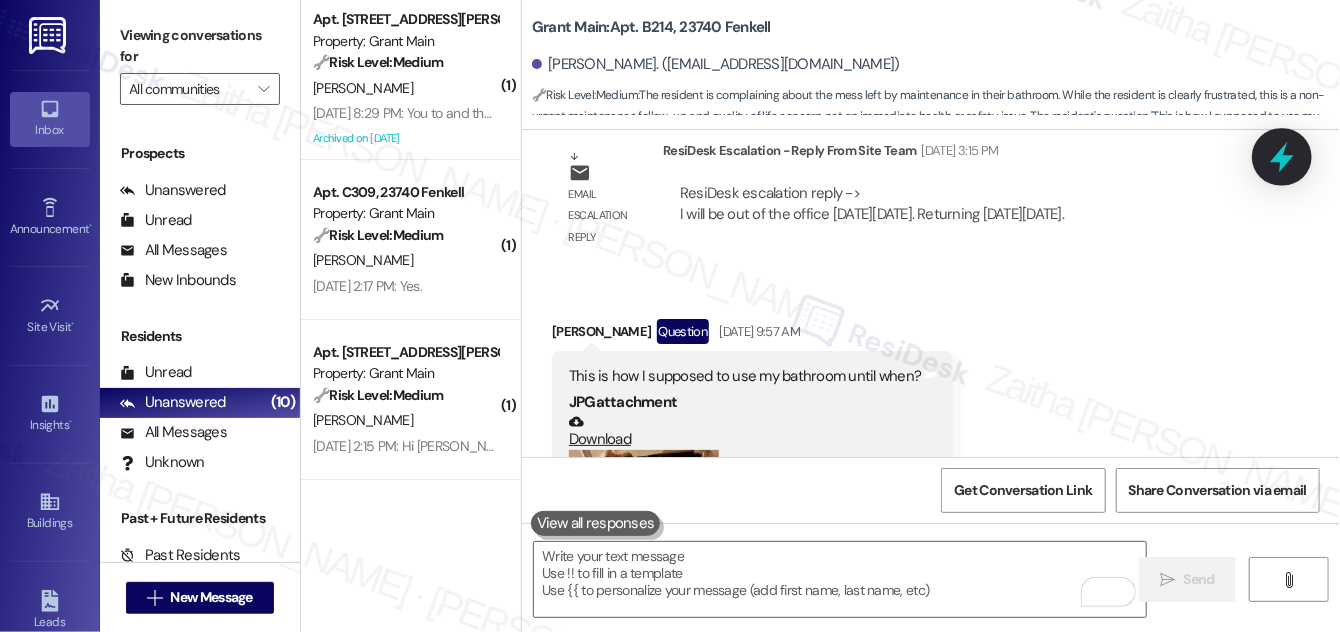 click 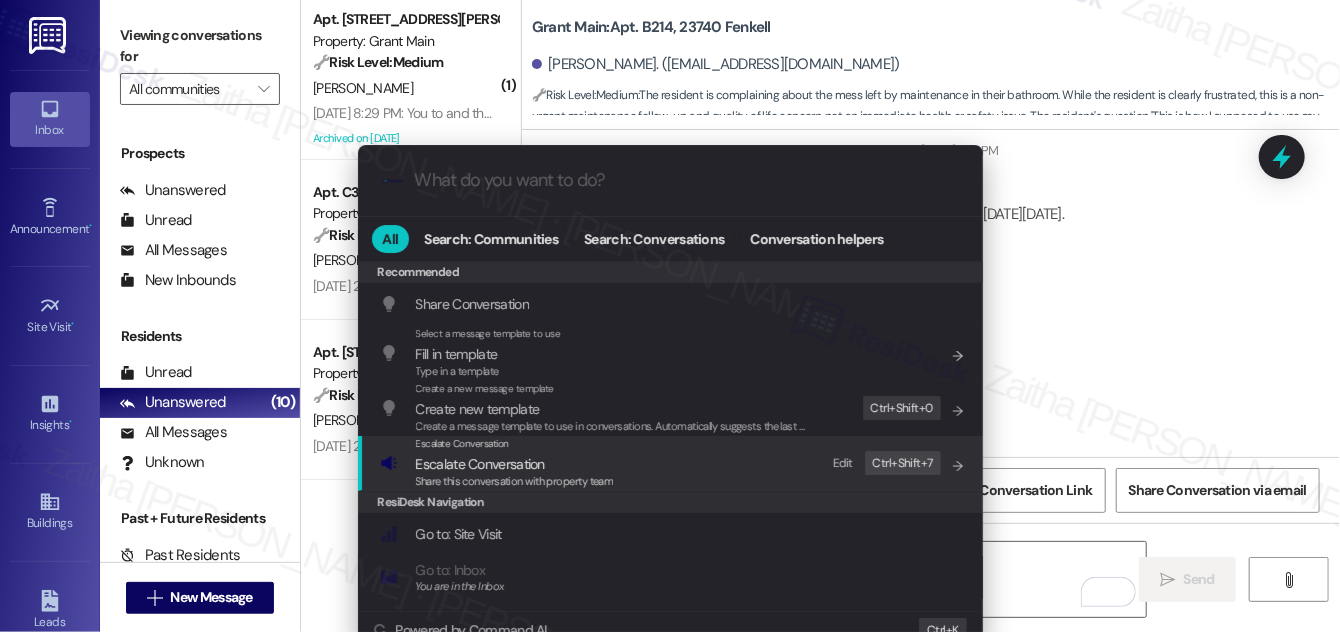click on "Escalate Conversation" at bounding box center [480, 464] 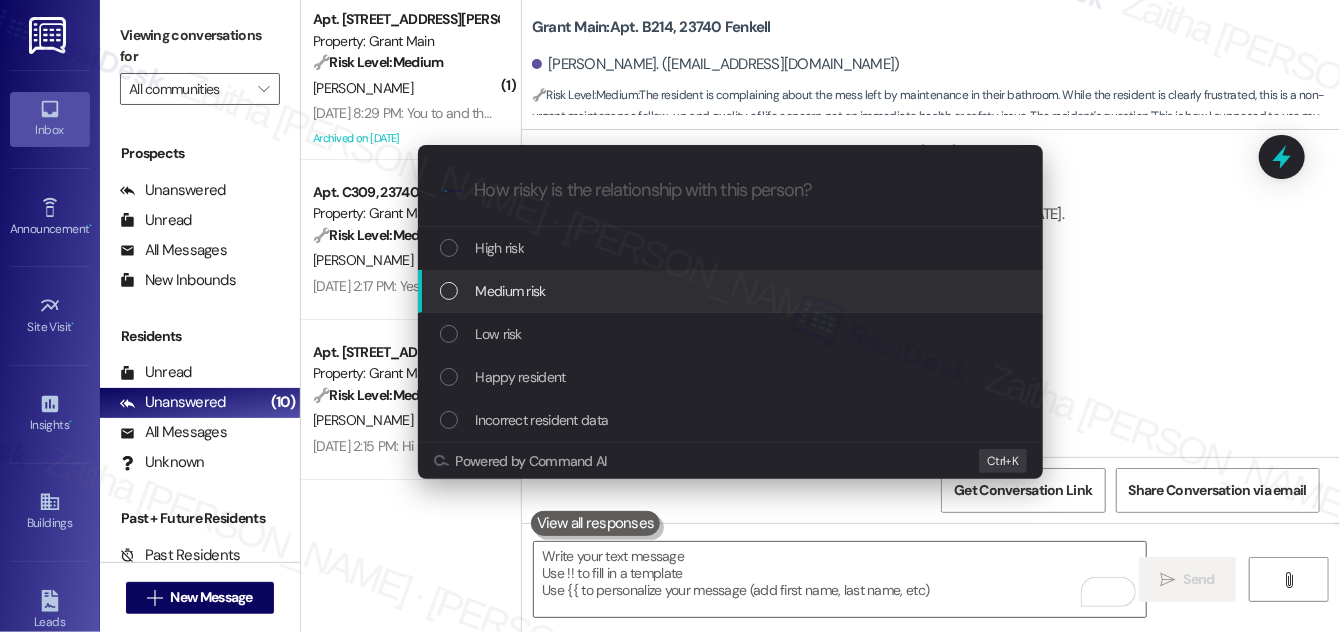 click on "Medium risk" at bounding box center (732, 291) 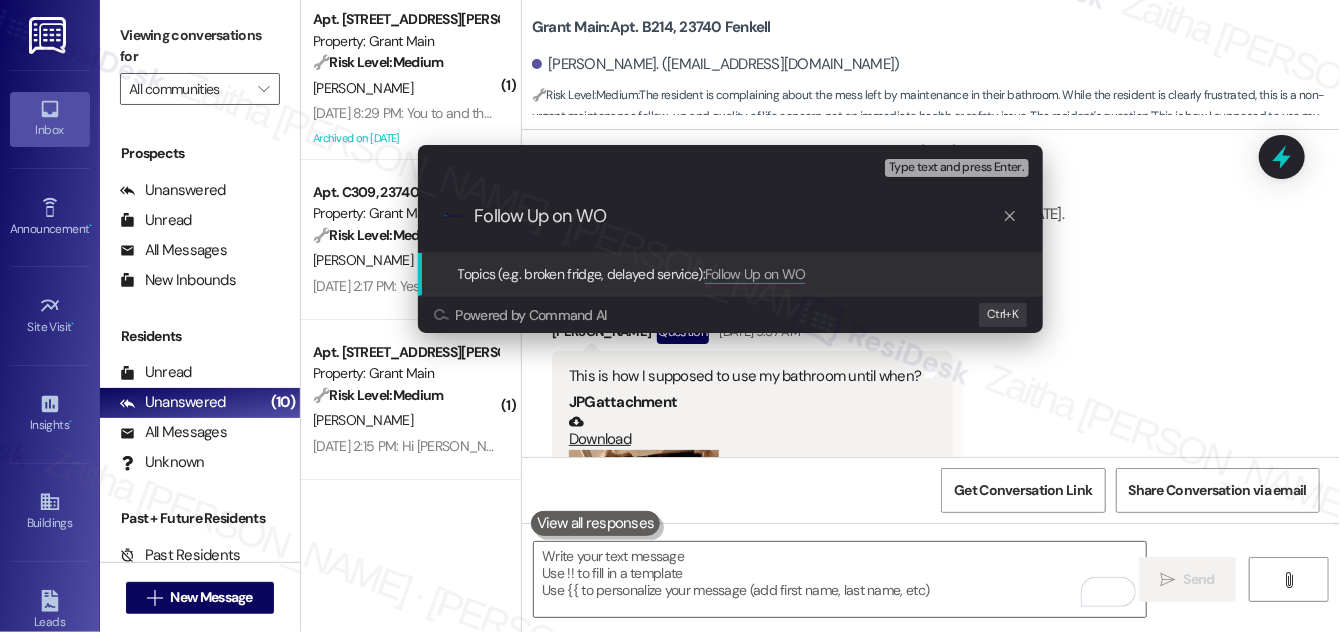 paste on "#47755" 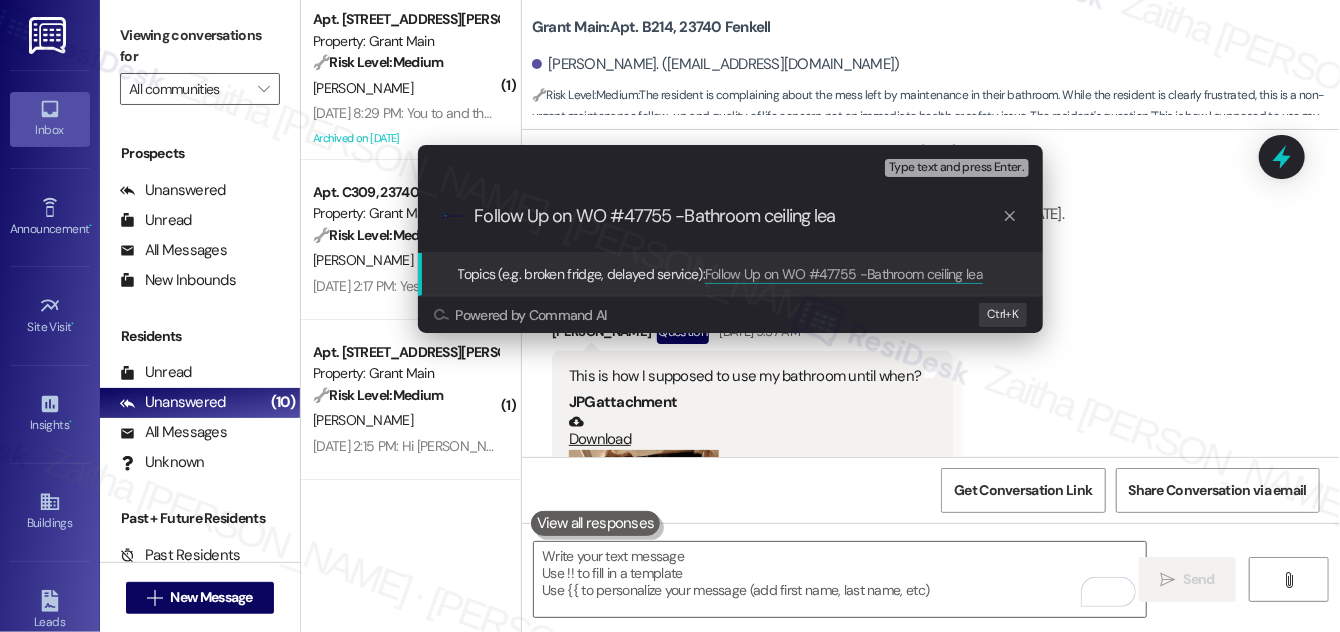 type on "Follow Up on WO #47755 -Bathroom ceiling leak" 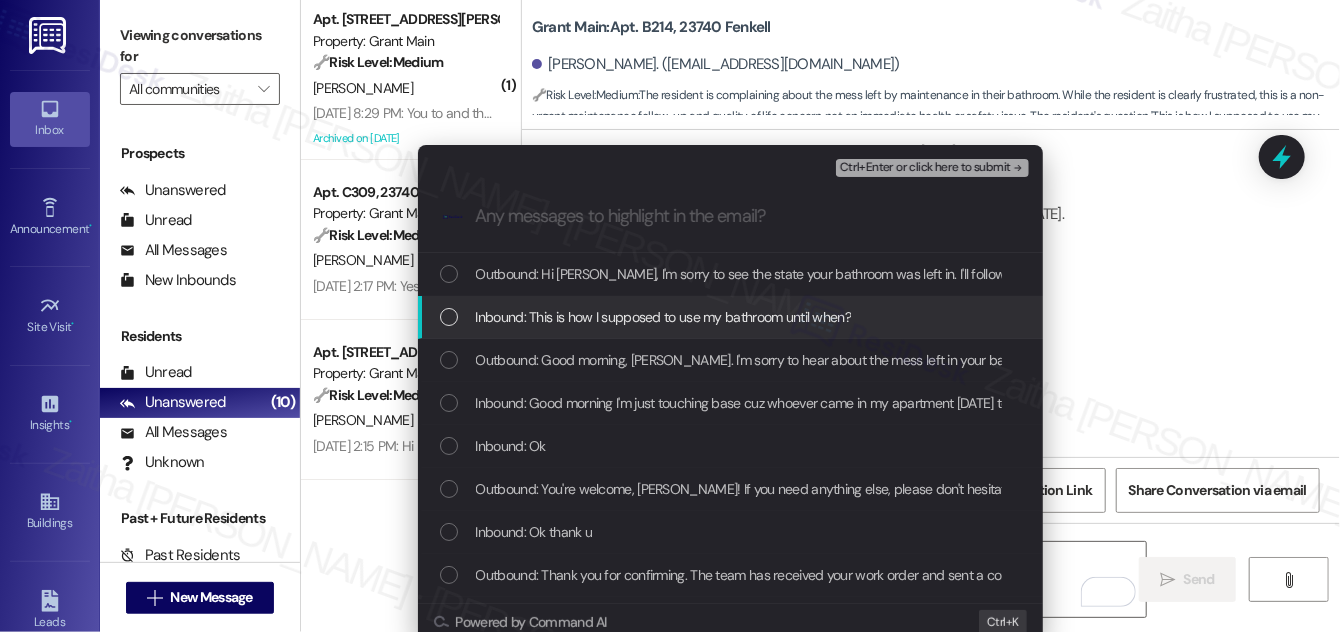type 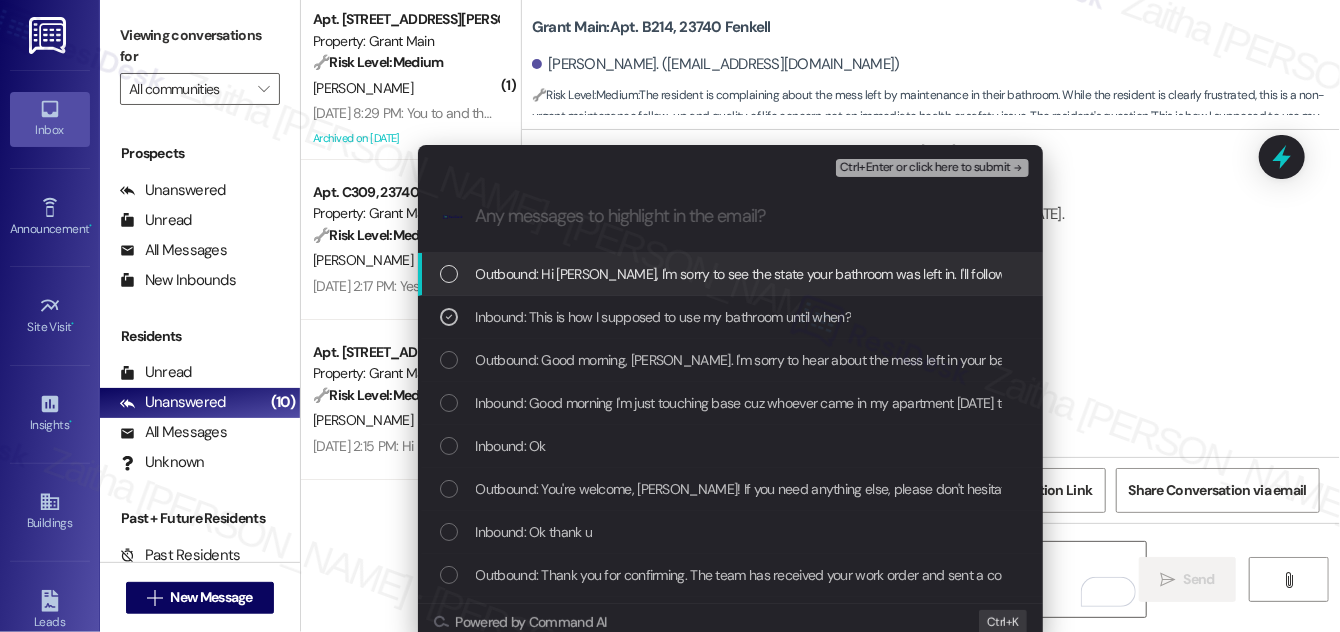 click on "Ctrl+Enter or click here to submit" at bounding box center (925, 168) 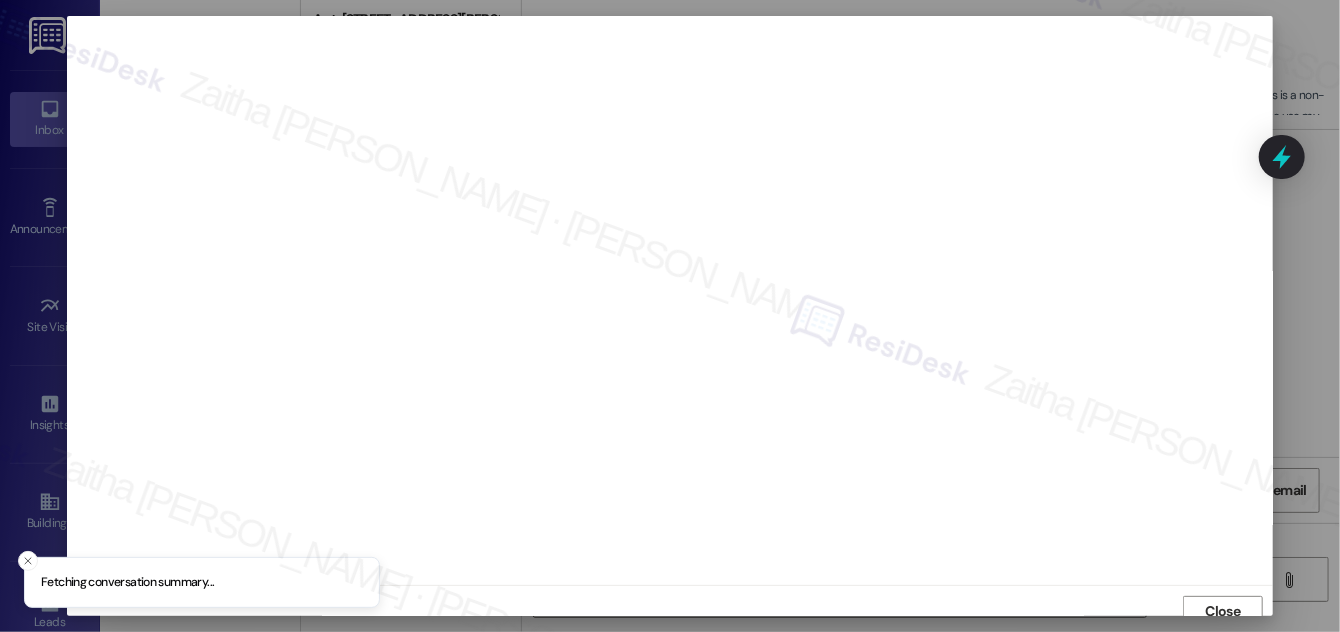 scroll, scrollTop: 11, scrollLeft: 0, axis: vertical 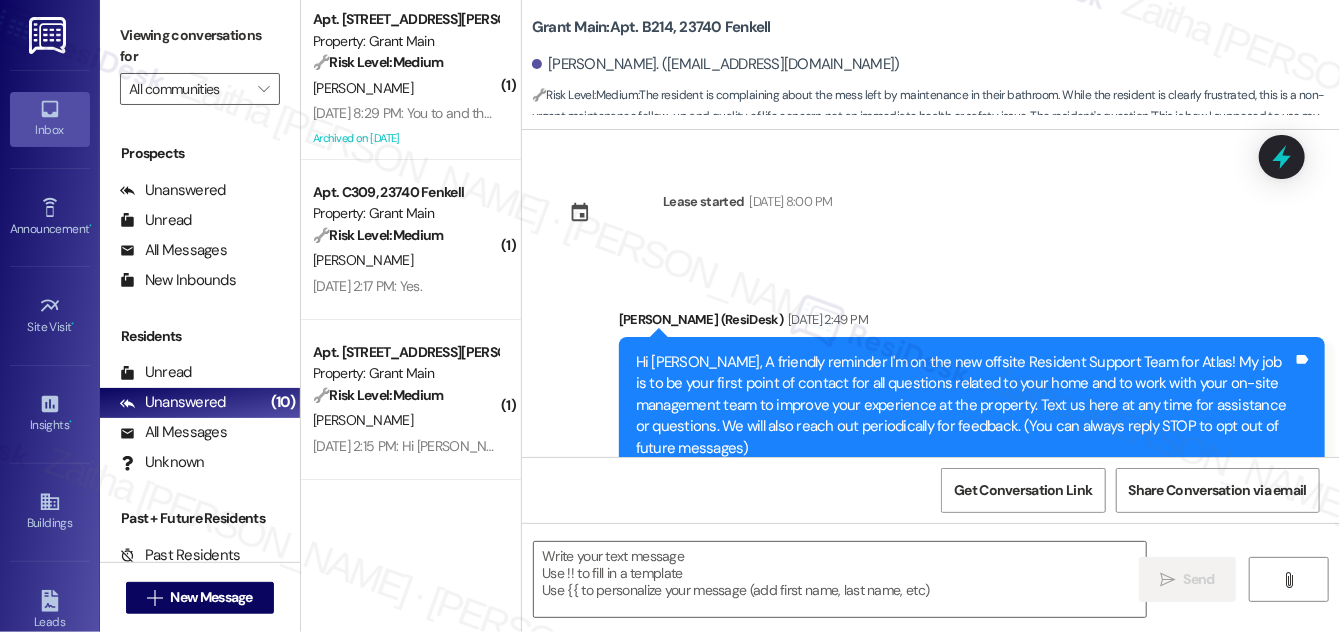 type on "Fetching suggested responses. Please feel free to read through the conversation in the meantime." 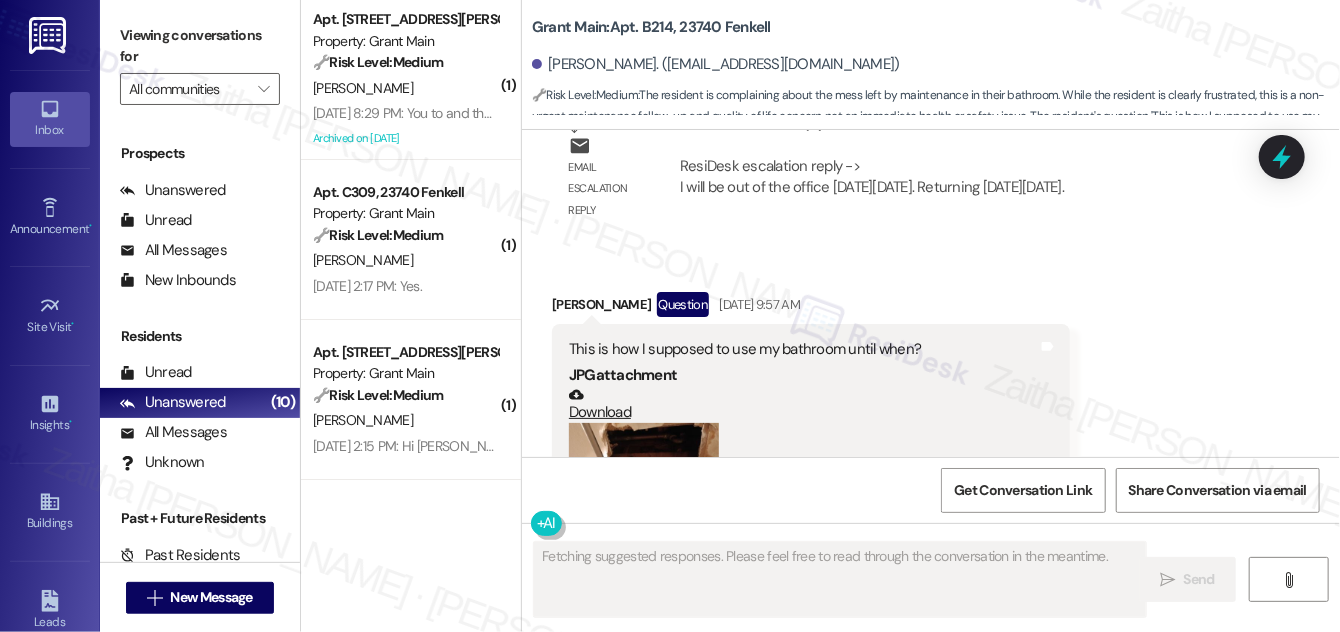 scroll, scrollTop: 92395, scrollLeft: 0, axis: vertical 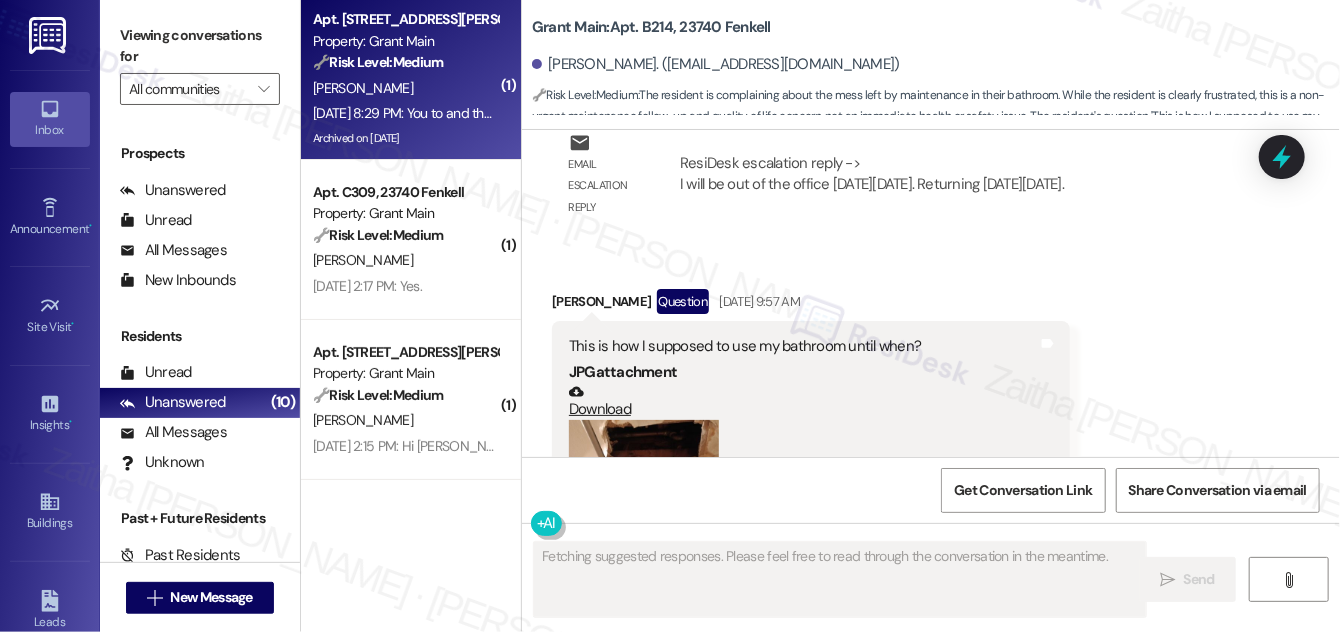click on "D. Shannon" at bounding box center [405, 88] 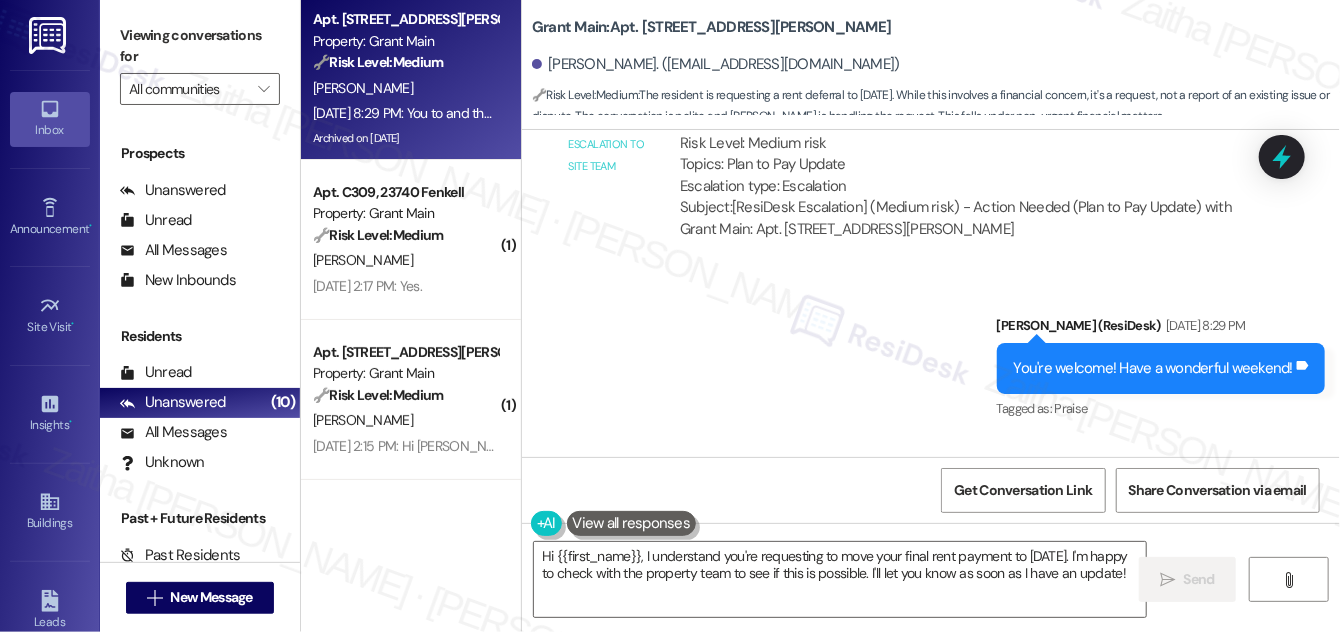 scroll, scrollTop: 25630, scrollLeft: 0, axis: vertical 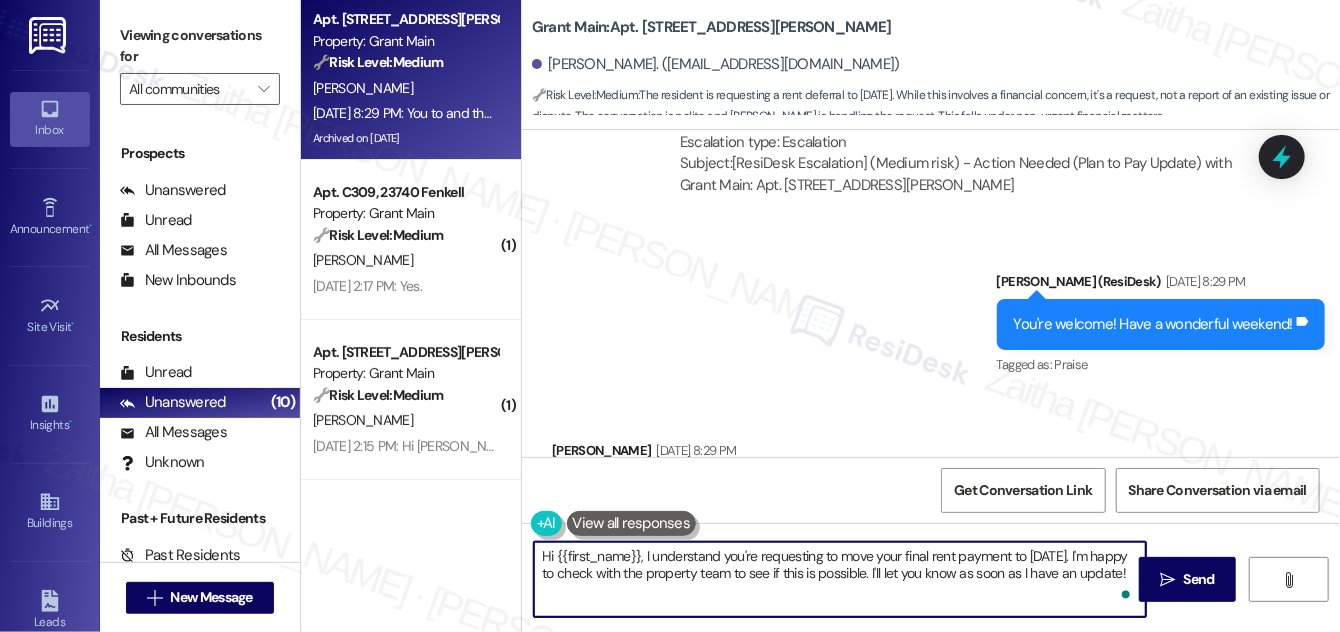 drag, startPoint x: 642, startPoint y: 555, endPoint x: 677, endPoint y: 595, distance: 53.15073 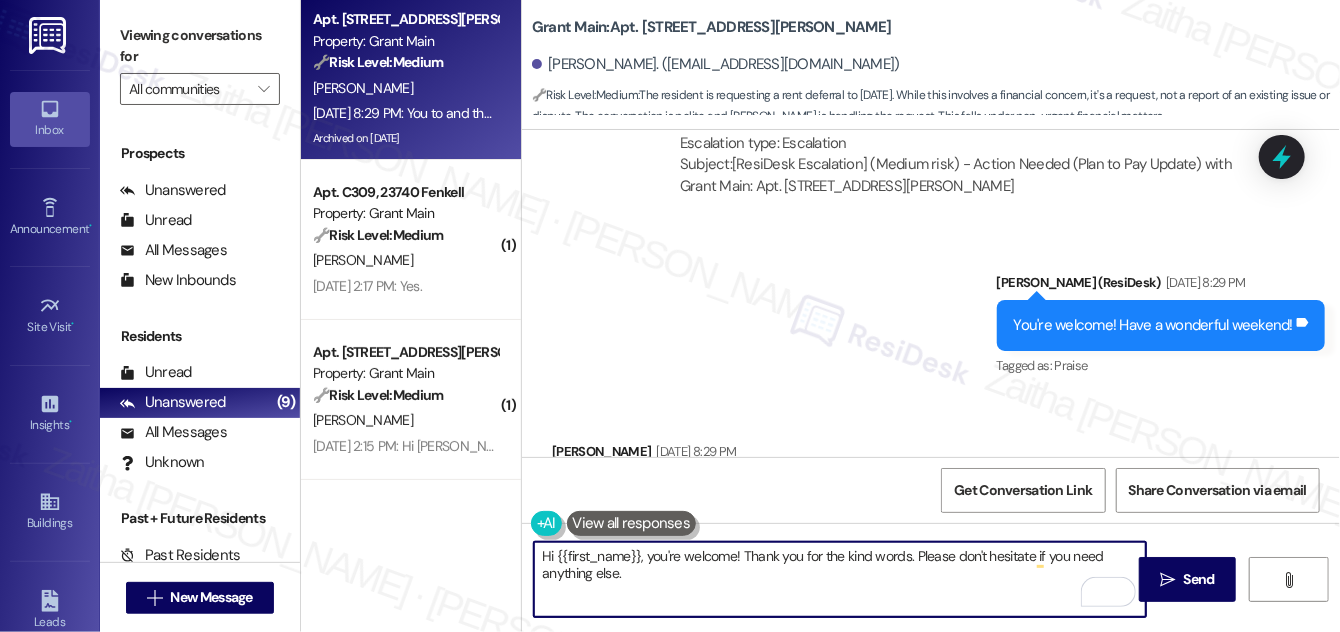 scroll, scrollTop: 25630, scrollLeft: 0, axis: vertical 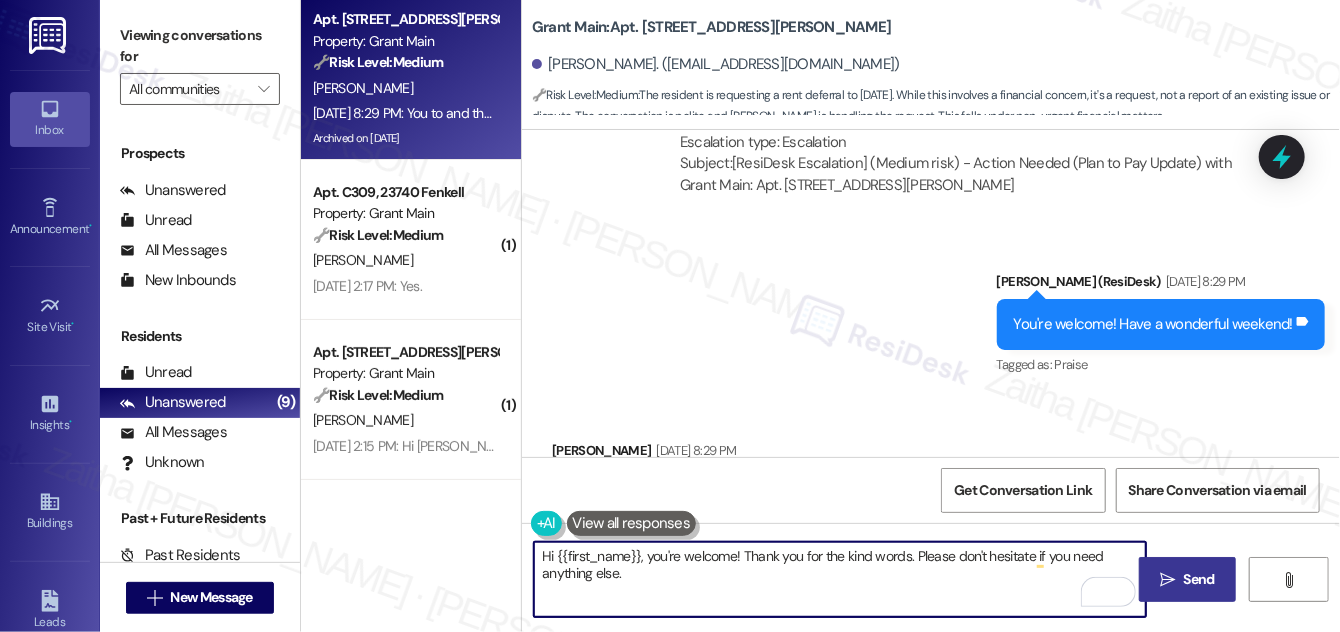 type on "Hi {{first_name}}, you're welcome! Thank you for the kind words. Please don't hesitate if you need anything else." 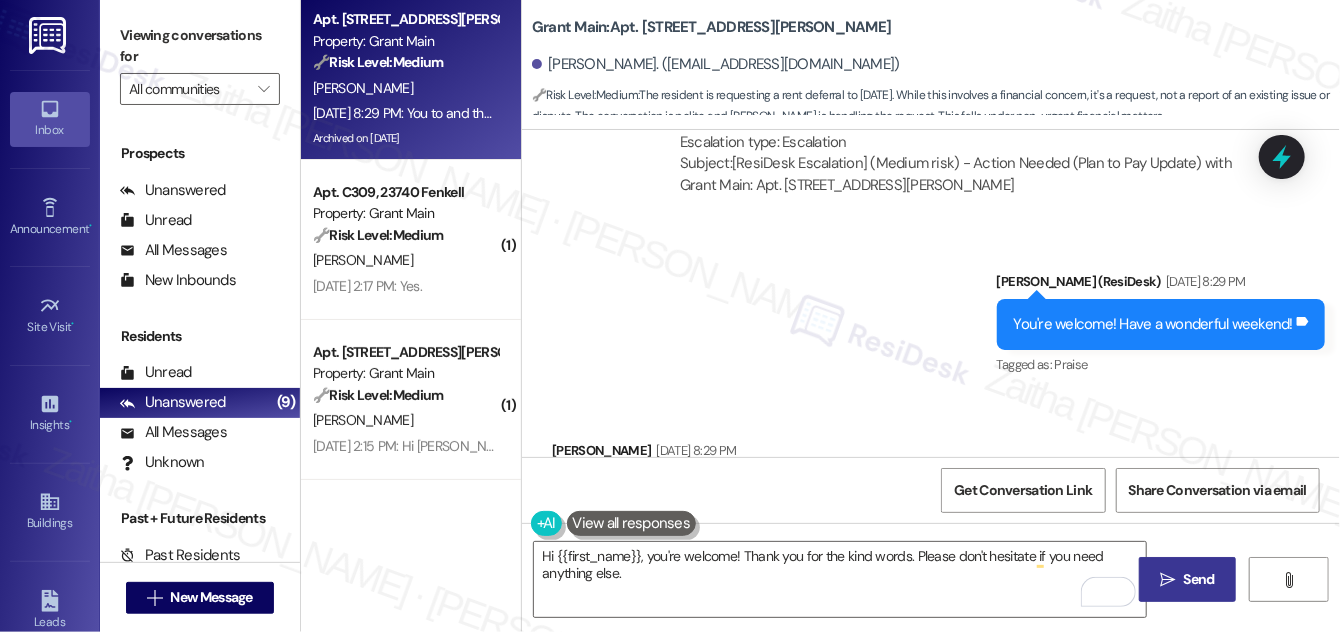 drag, startPoint x: 1191, startPoint y: 575, endPoint x: 1177, endPoint y: 562, distance: 19.104973 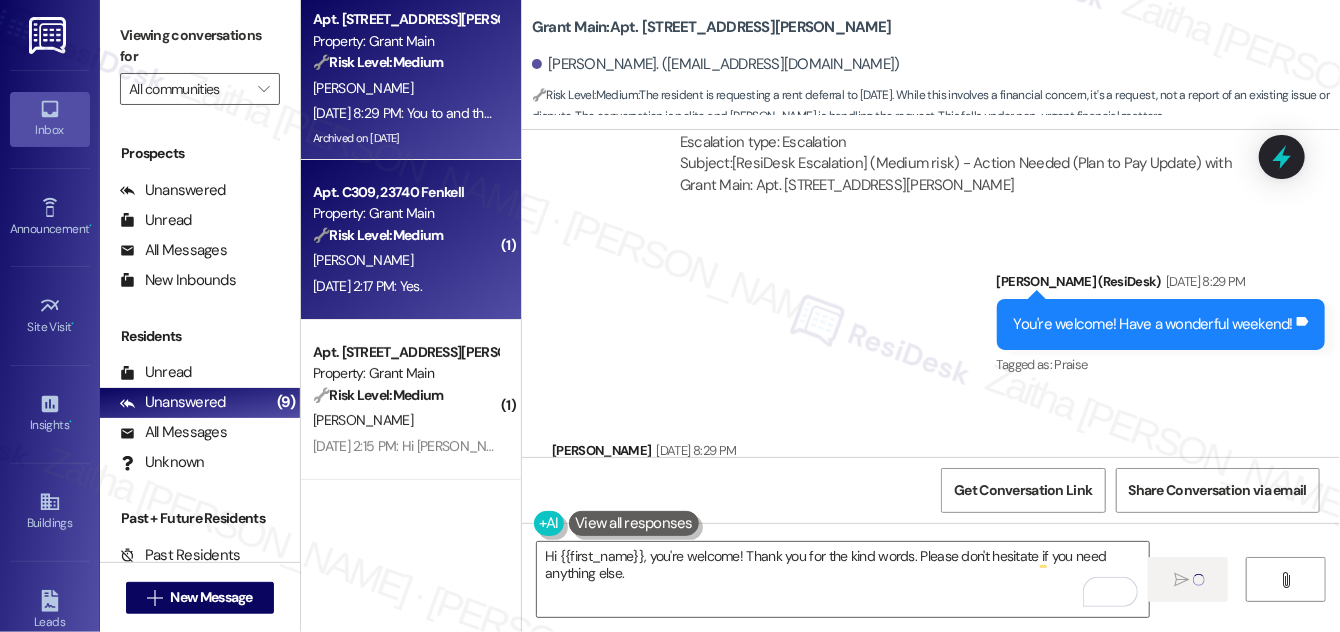 type 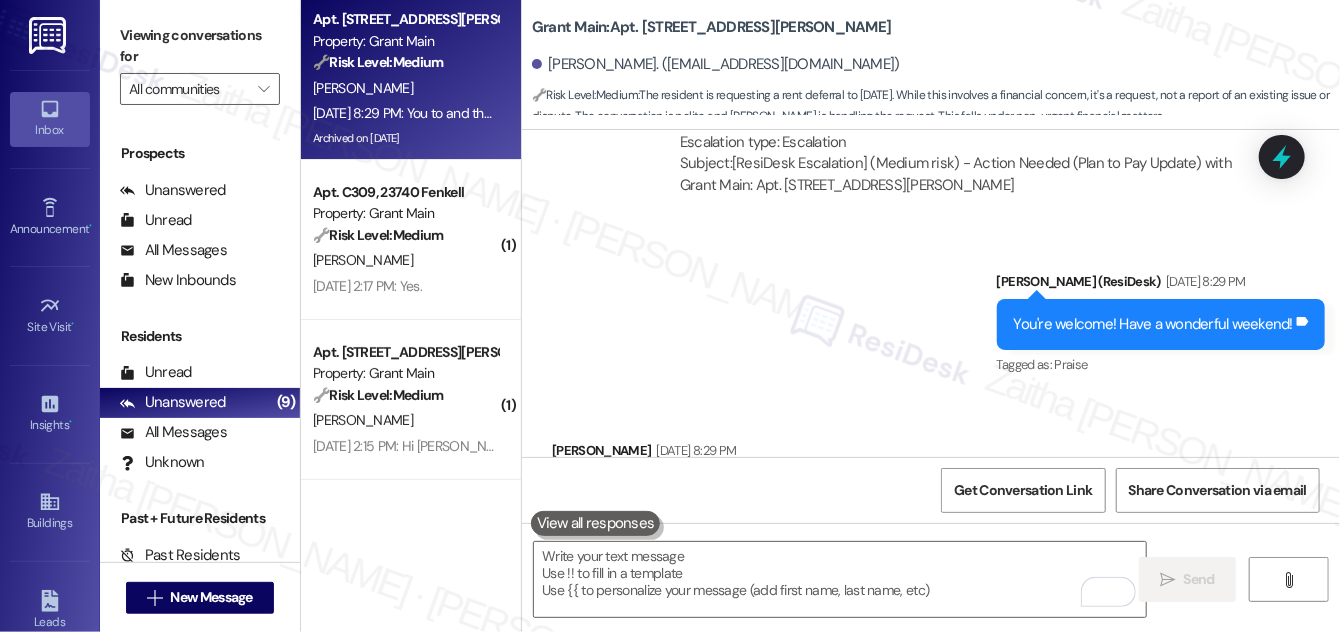scroll, scrollTop: 25629, scrollLeft: 0, axis: vertical 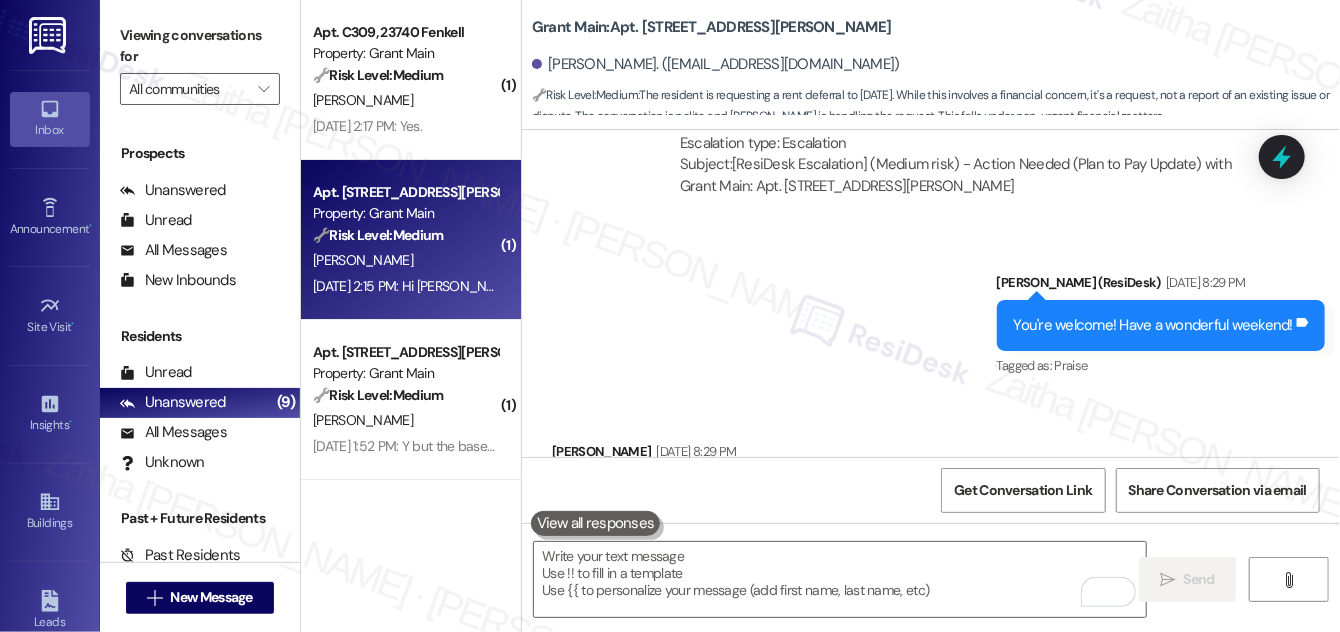 click on "D. Dantzler" at bounding box center (405, 260) 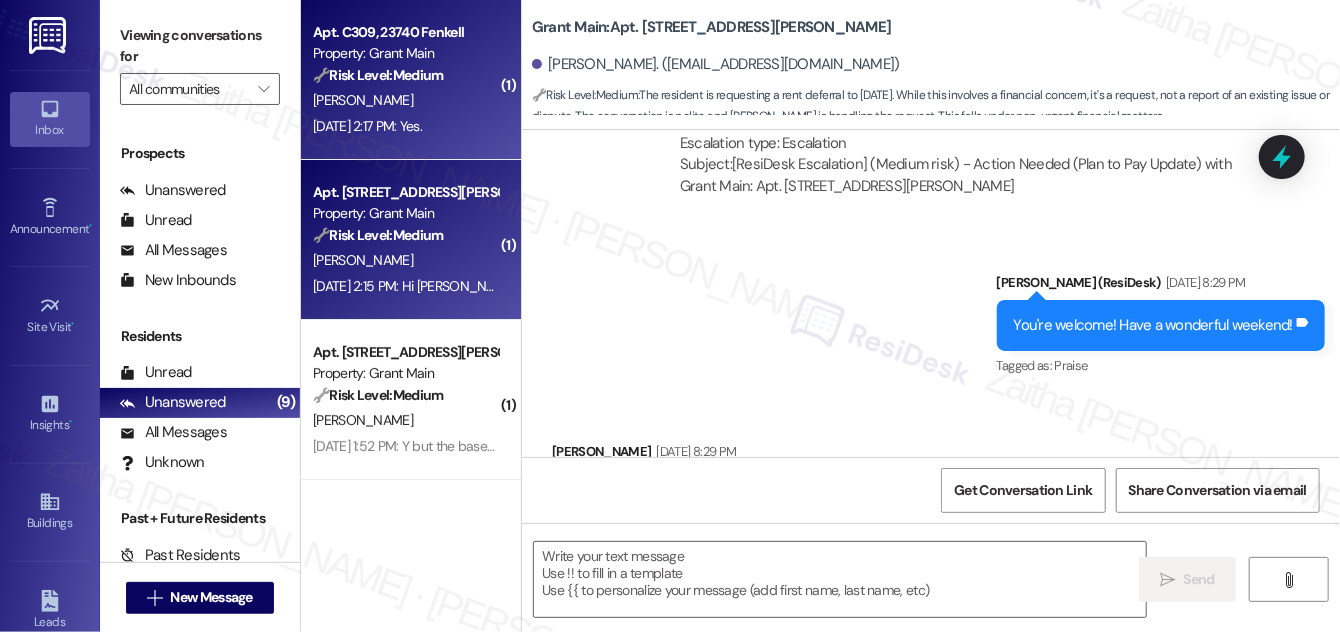 type on "Fetching suggested responses. Please feel free to read through the conversation in the meantime." 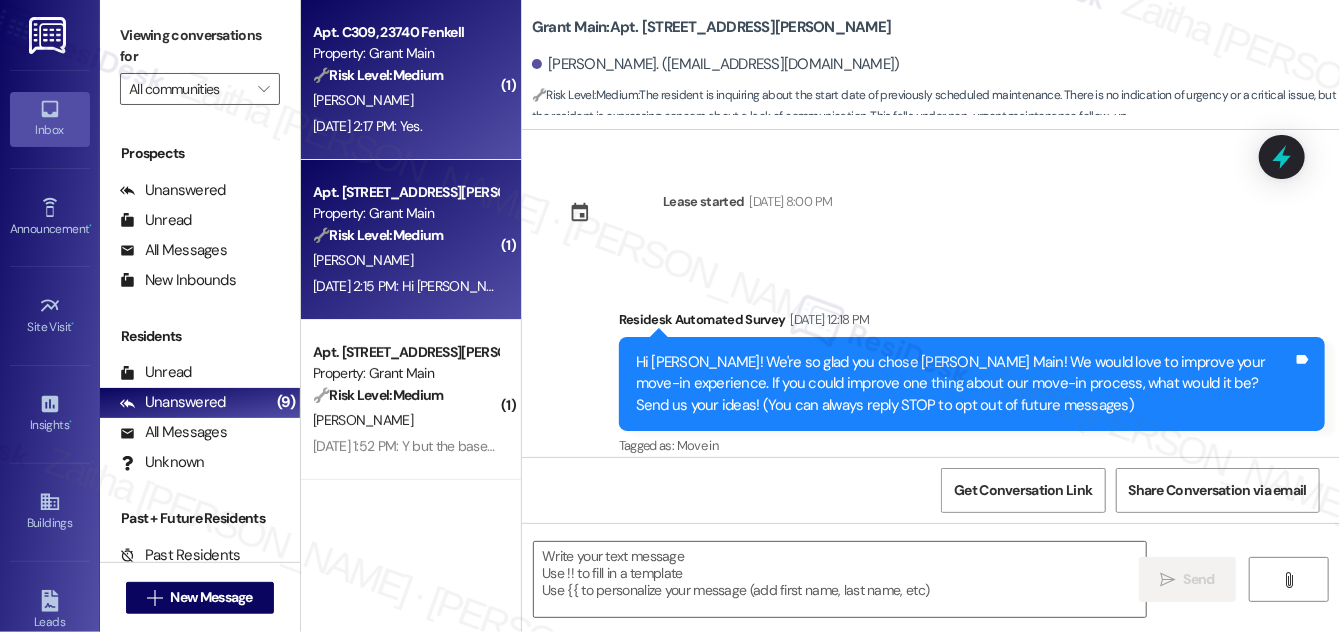click on "C. Johnson" at bounding box center [405, 100] 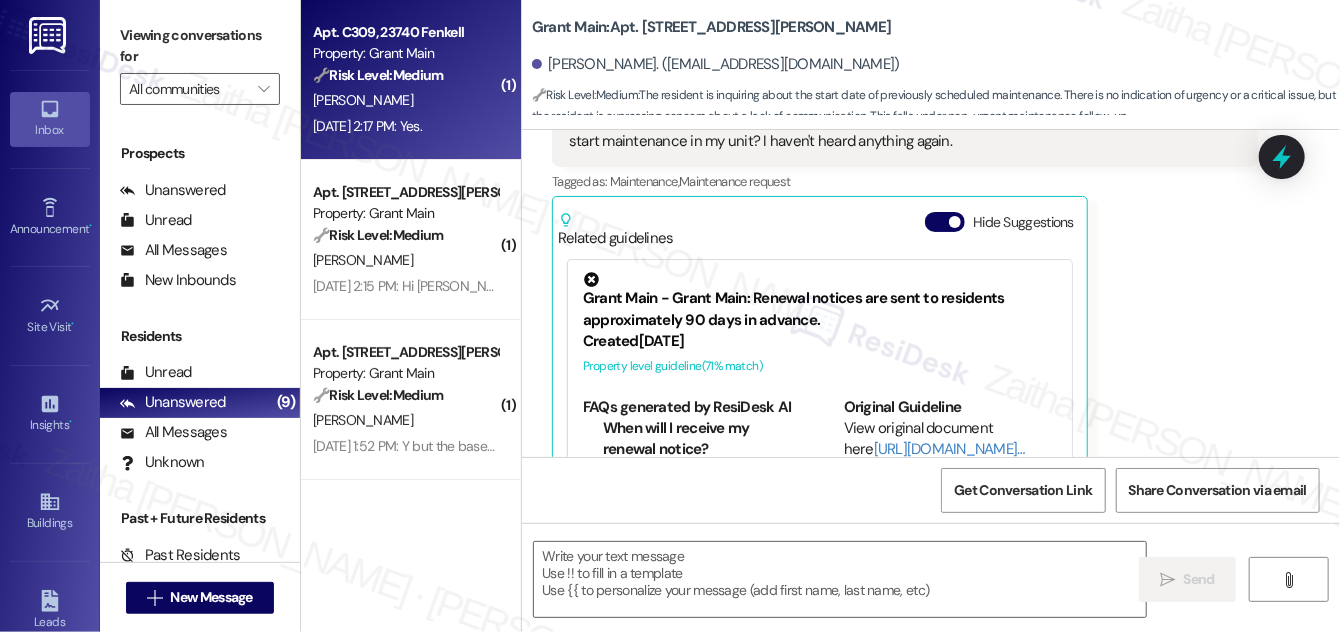 type on "Fetching suggested responses. Please feel free to read through the conversation in the meantime." 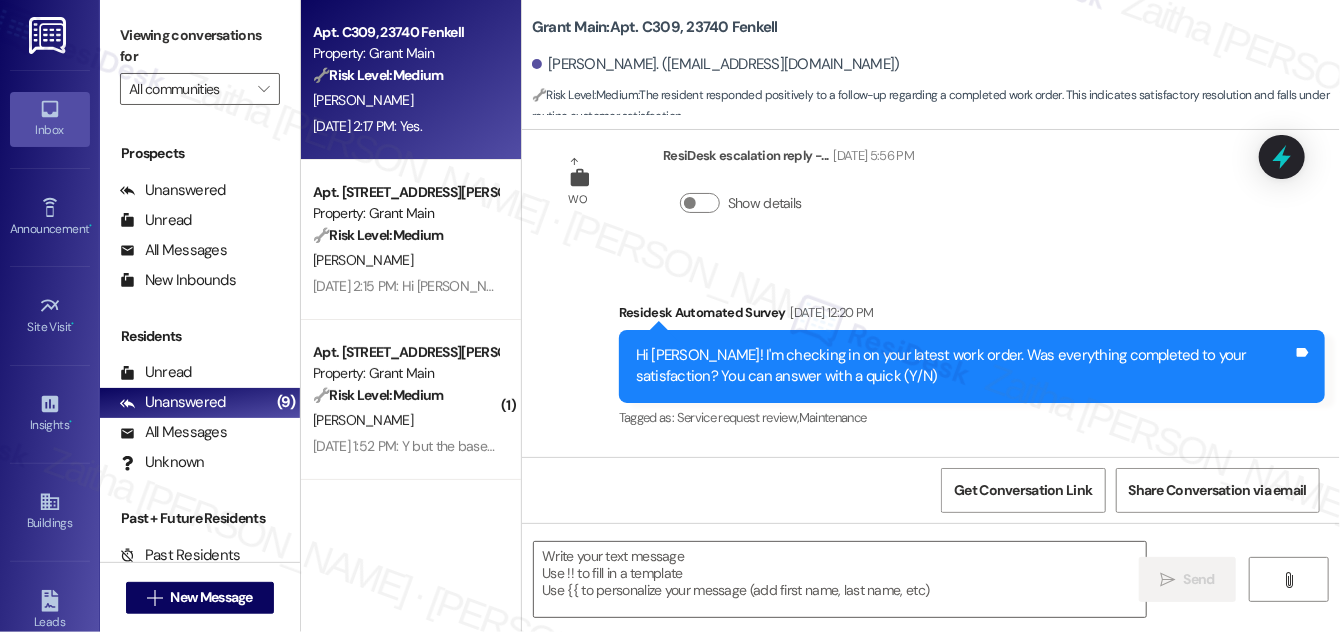 scroll, scrollTop: 8682, scrollLeft: 0, axis: vertical 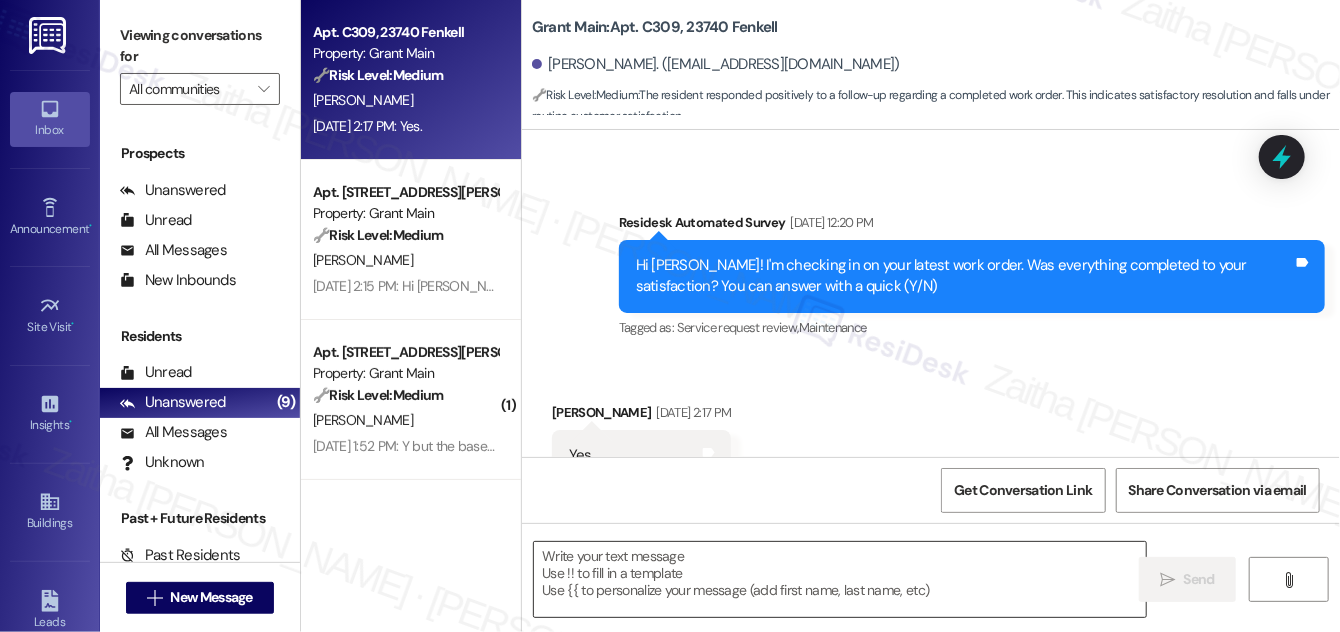 click at bounding box center (840, 579) 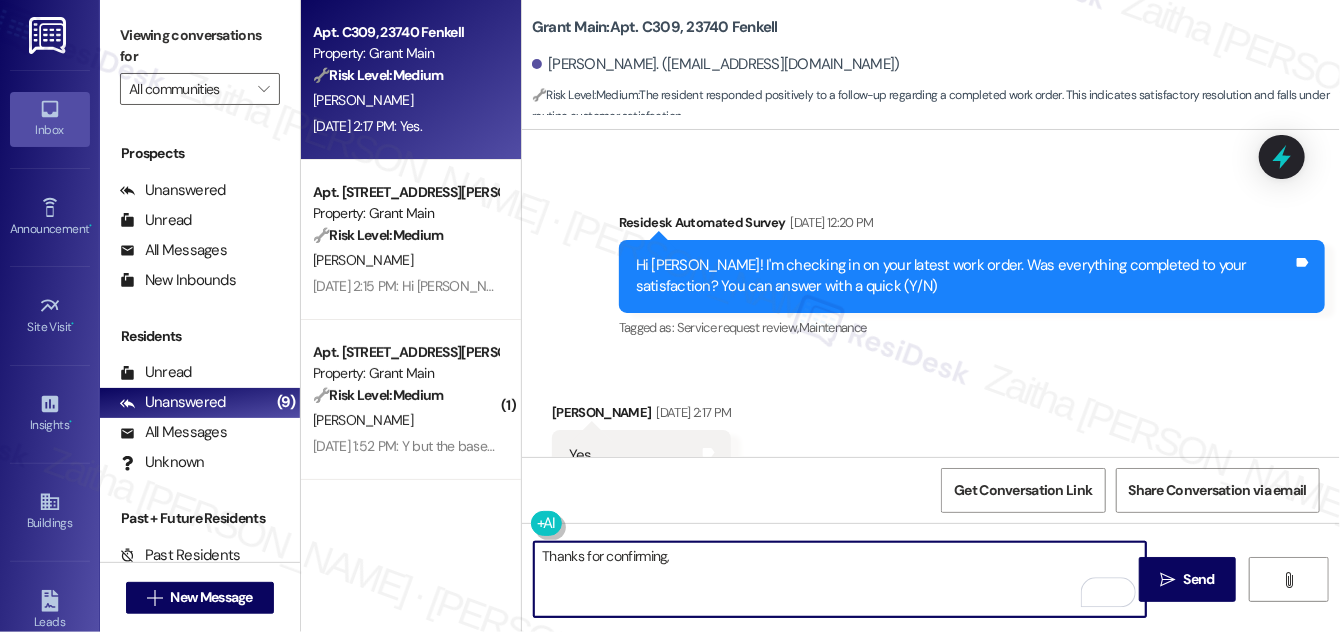 click on "Christopher Johnson Jul 25, 2025 at 2:17 PM" at bounding box center [641, 416] 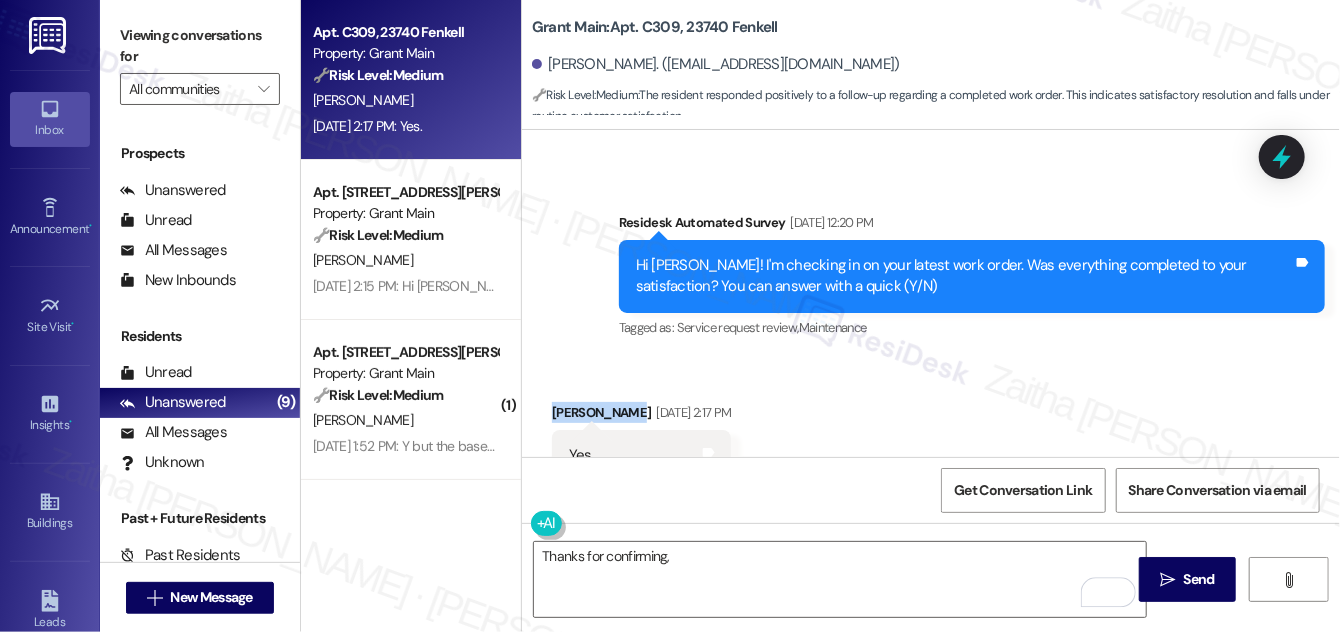 click on "Christopher Johnson Jul 25, 2025 at 2:17 PM" at bounding box center (641, 416) 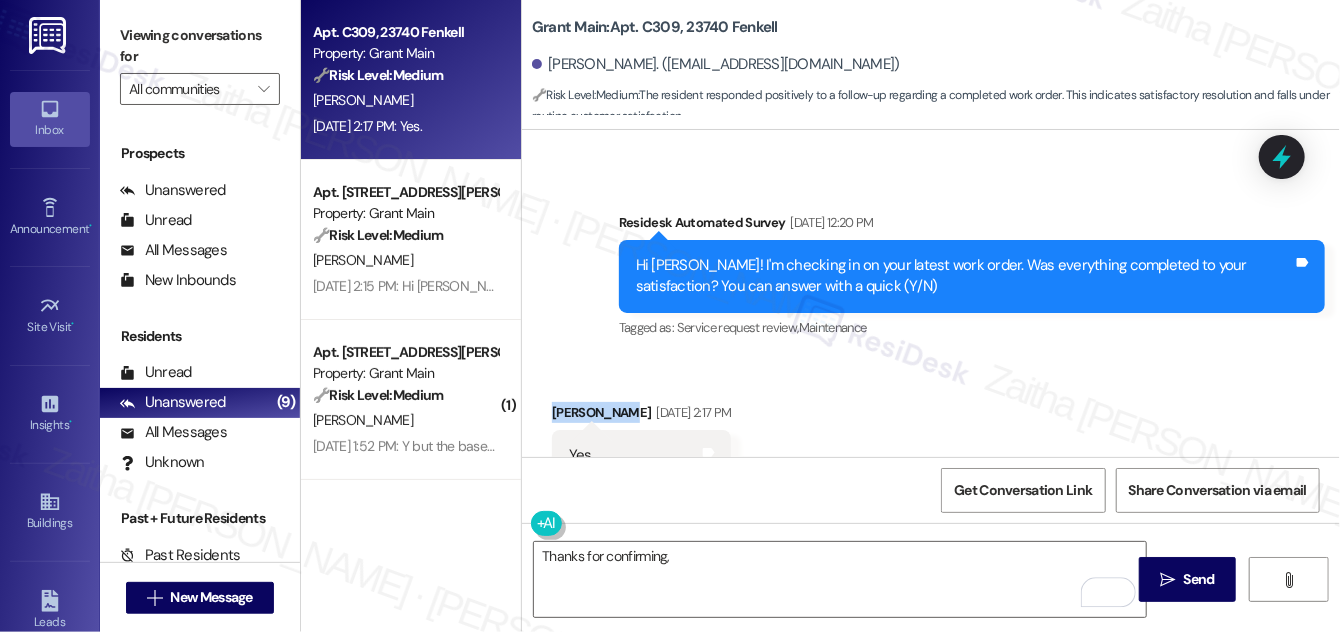 copy on "Christopher" 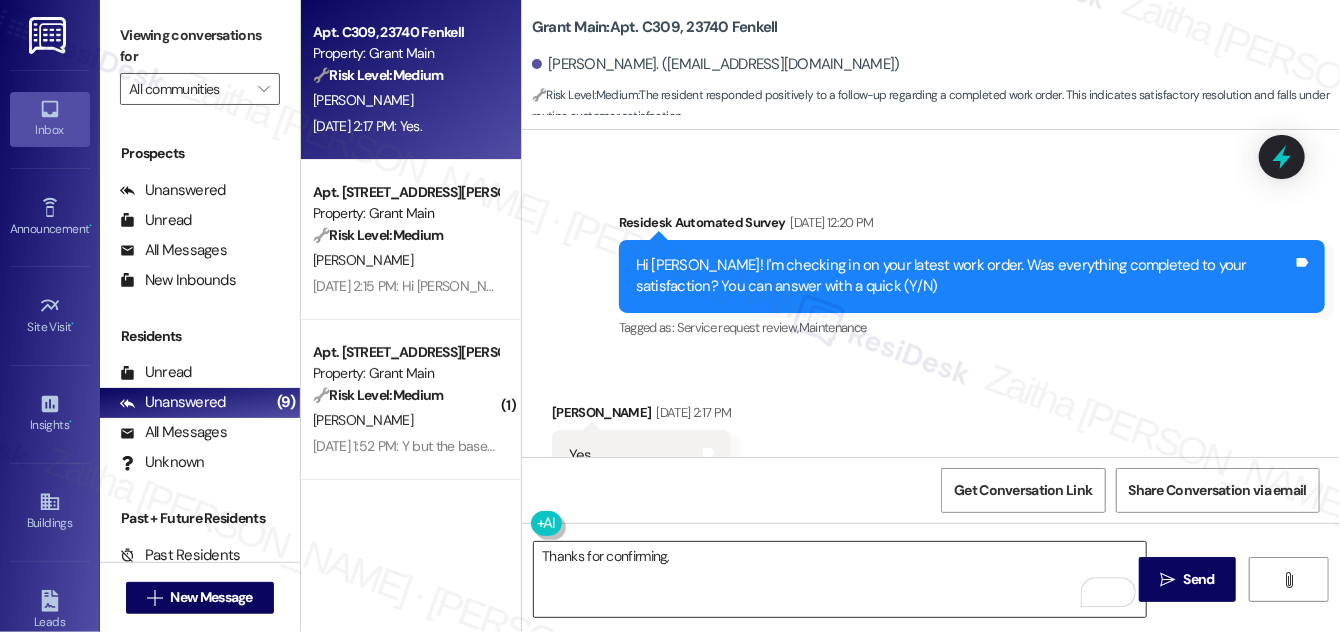 click on "Thanks for confirming," at bounding box center (840, 579) 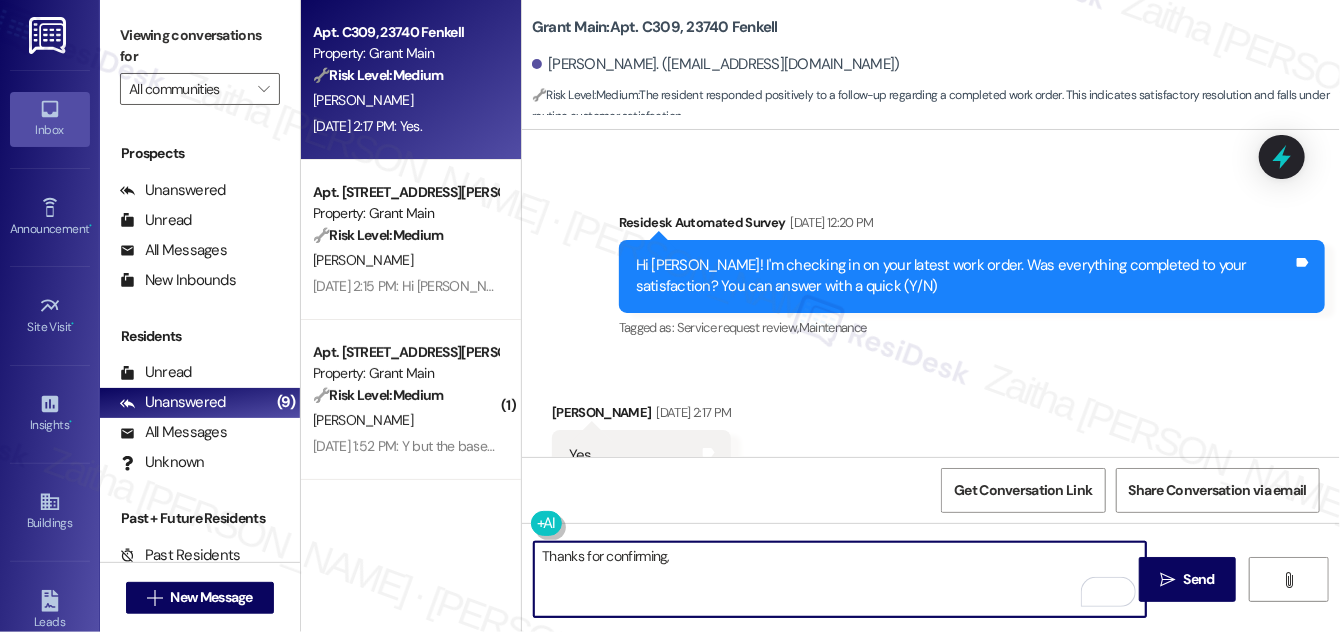 paste on "Christopher" 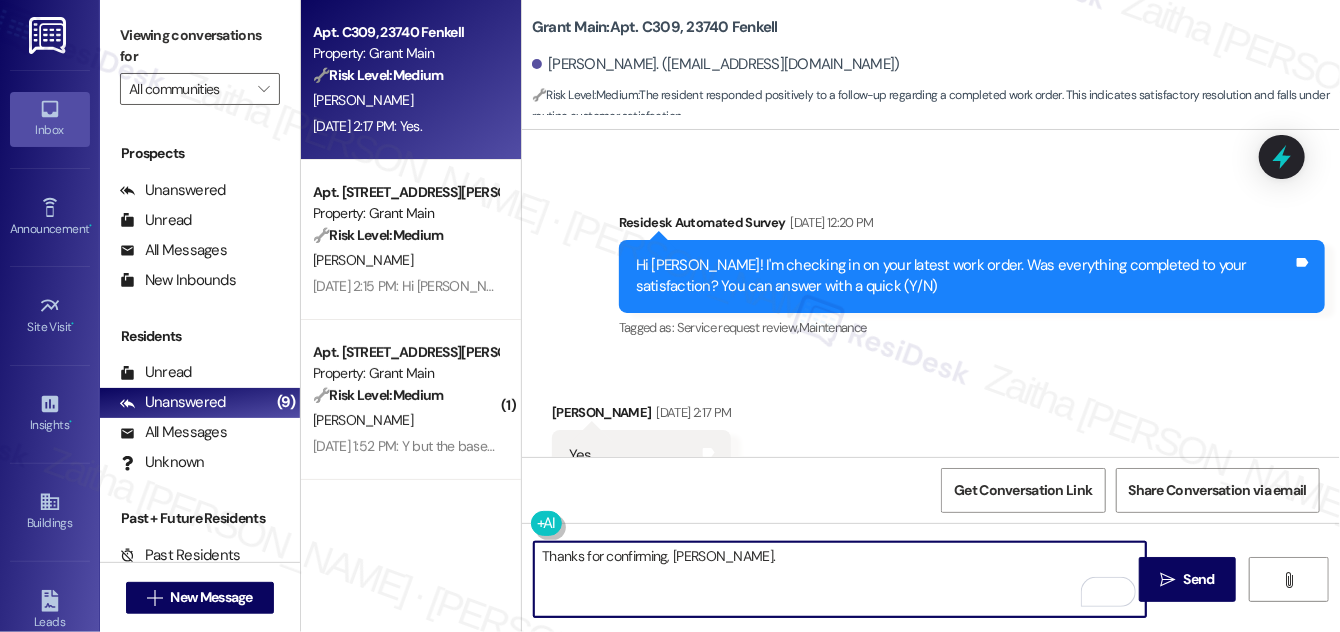 paste on "I'm happy the work order was completed to your satisfaction! We'd also love to hear your thoughts, has {{property}} lived up to your expectations?" 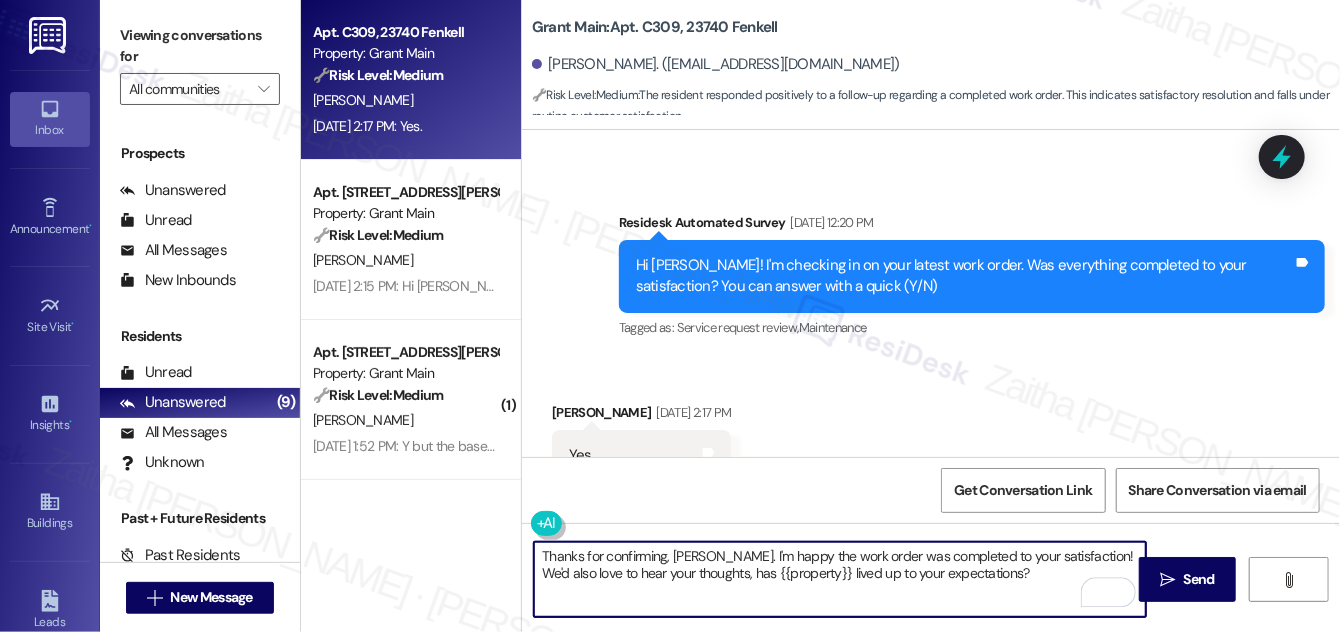 type on "Thanks for confirming, Christopher. I'm happy the work order was completed to your satisfaction! We'd also love to hear your thoughts, has {{property}} lived up to your expectations?" 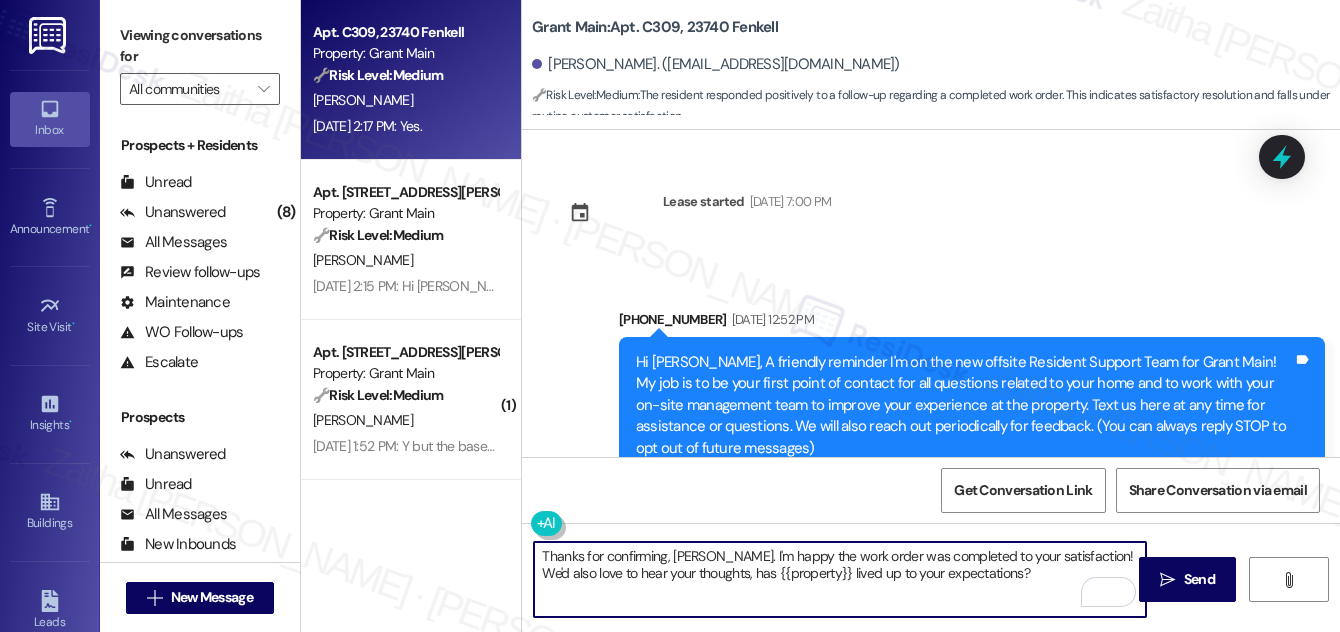 scroll, scrollTop: 0, scrollLeft: 0, axis: both 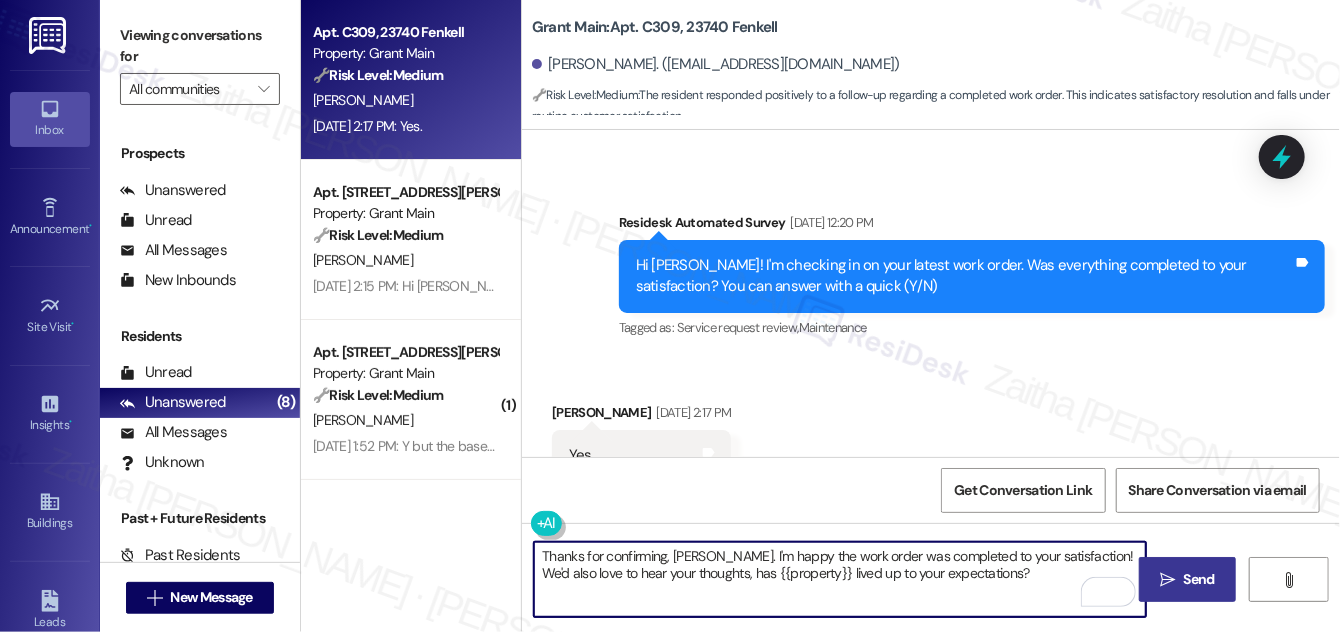 click on " Send" at bounding box center (1187, 579) 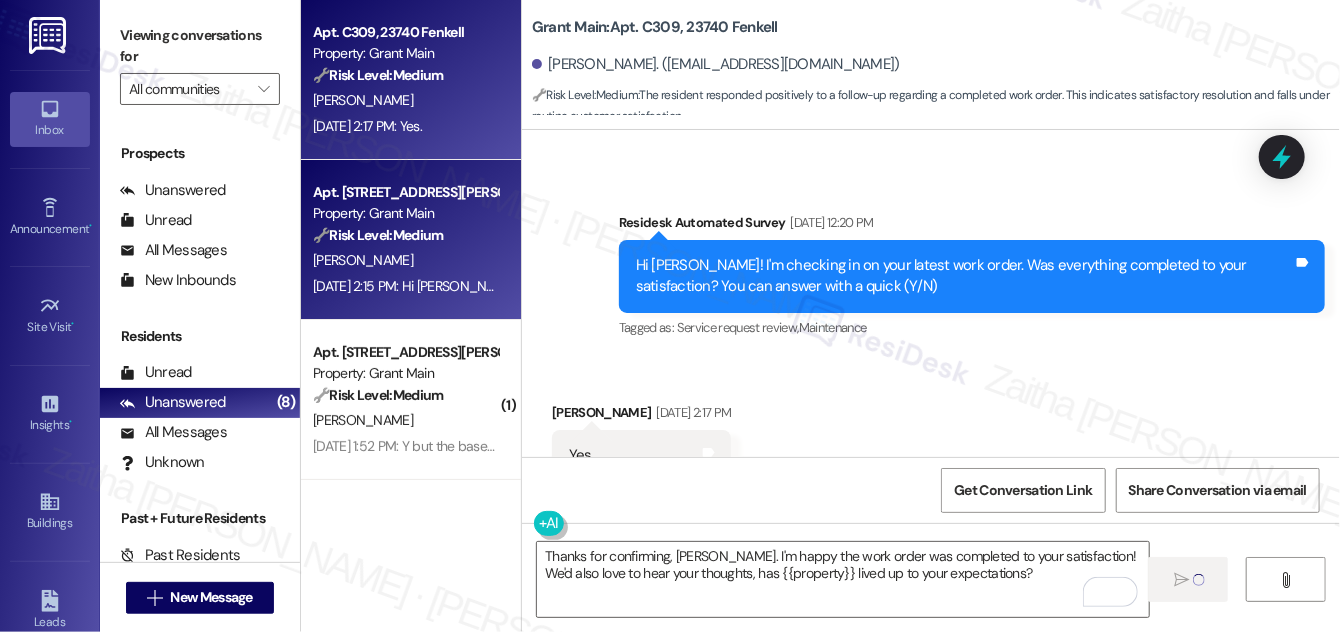 scroll, scrollTop: 8681, scrollLeft: 0, axis: vertical 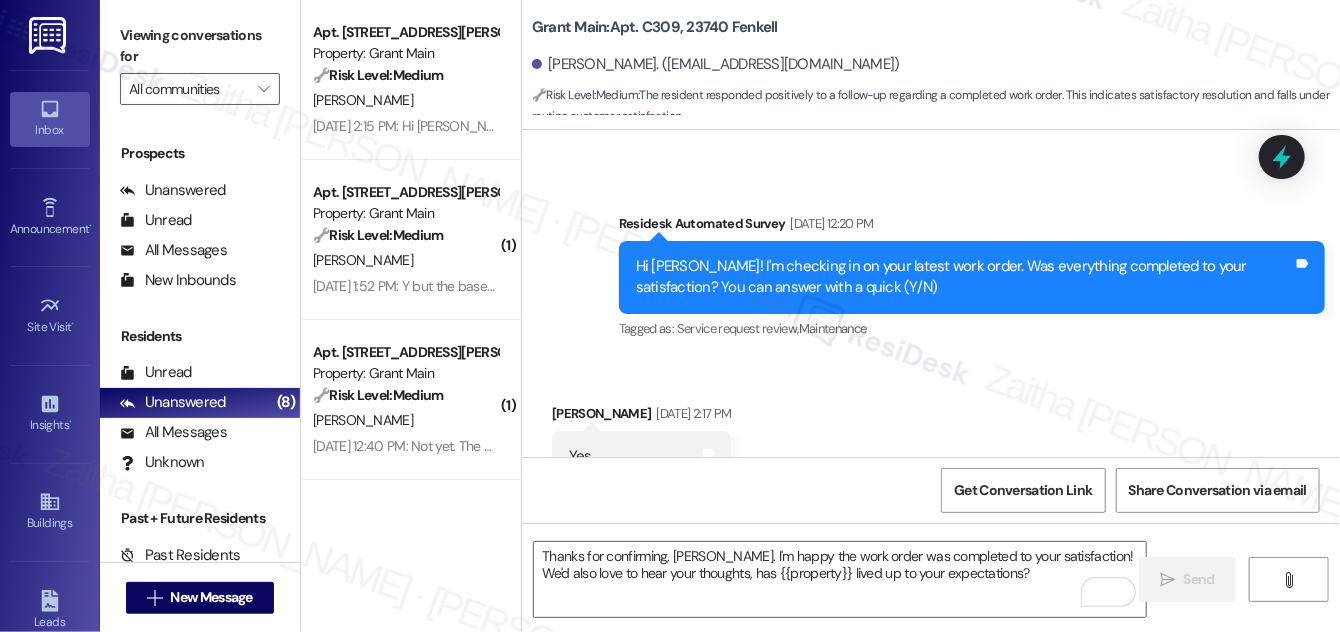 click on "🔧  Risk Level:  Medium The resident confirms the work order was completed, but mentions an odor in the basement. This is a non-urgent maintenance issue related to asset preservation and resident comfort. No immediate safety hazard or policy violation is indicated." at bounding box center (405, 235) 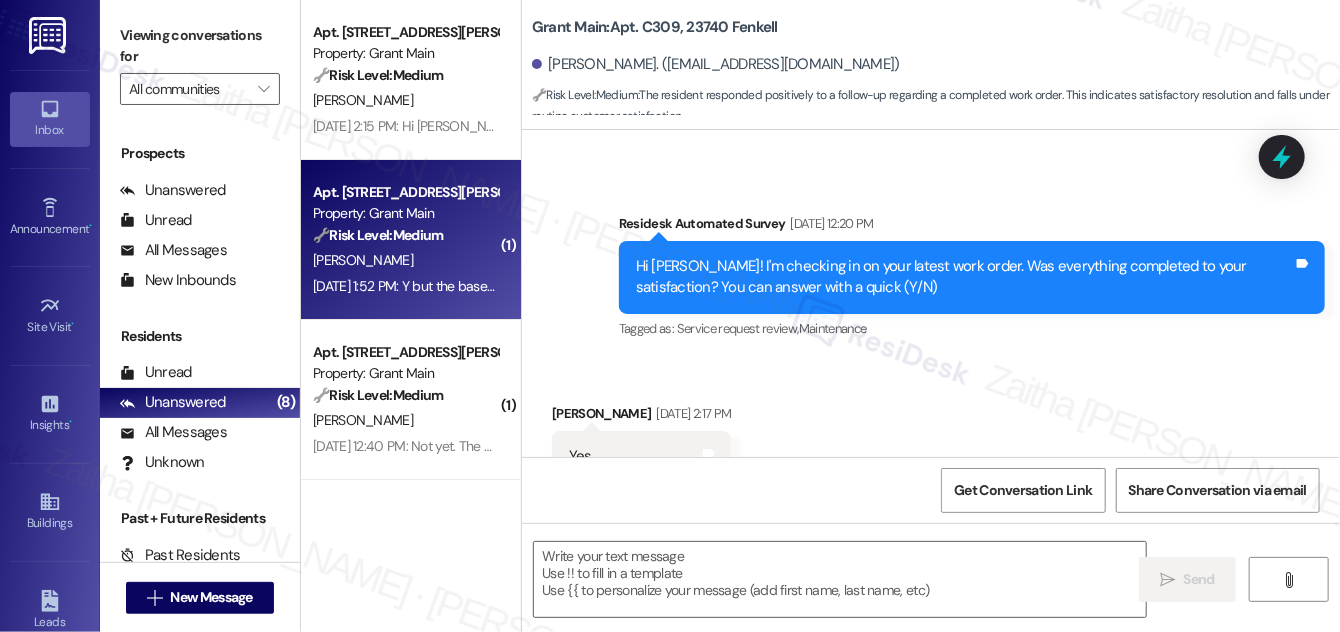 type on "Fetching suggested responses. Please feel free to read through the conversation in the meantime." 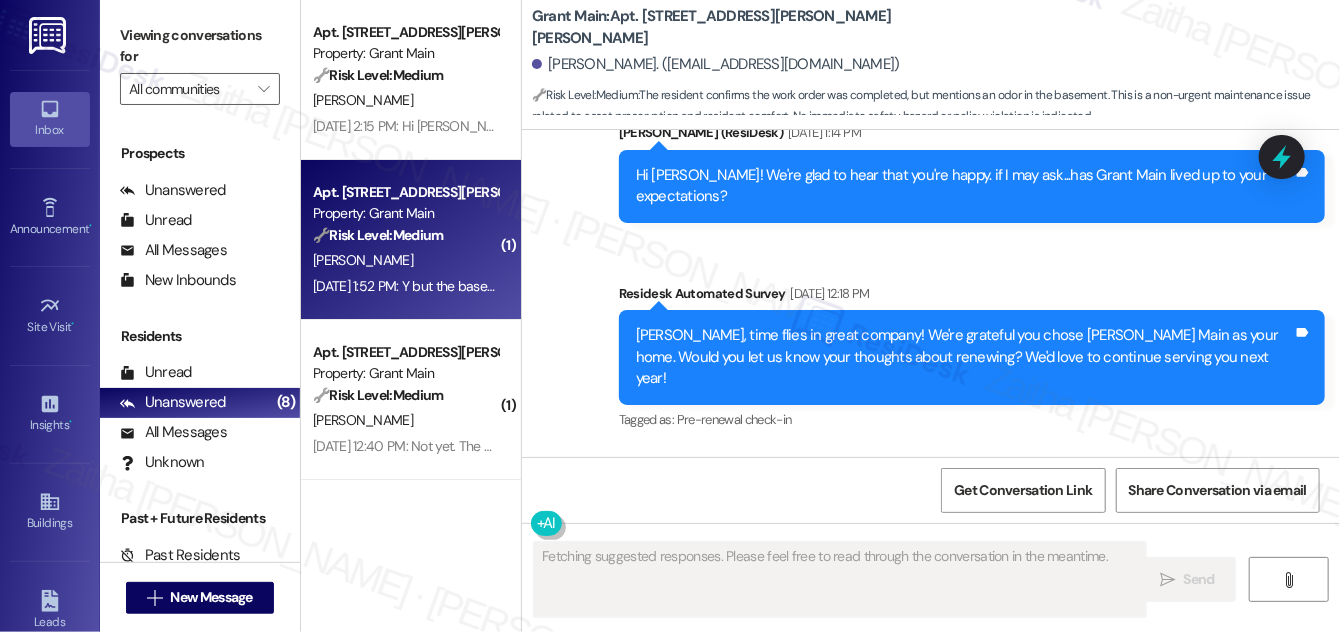 scroll, scrollTop: 8077, scrollLeft: 0, axis: vertical 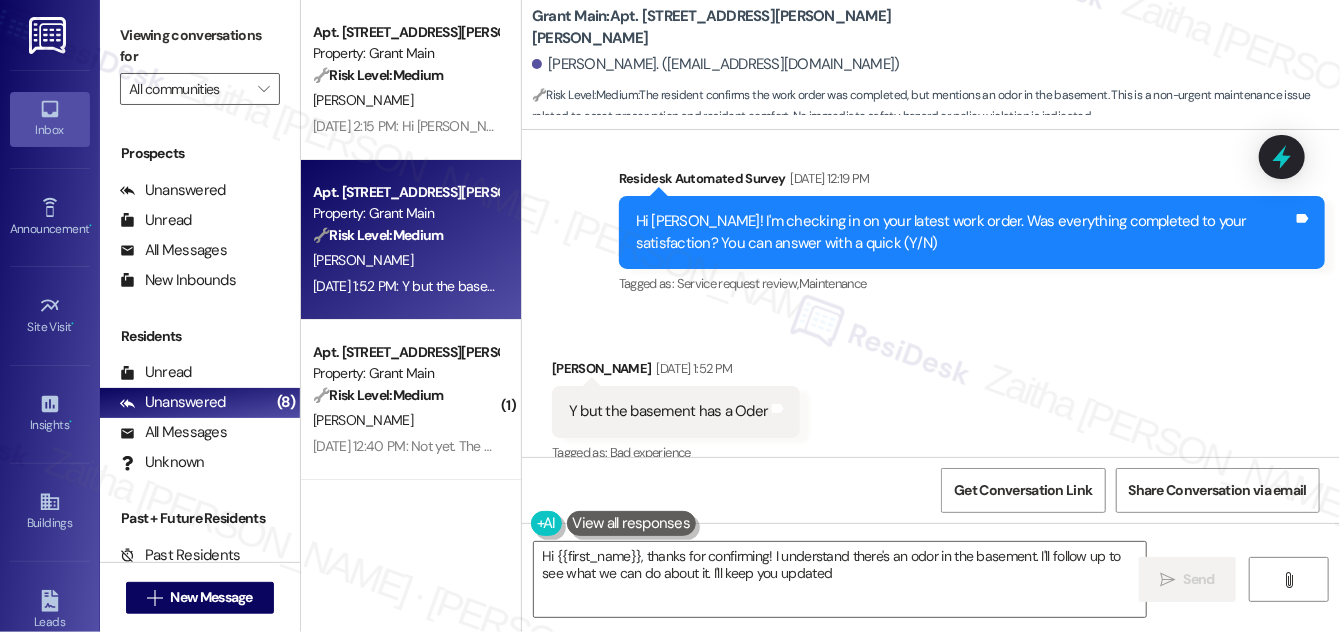 type on "Hi {{first_name}}, thanks for confirming! I understand there's an odor in the basement. I'll follow up to see what we can do about it. I'll keep you updated!" 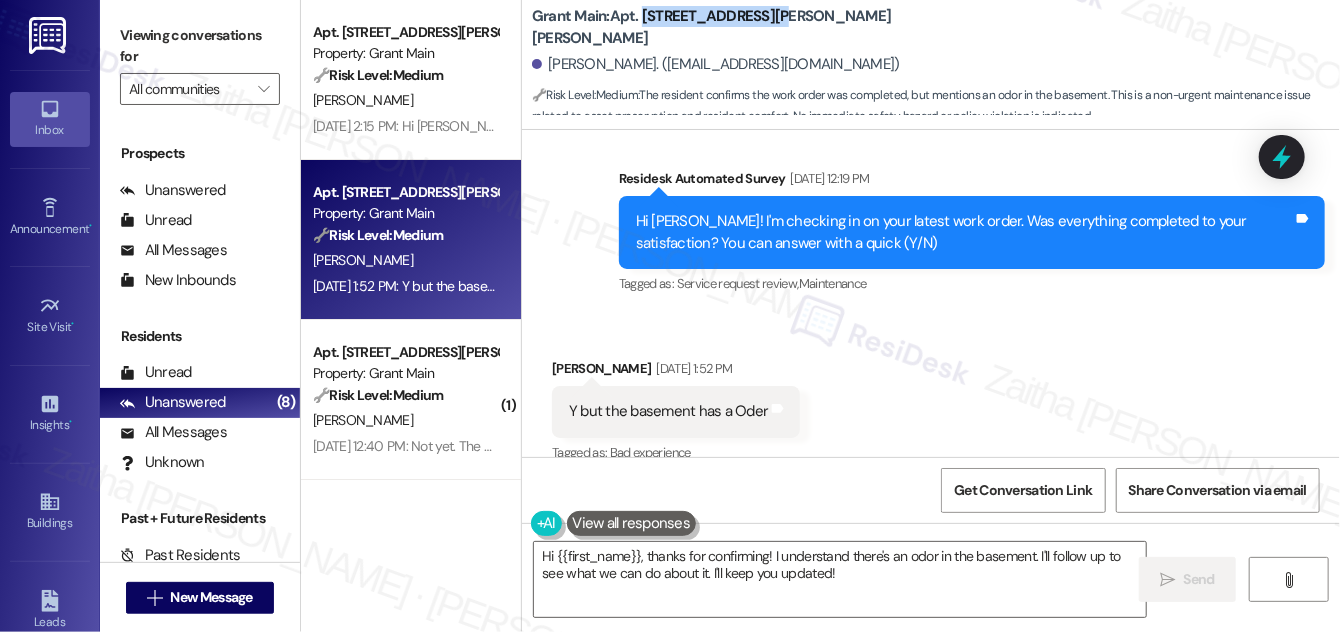 drag, startPoint x: 641, startPoint y: 25, endPoint x: 765, endPoint y: 23, distance: 124.01613 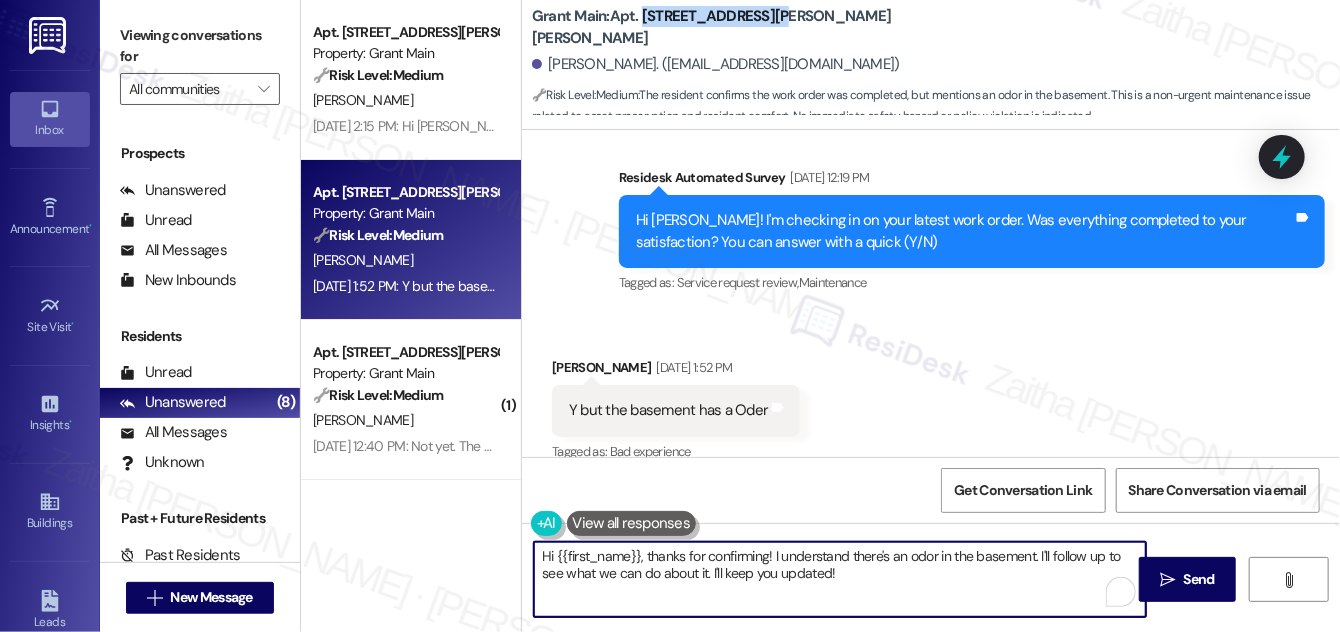 click on "Hi {{first_name}}, thanks for confirming! I understand there's an odor in the basement. I'll follow up to see what we can do about it. I'll keep you updated!" at bounding box center (840, 579) 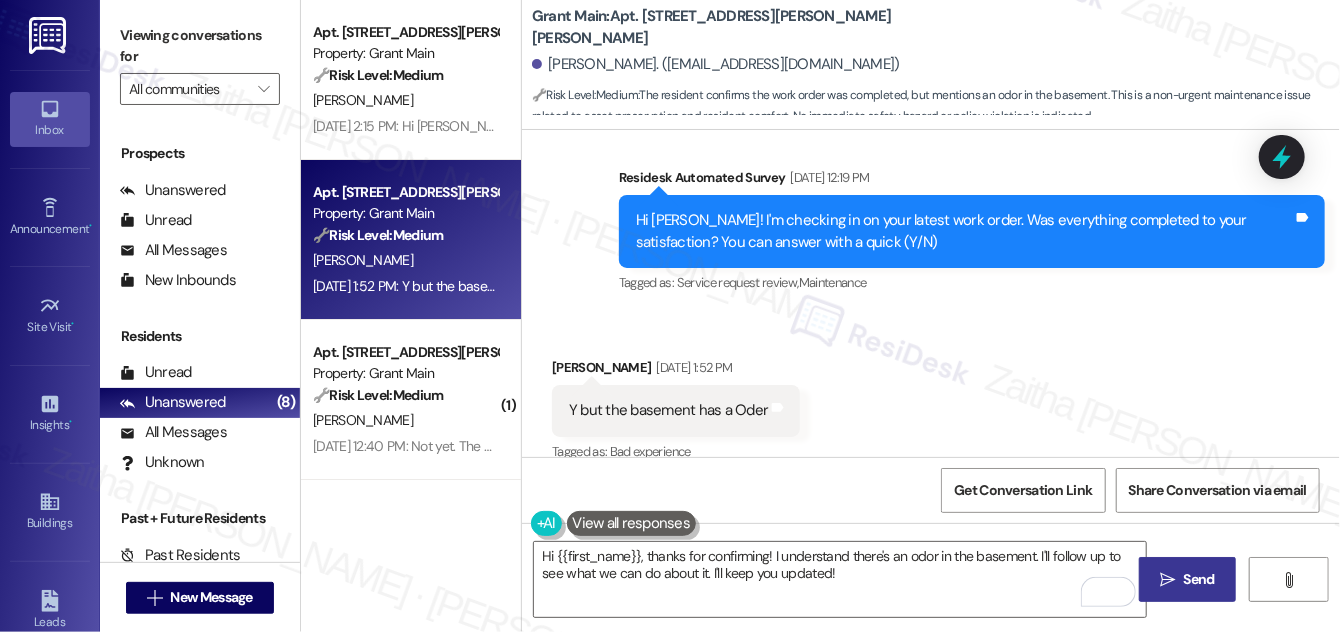 click on "Send" at bounding box center [1199, 579] 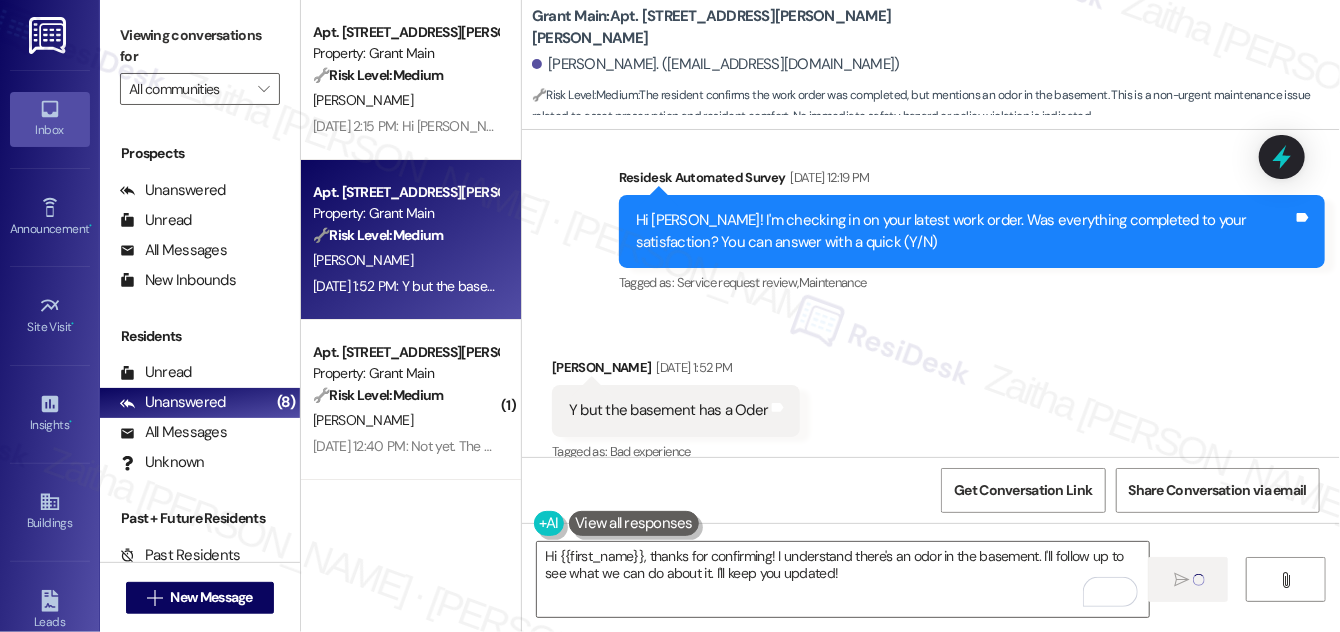 type 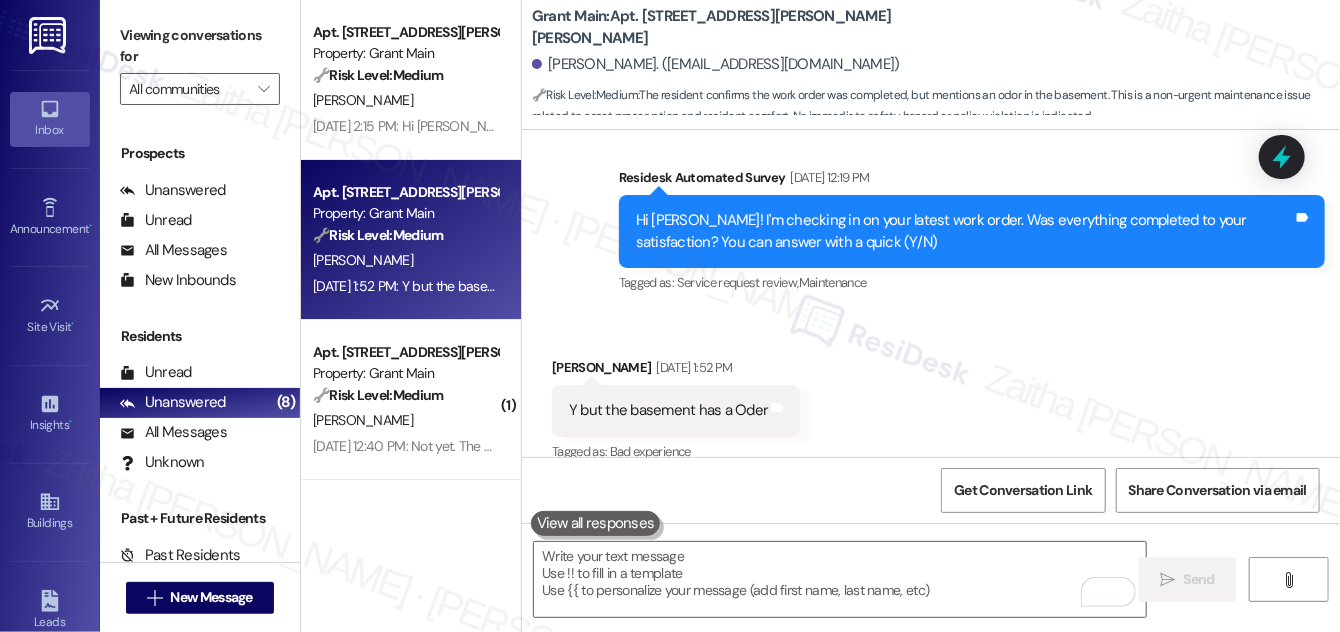 scroll, scrollTop: 8077, scrollLeft: 0, axis: vertical 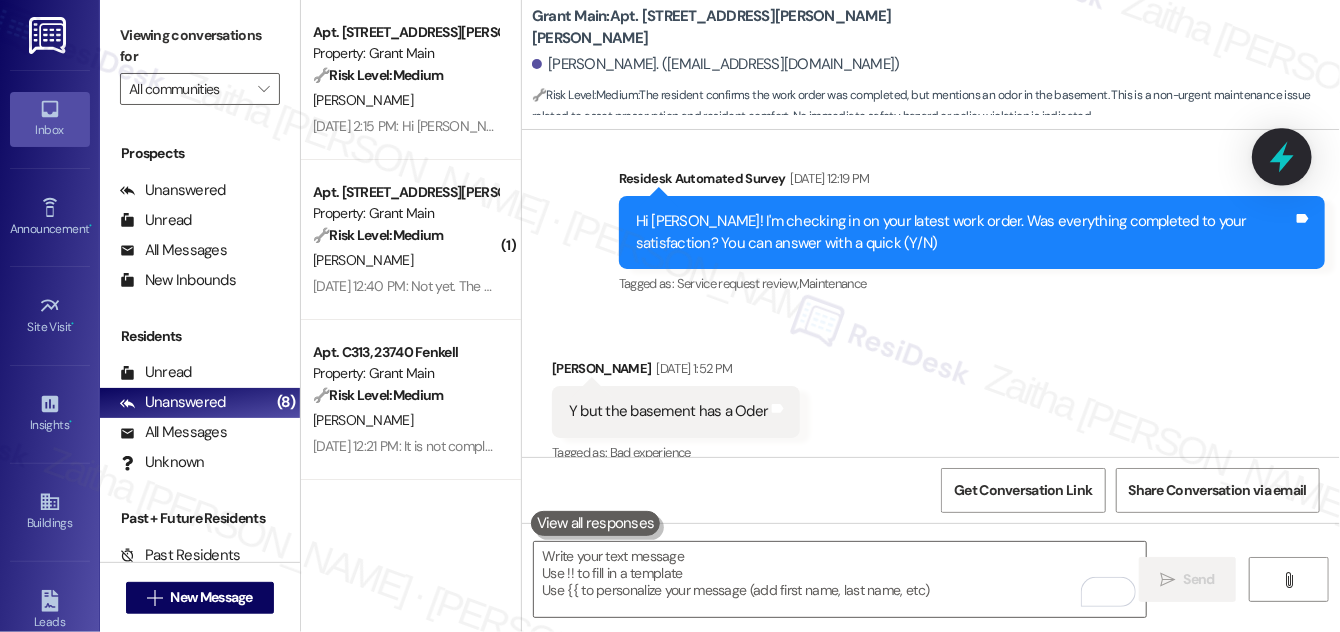 click 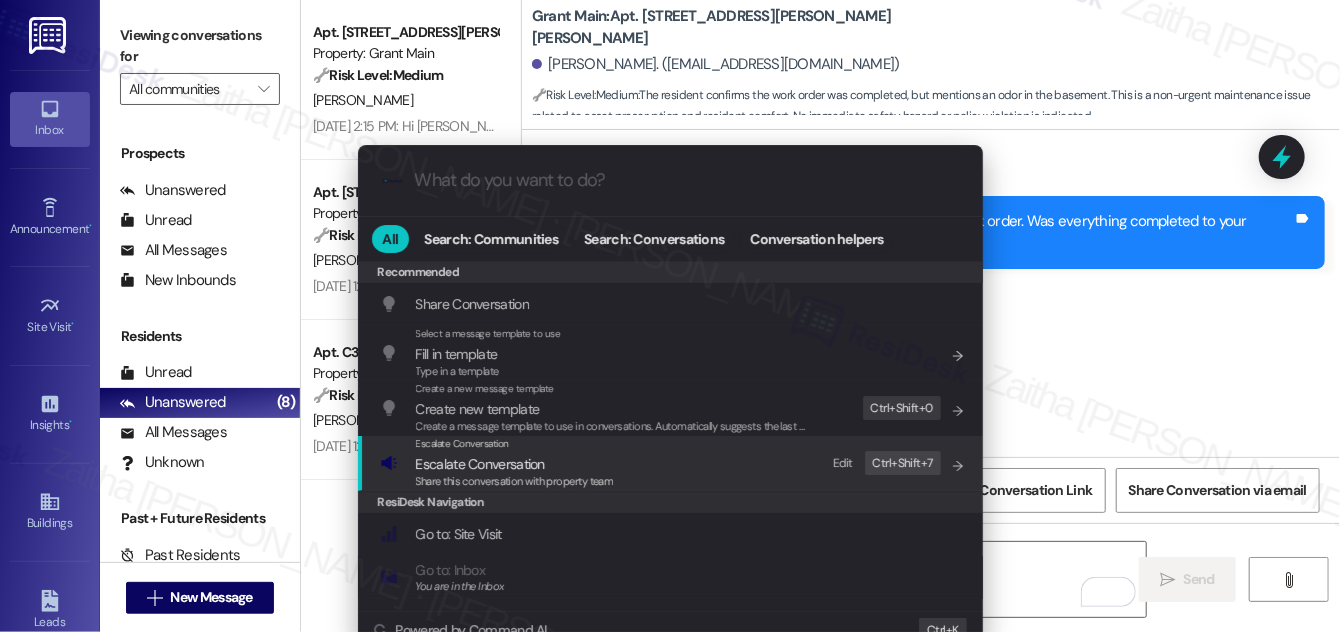 click on "Escalate Conversation" at bounding box center (515, 464) 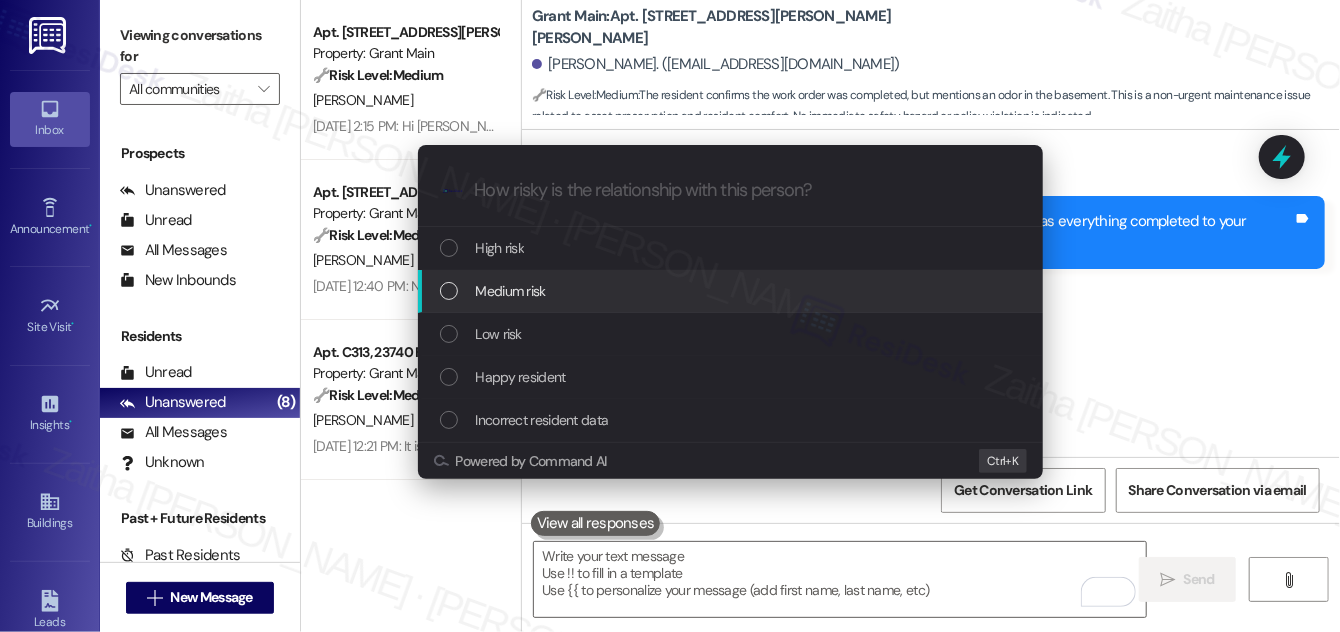 click on "Medium risk" at bounding box center [732, 291] 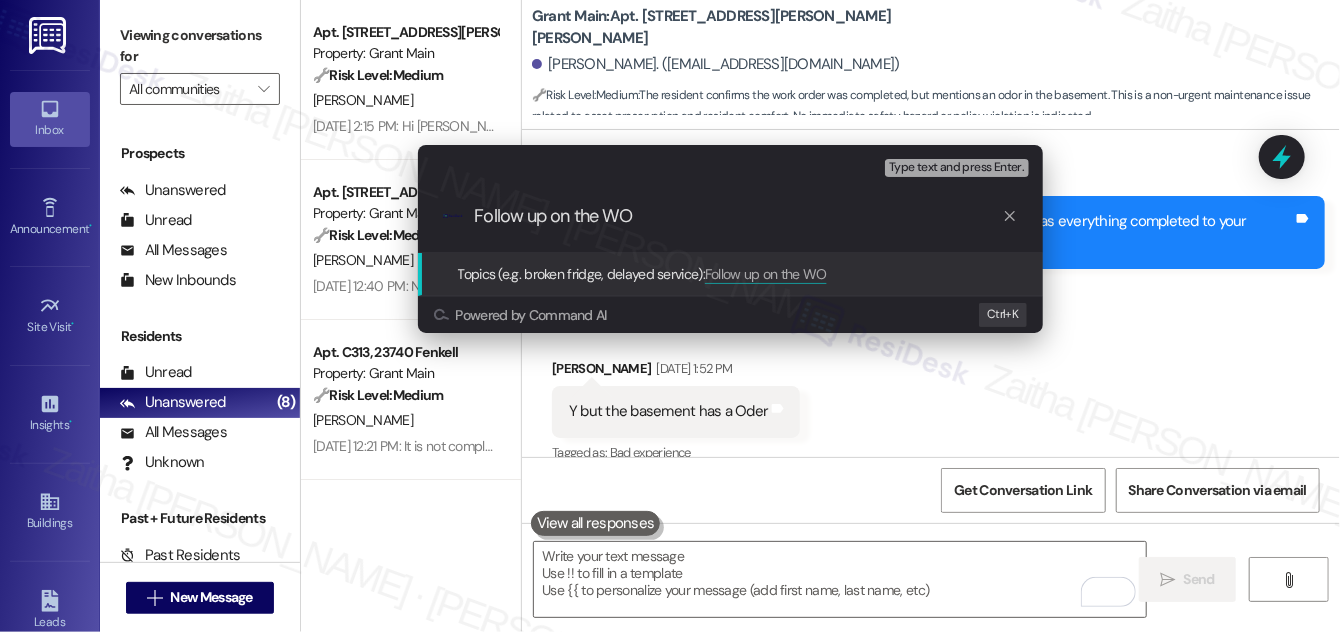 paste on "#47666" 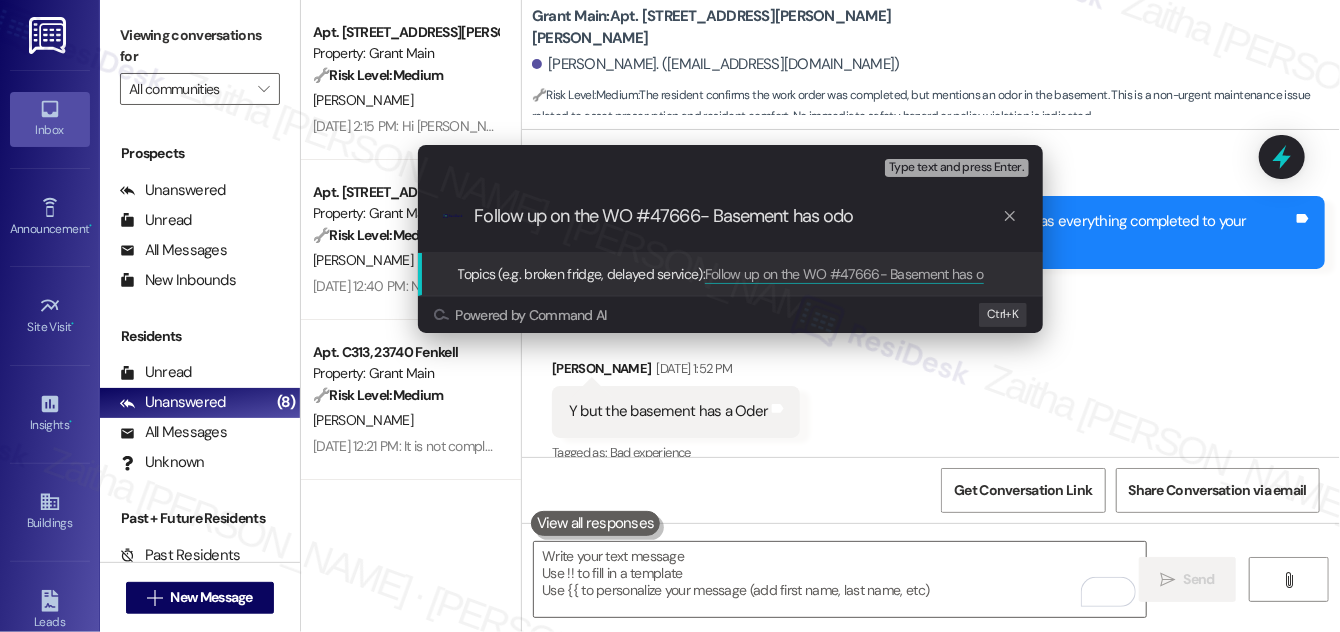 type on "Follow up on the WO #47666- Basement has odor" 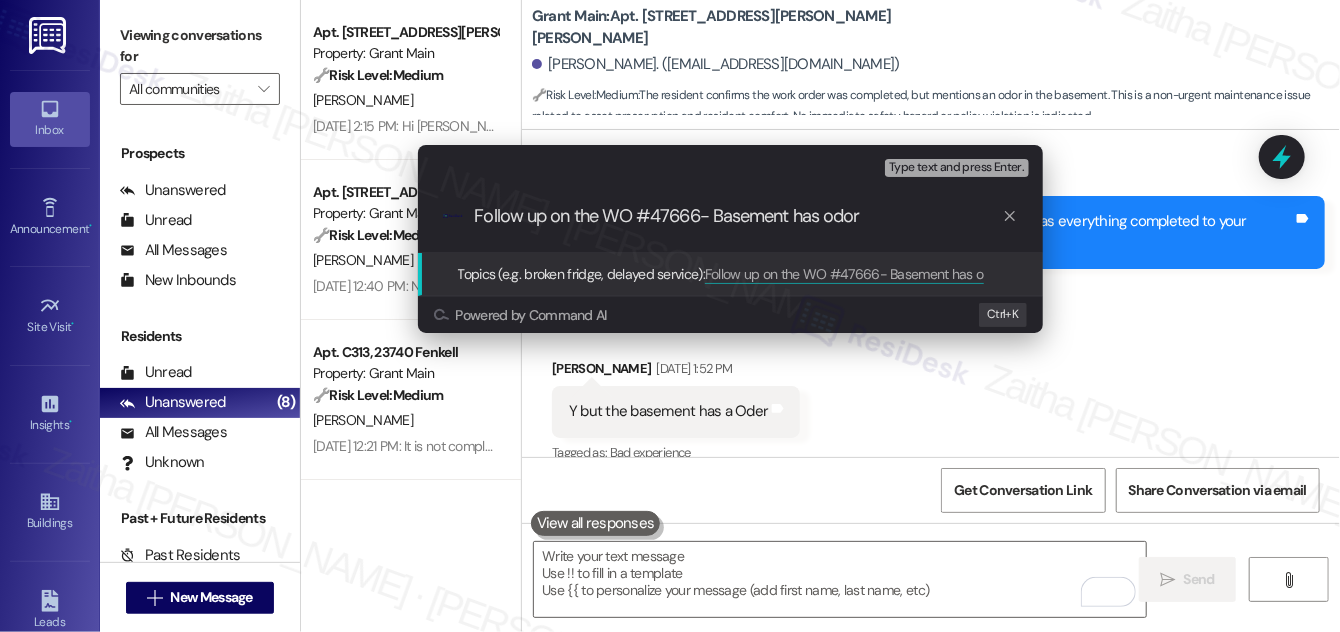 type 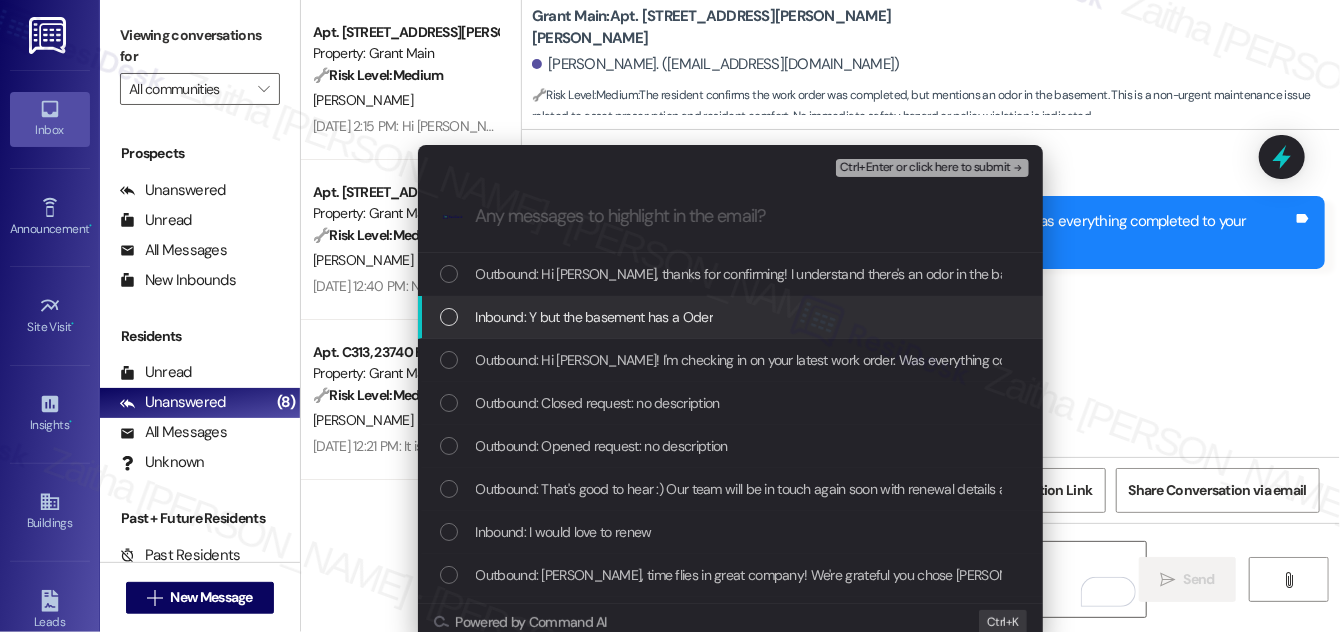 click at bounding box center [449, 317] 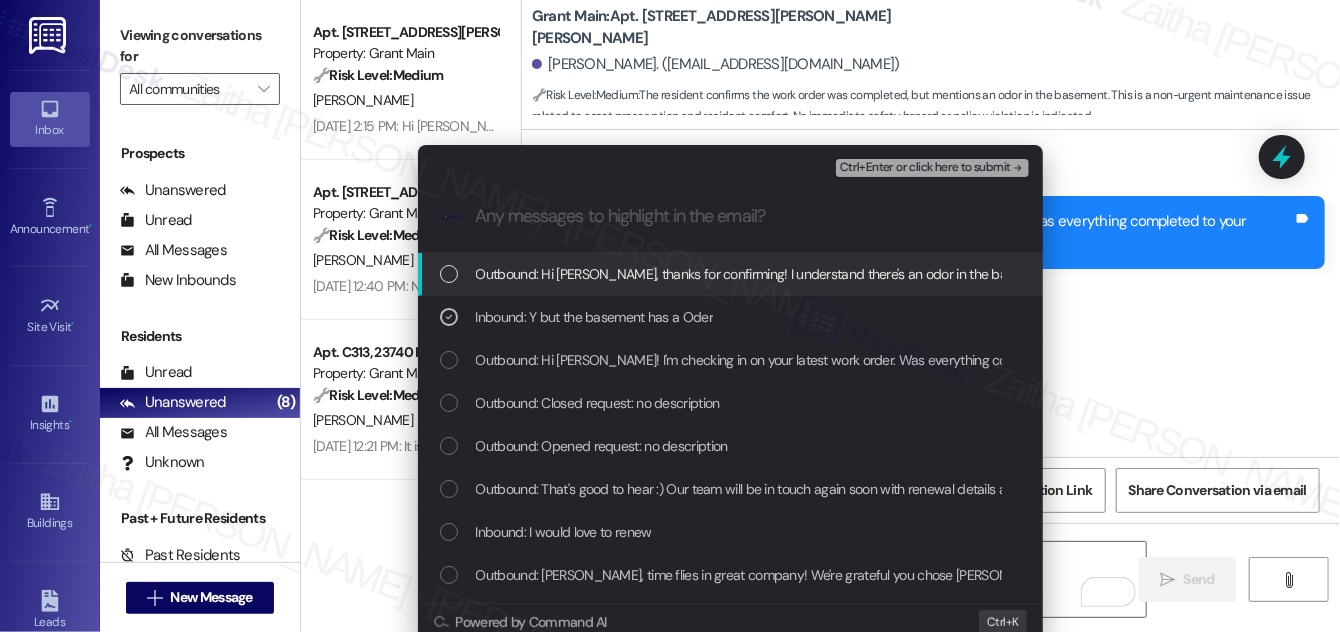 click on "Ctrl+Enter or click here to submit" at bounding box center [925, 168] 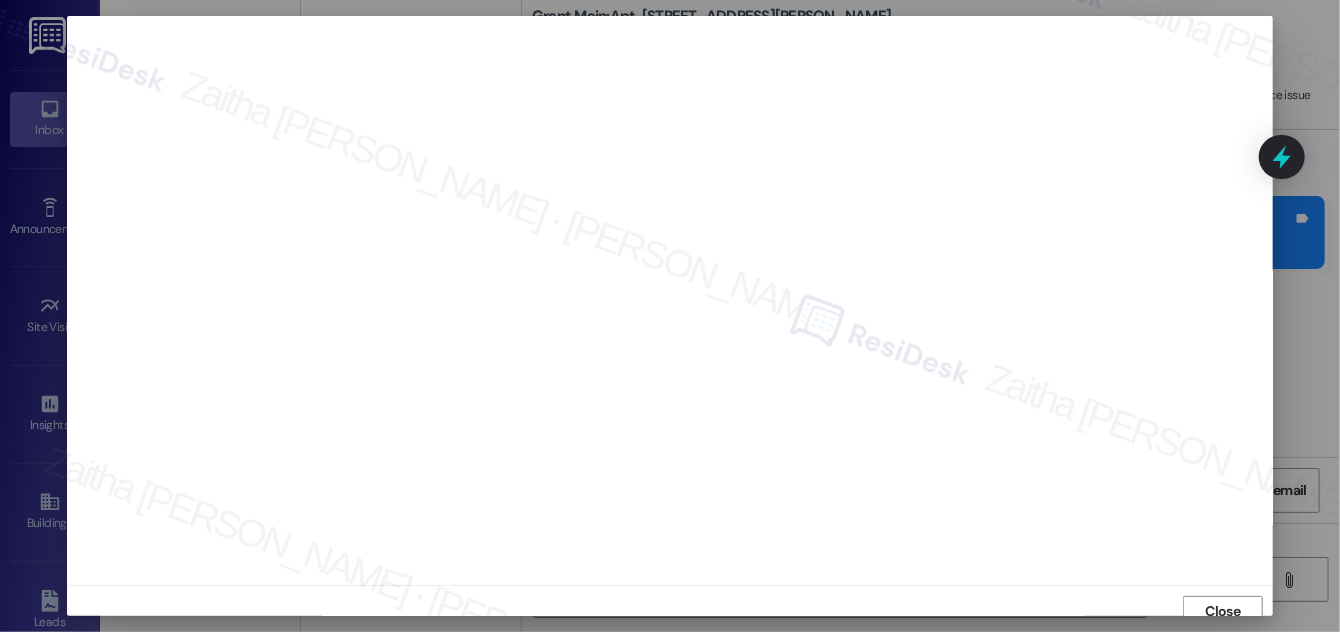 scroll, scrollTop: 11, scrollLeft: 0, axis: vertical 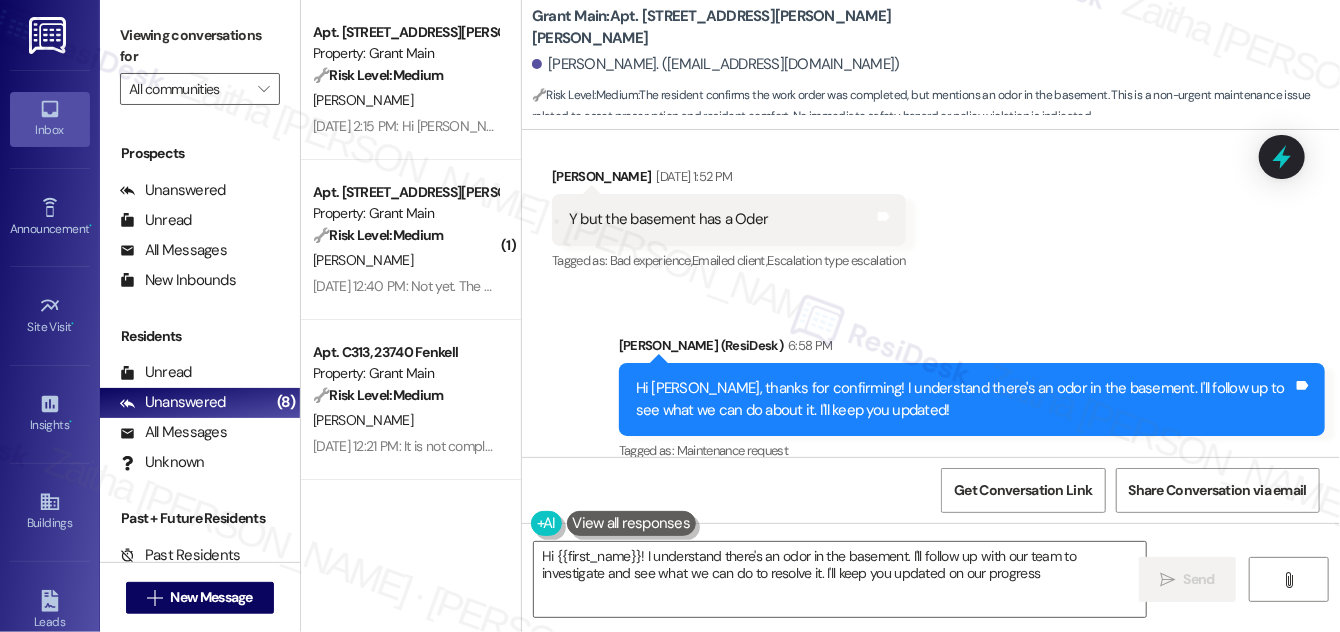 type on "Hi {{first_name}}! I understand there's an odor in the basement. I'll follow up with our team to investigate and see what we can do to resolve it. I'll keep you updated on our progress!" 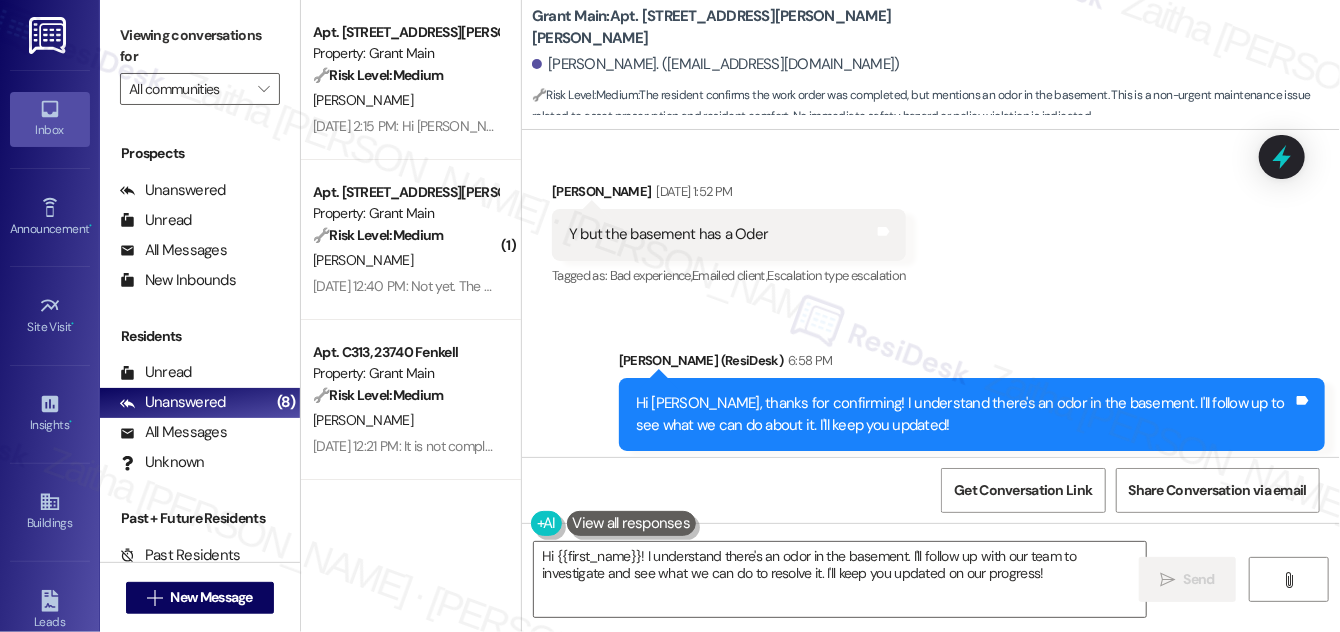 scroll, scrollTop: 8269, scrollLeft: 0, axis: vertical 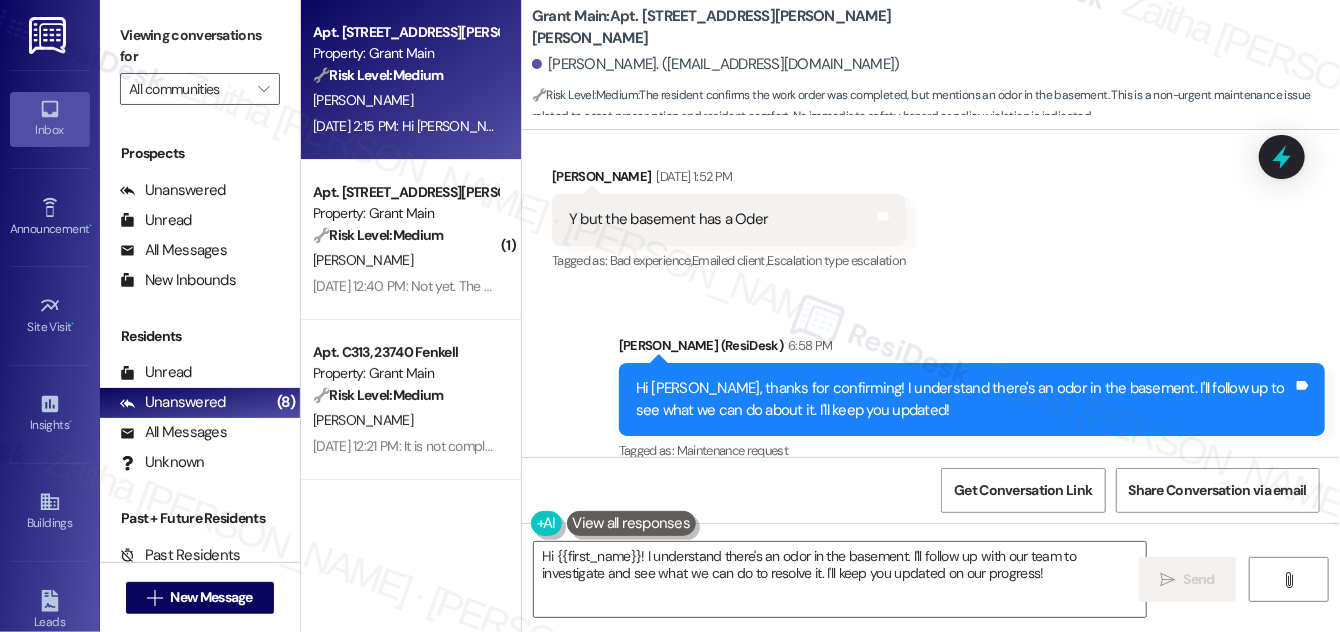 click on "D. Dantzler" at bounding box center (405, 100) 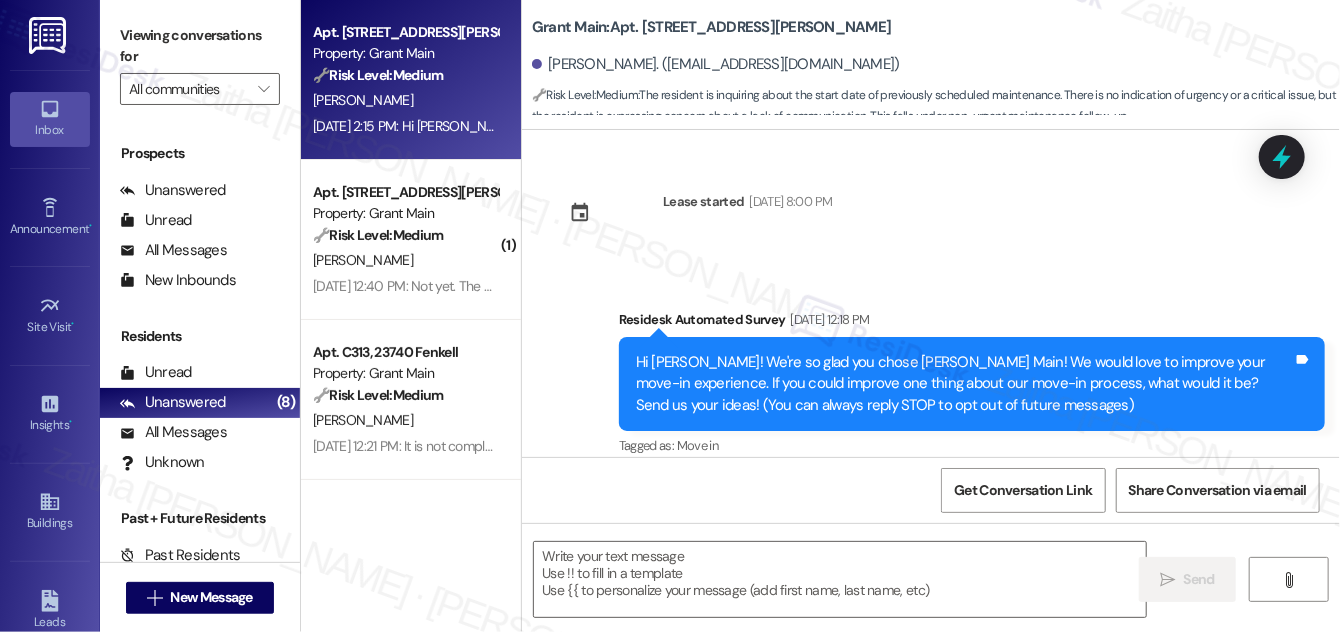 scroll, scrollTop: 5788, scrollLeft: 0, axis: vertical 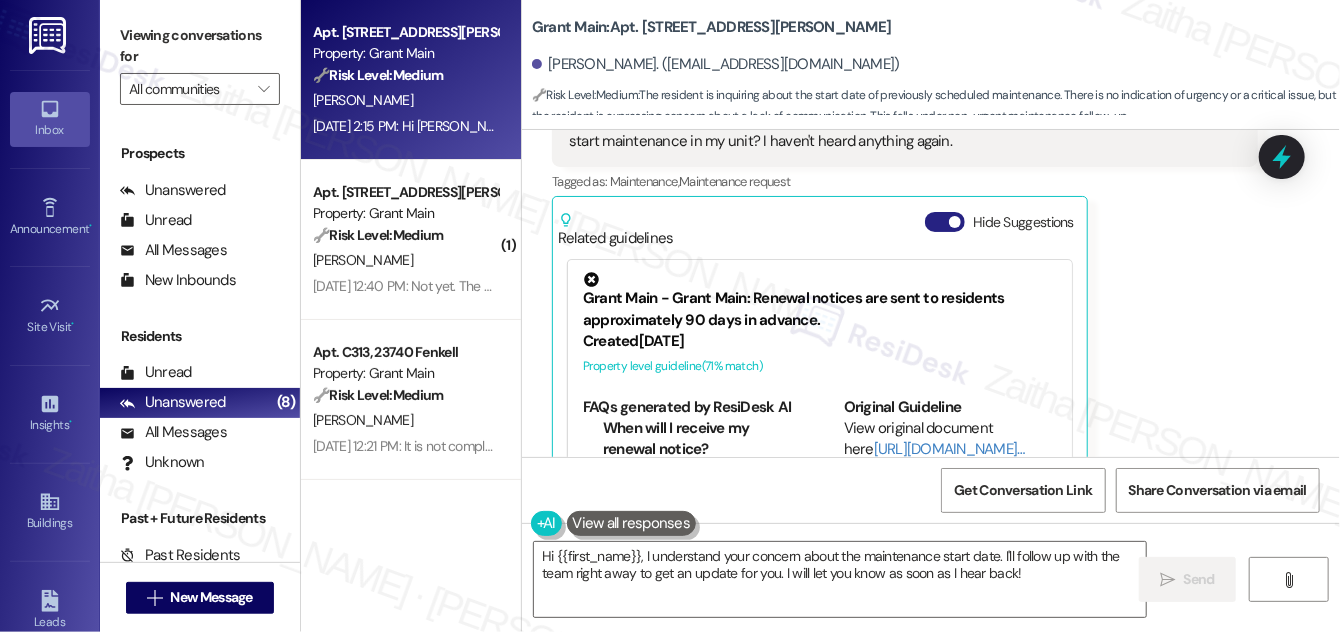 click on "Hide Suggestions" at bounding box center [945, 222] 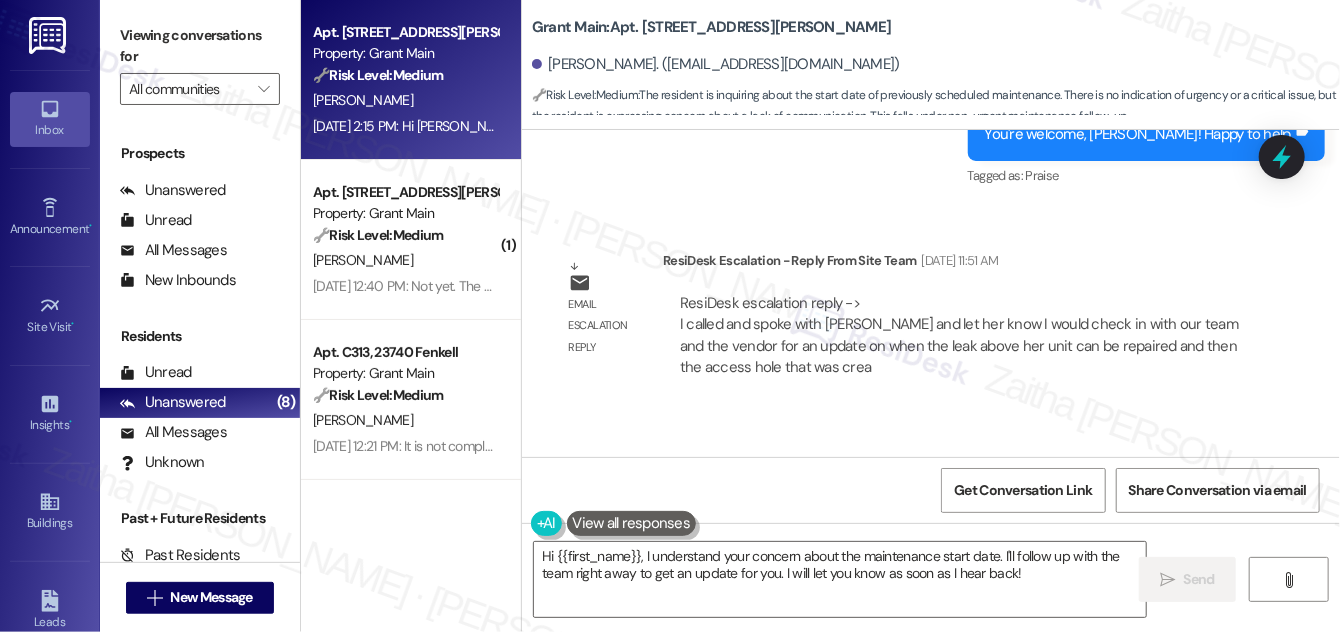 scroll, scrollTop: 4535, scrollLeft: 0, axis: vertical 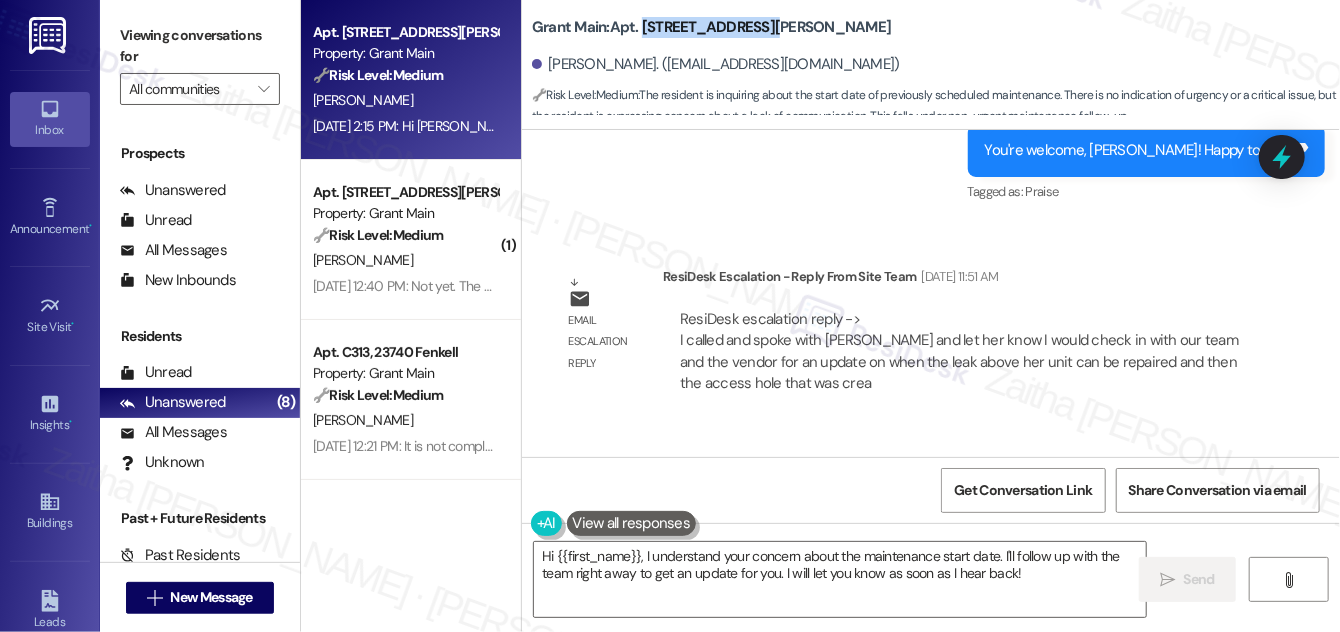 drag, startPoint x: 640, startPoint y: 23, endPoint x: 756, endPoint y: 11, distance: 116.61904 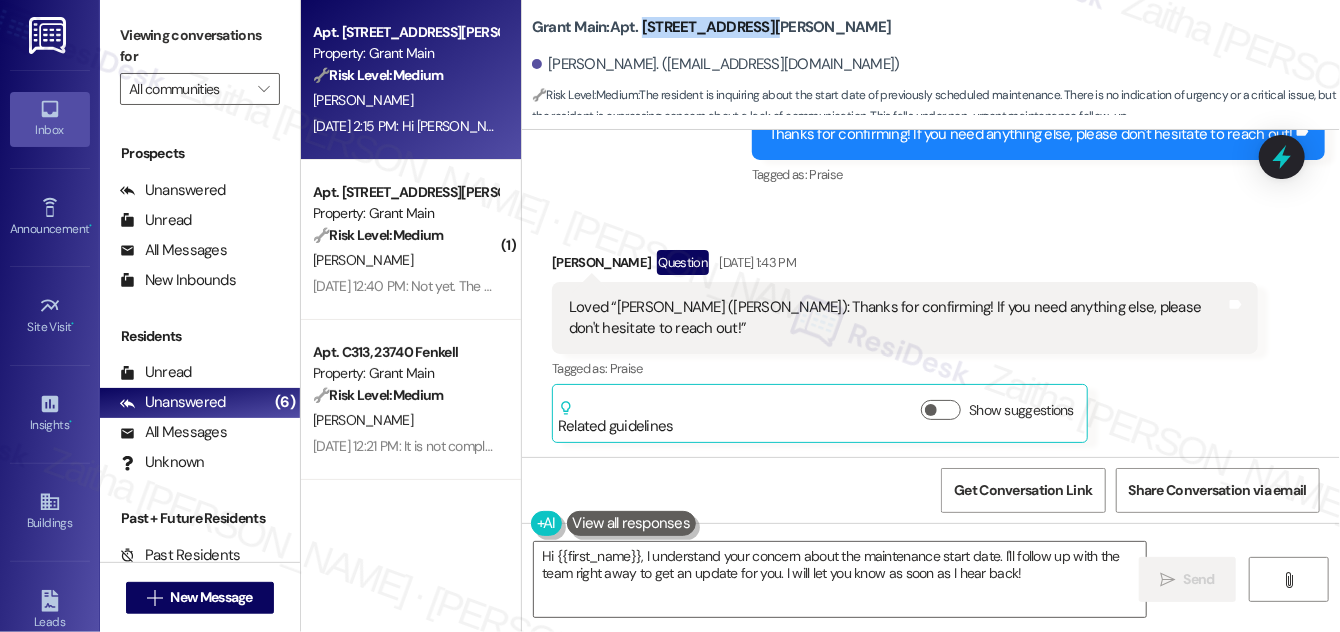 scroll, scrollTop: 5535, scrollLeft: 0, axis: vertical 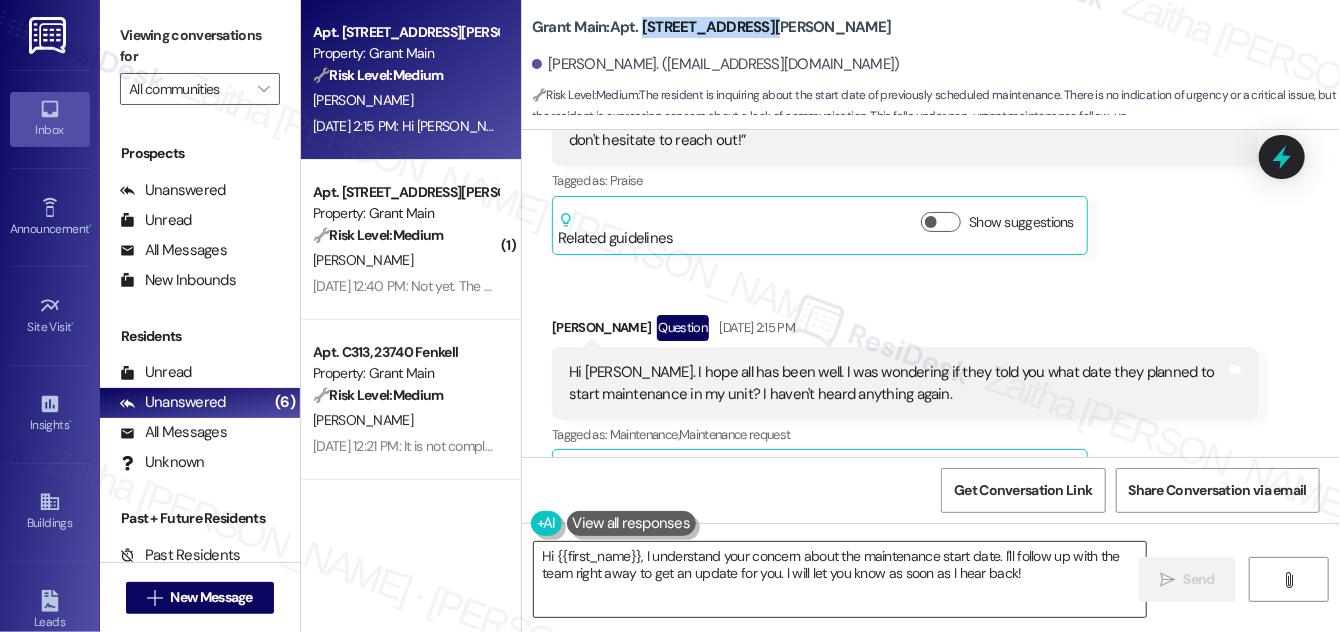 click on "Hi {{first_name}}, I understand your concern about the maintenance start date. I'll follow up with the team right away to get an update for you. I will let you know as soon as I hear back!" at bounding box center (840, 579) 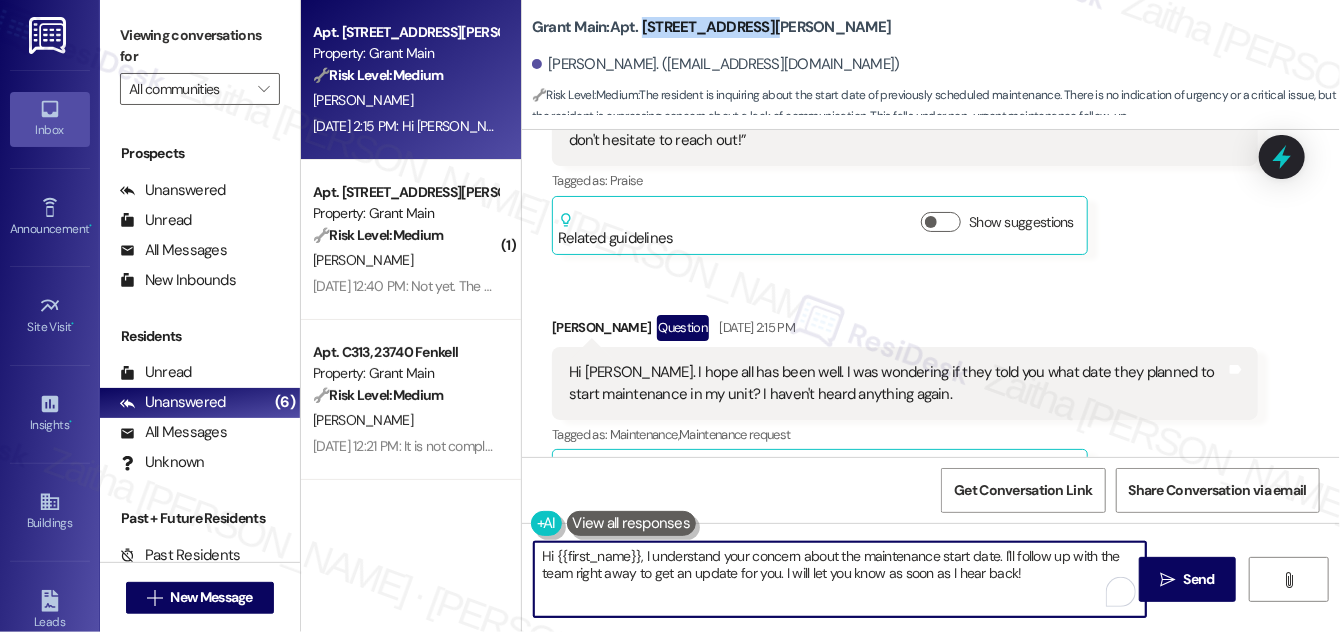 click on "Hi {{first_name}}, I understand your concern about the maintenance start date. I'll follow up with the team right away to get an update for you. I will let you know as soon as I hear back!" at bounding box center [840, 579] 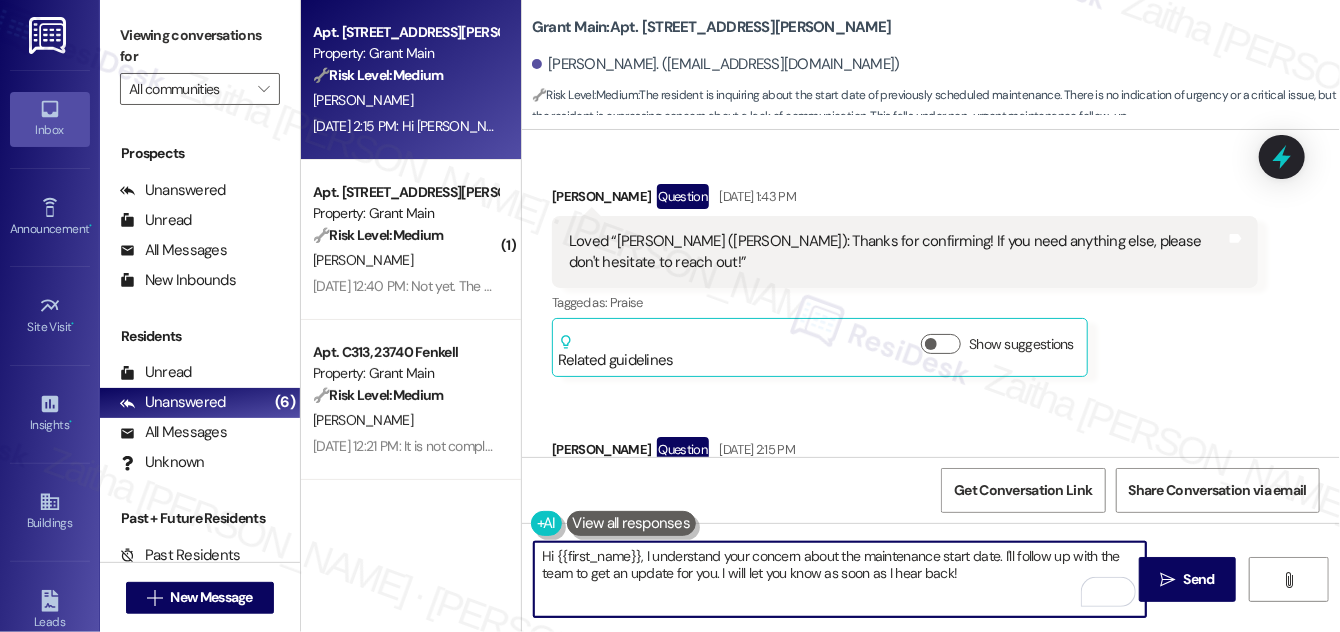 scroll, scrollTop: 5444, scrollLeft: 0, axis: vertical 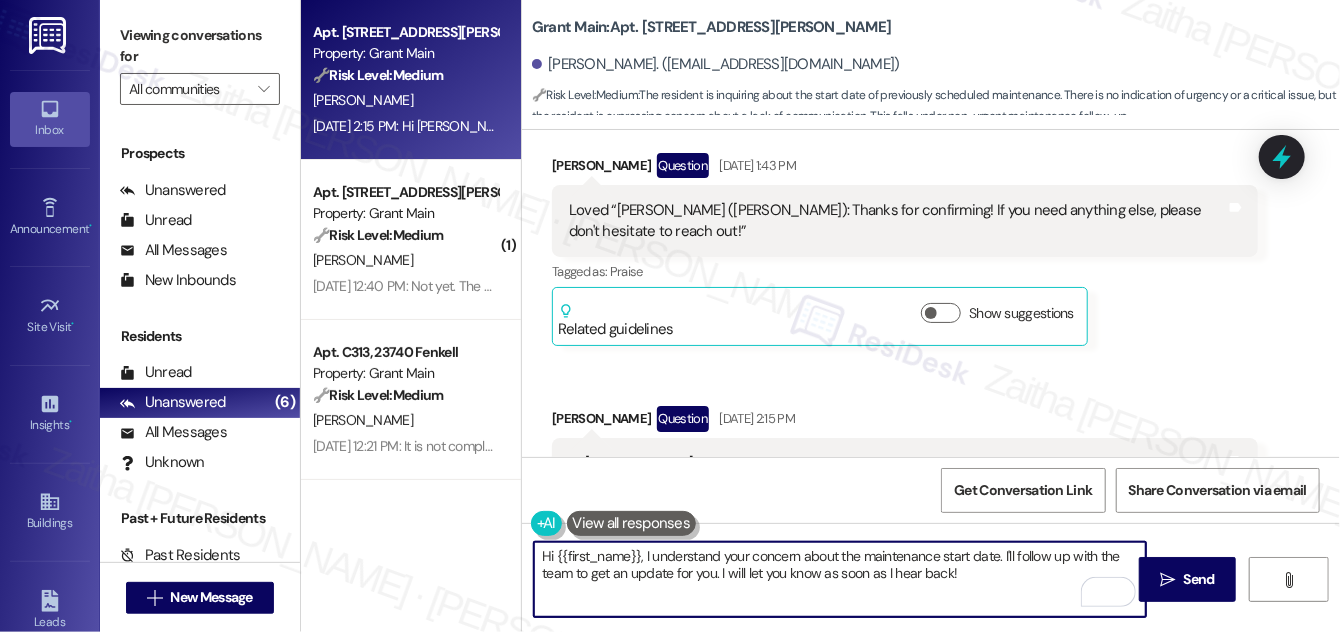 click on "Hi {{first_name}}, I understand your concern about the maintenance start date. I'll follow up with the team to get an update for you. I will let you know as soon as I hear back!" at bounding box center [840, 579] 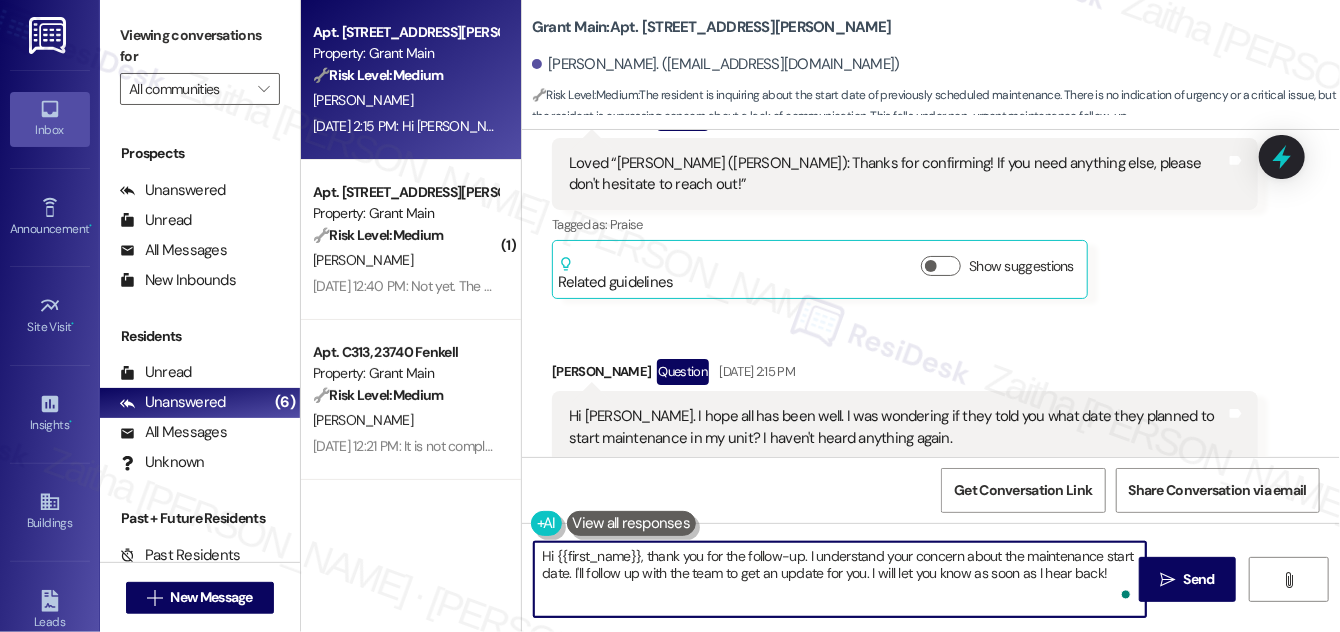 scroll, scrollTop: 5535, scrollLeft: 0, axis: vertical 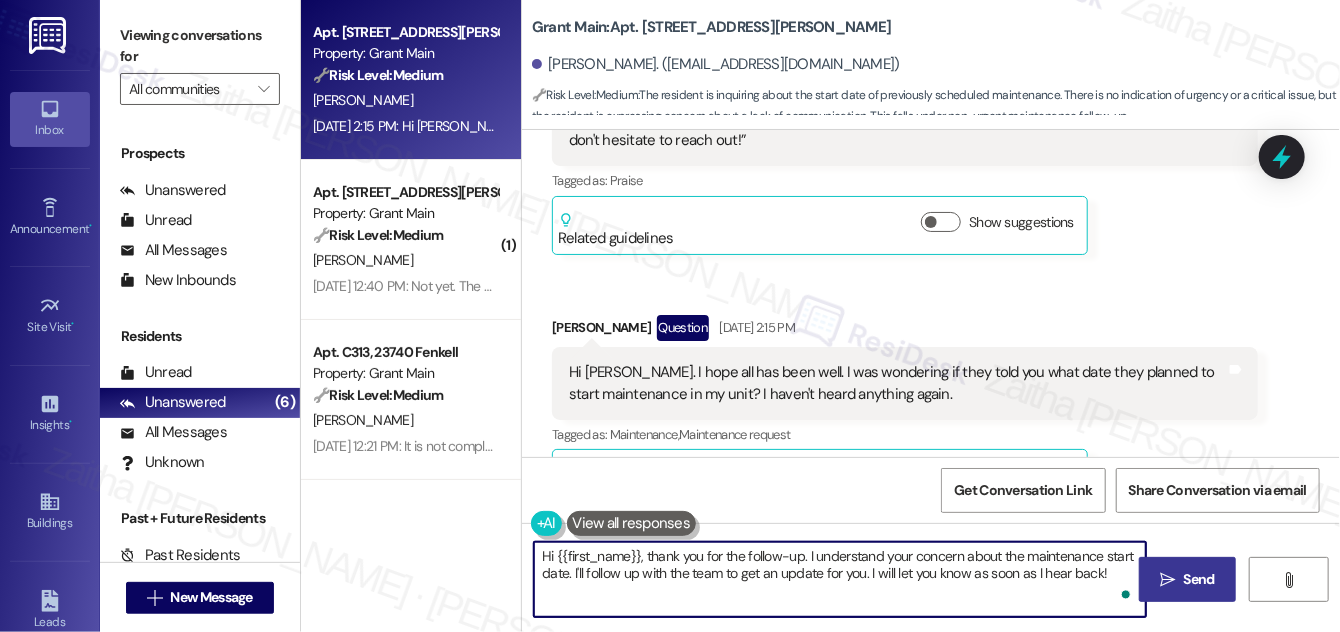 type on "Hi {{first_name}}, thank you for the follow-up. I understand your concern about the maintenance start date. I'll follow up with the team to get an update for you. I will let you know as soon as I hear back!" 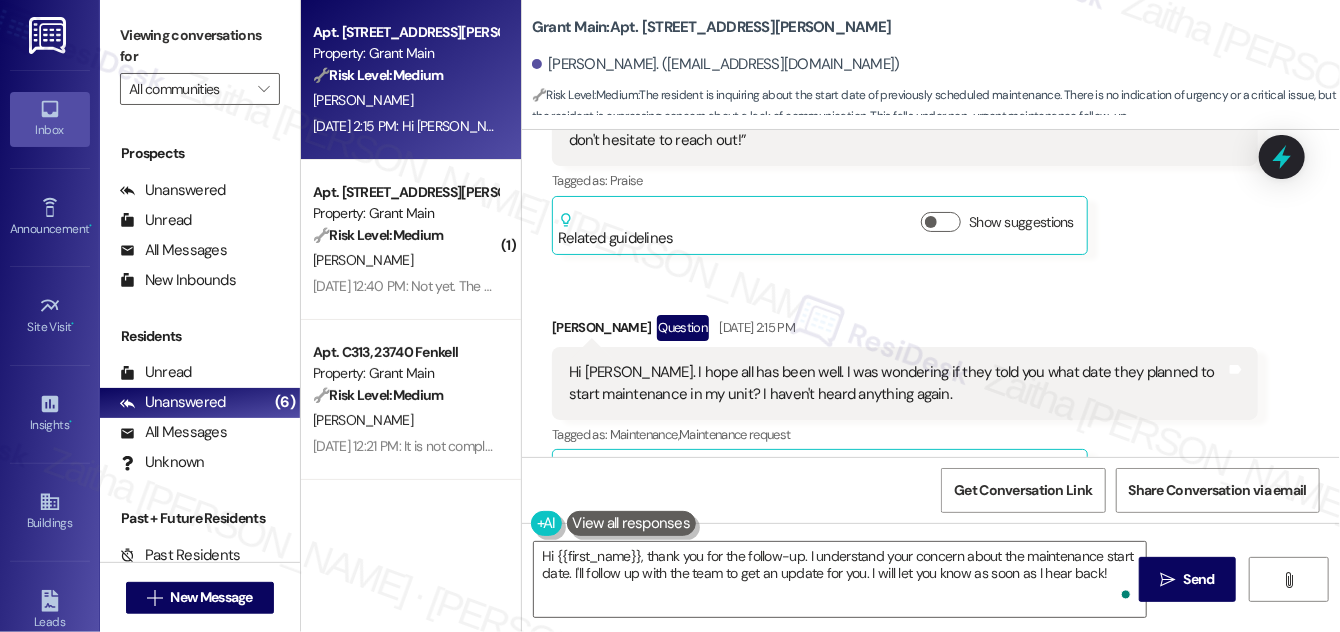 drag, startPoint x: 1180, startPoint y: 575, endPoint x: 1169, endPoint y: 554, distance: 23.70654 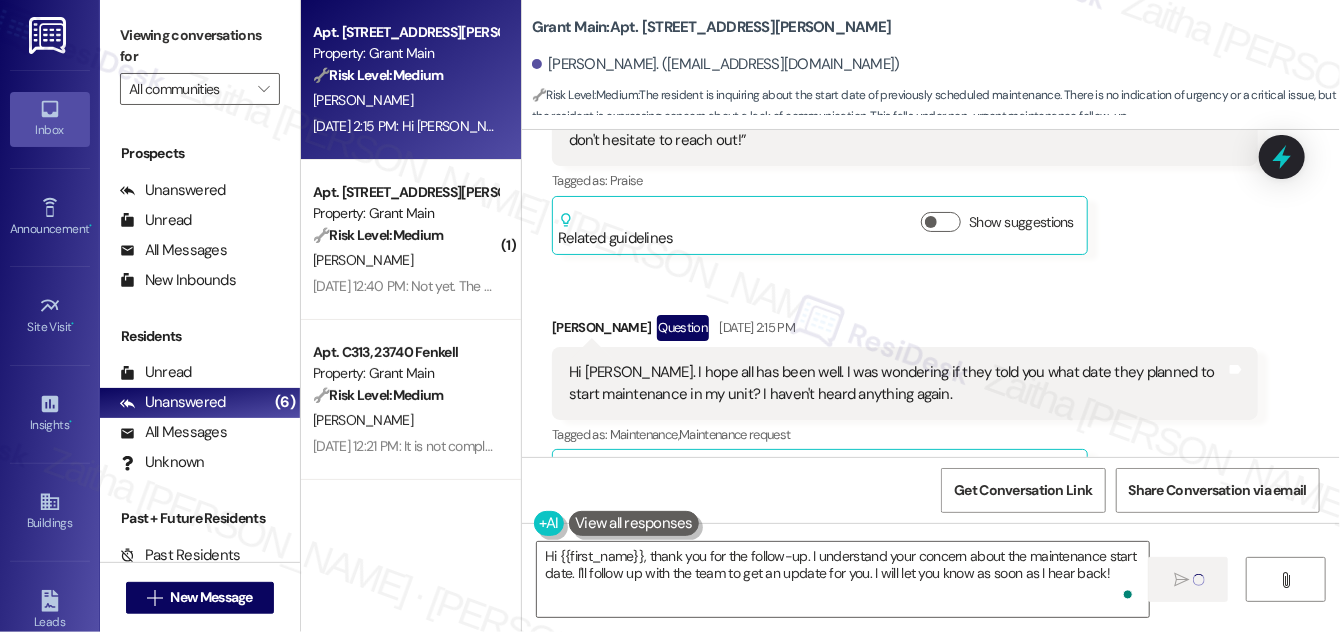 type 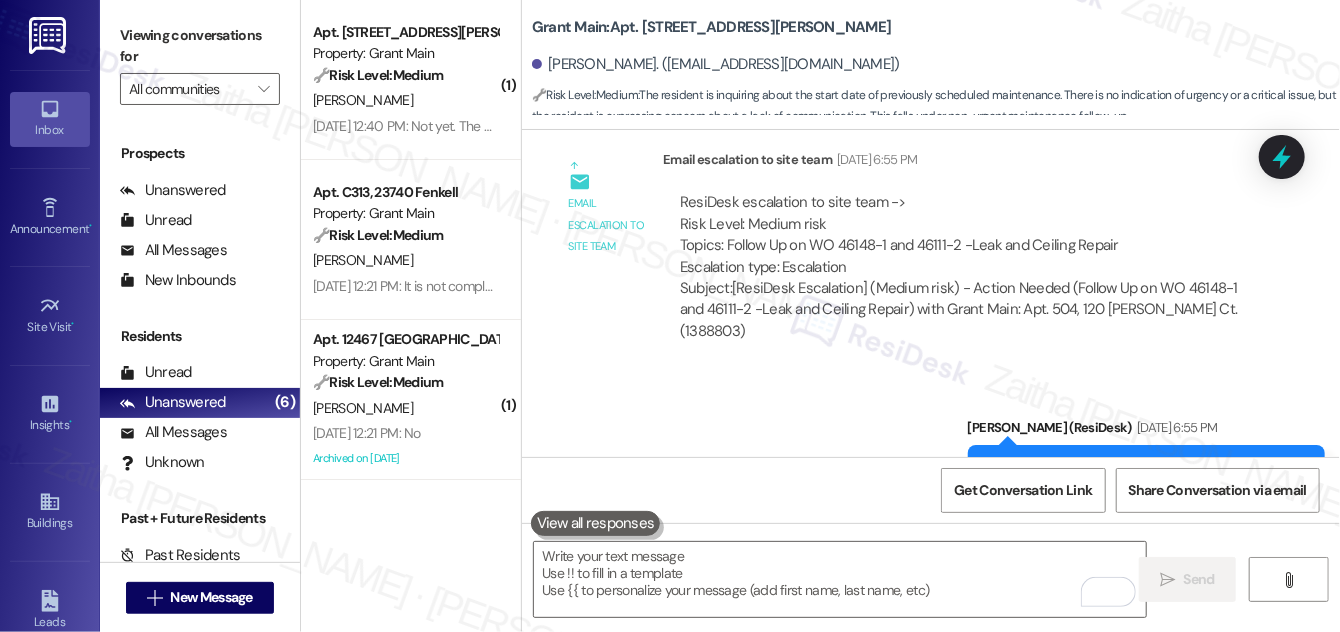 scroll, scrollTop: 4170, scrollLeft: 0, axis: vertical 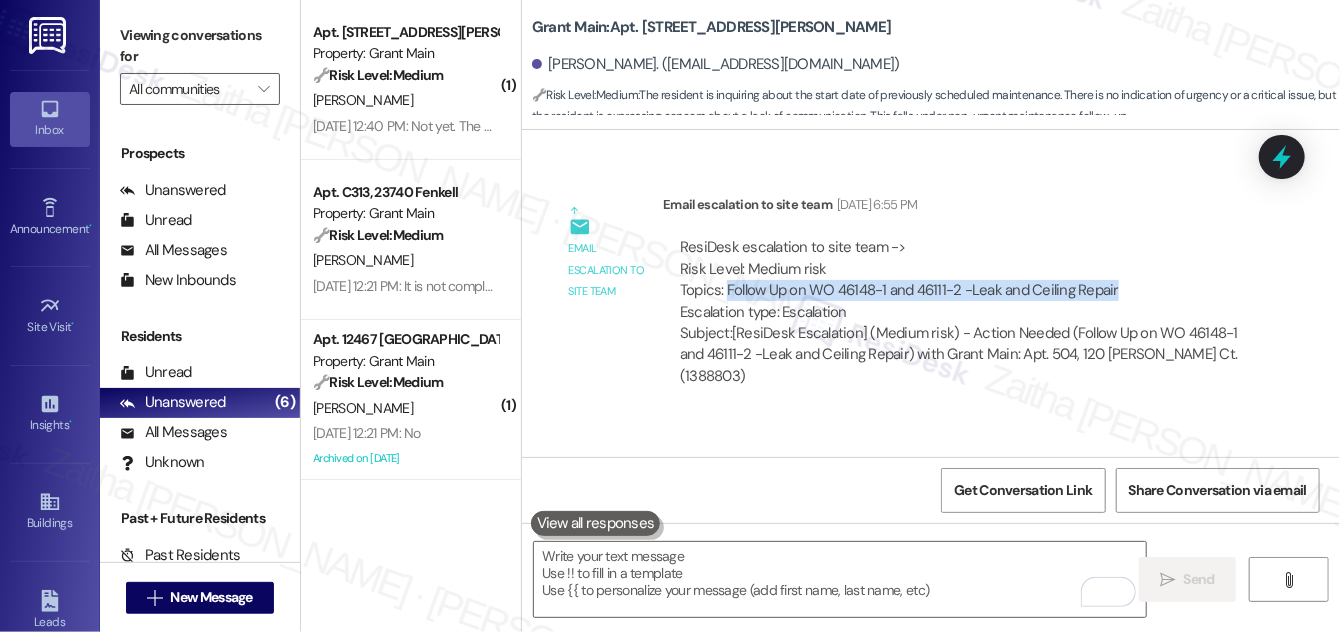 drag, startPoint x: 725, startPoint y: 240, endPoint x: 1154, endPoint y: 236, distance: 429.01865 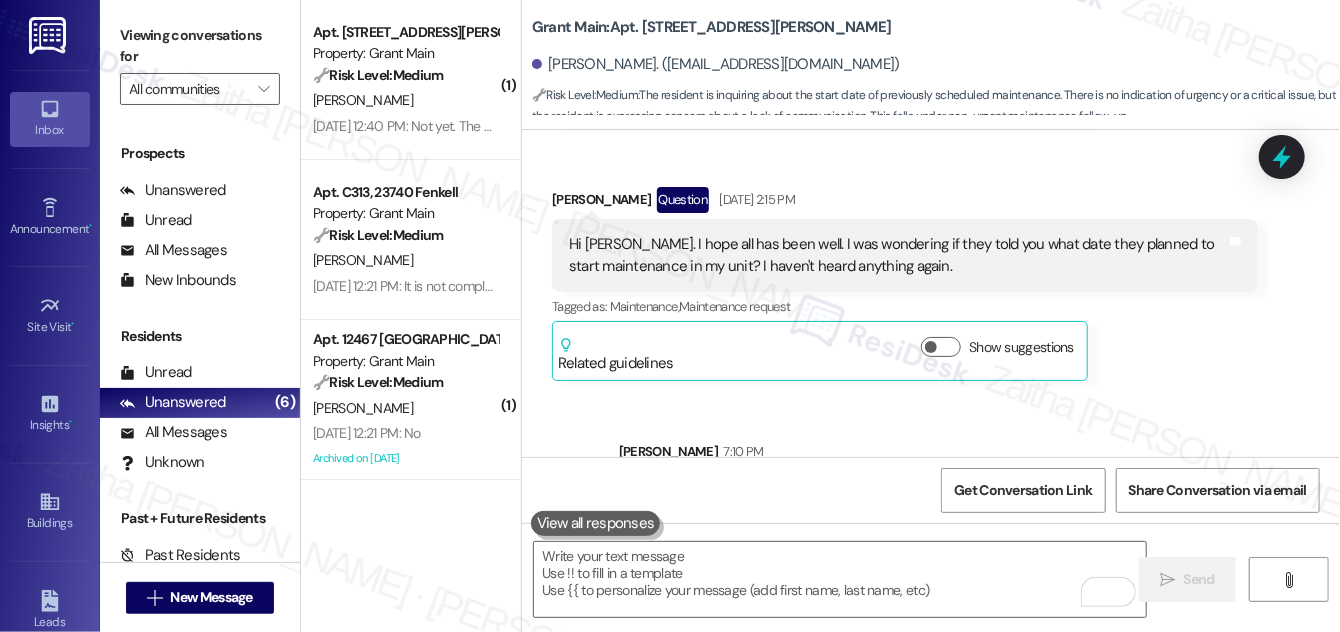 scroll, scrollTop: 5696, scrollLeft: 0, axis: vertical 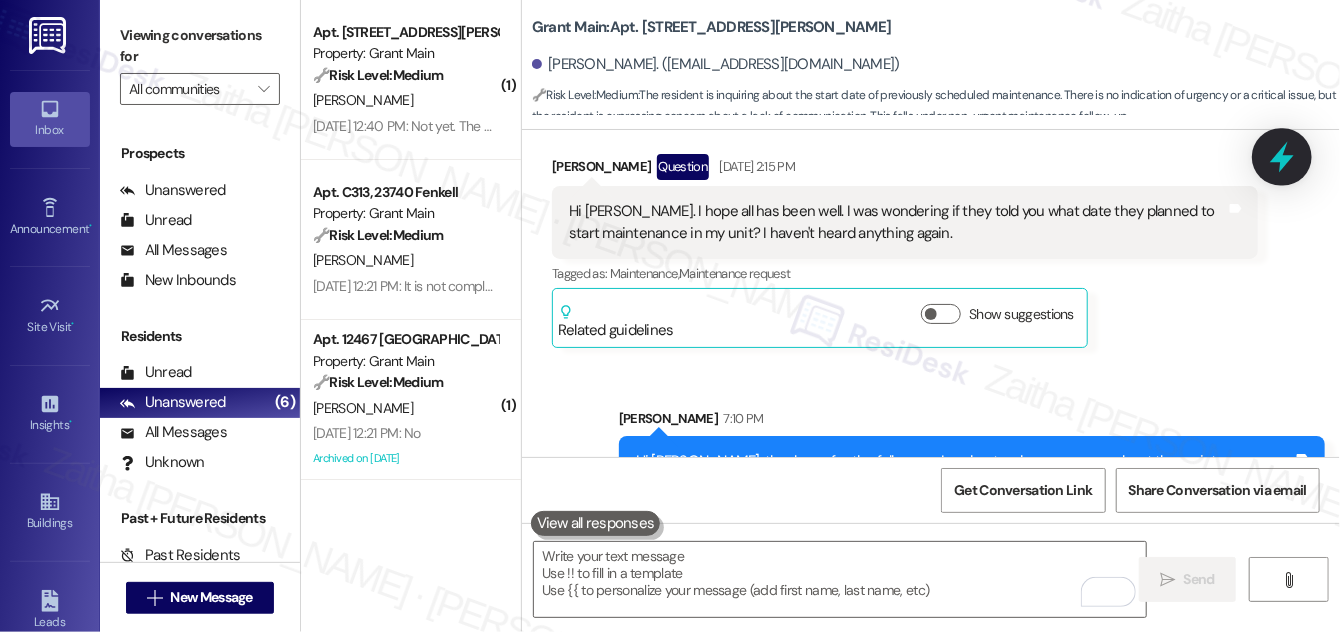 click 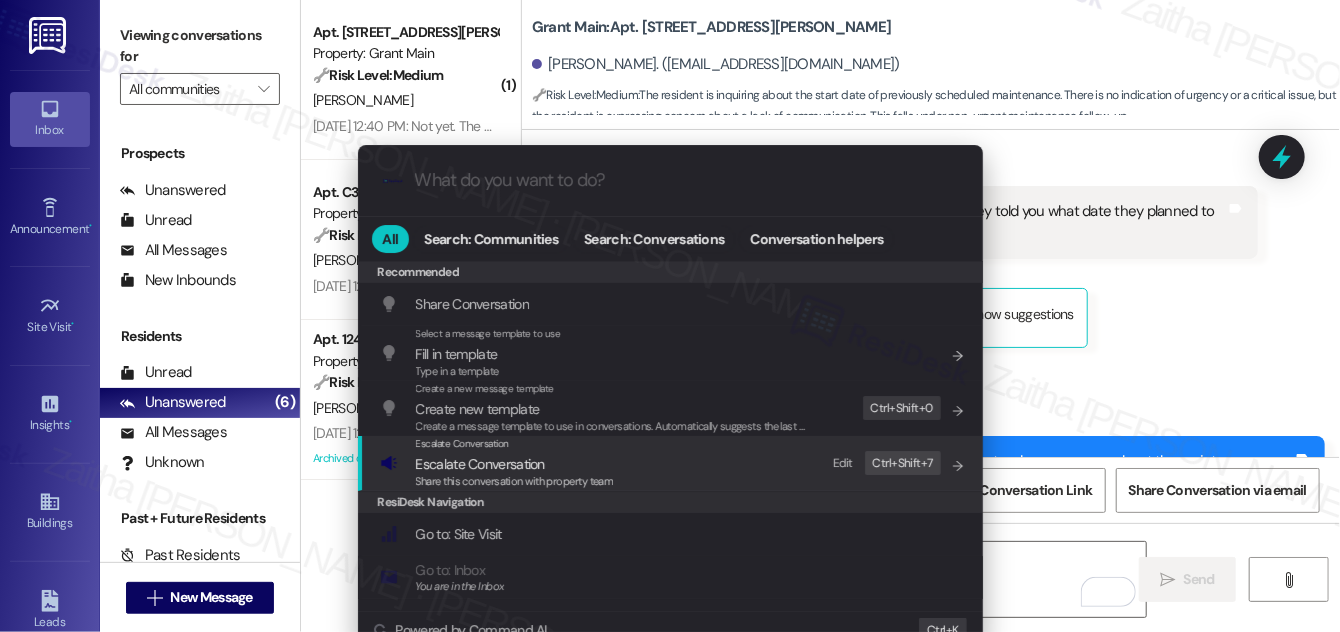 click on "Escalate Conversation" at bounding box center (480, 464) 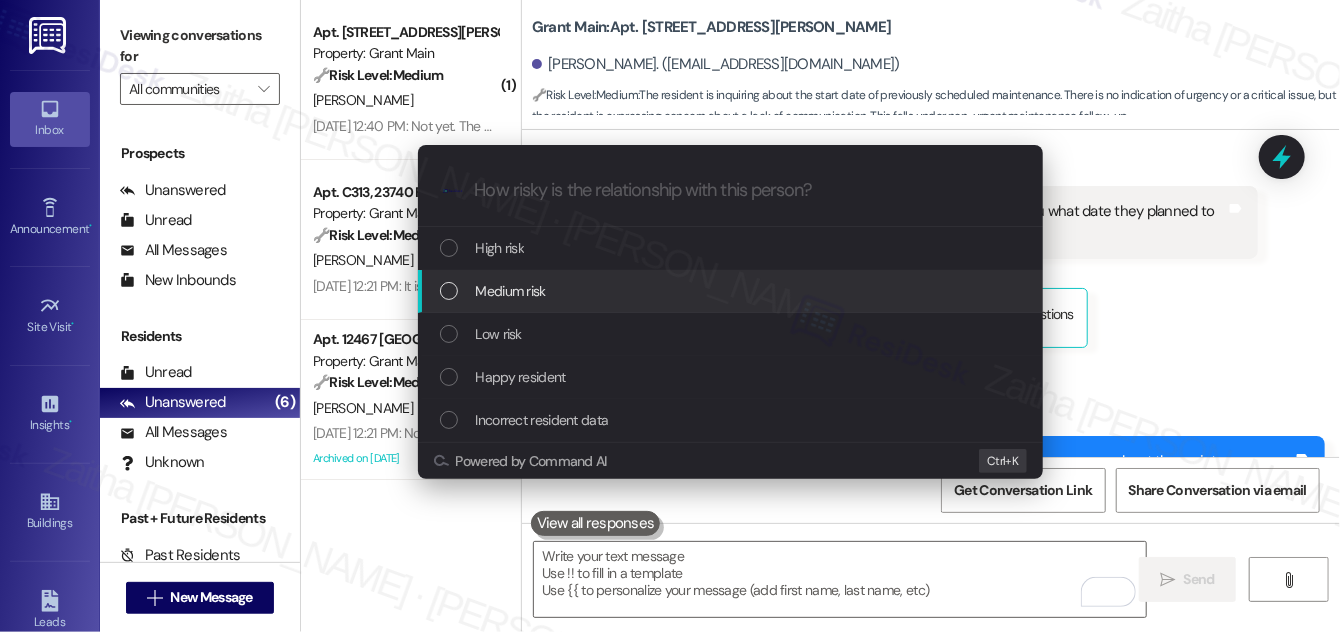 click on "Medium risk" at bounding box center (732, 291) 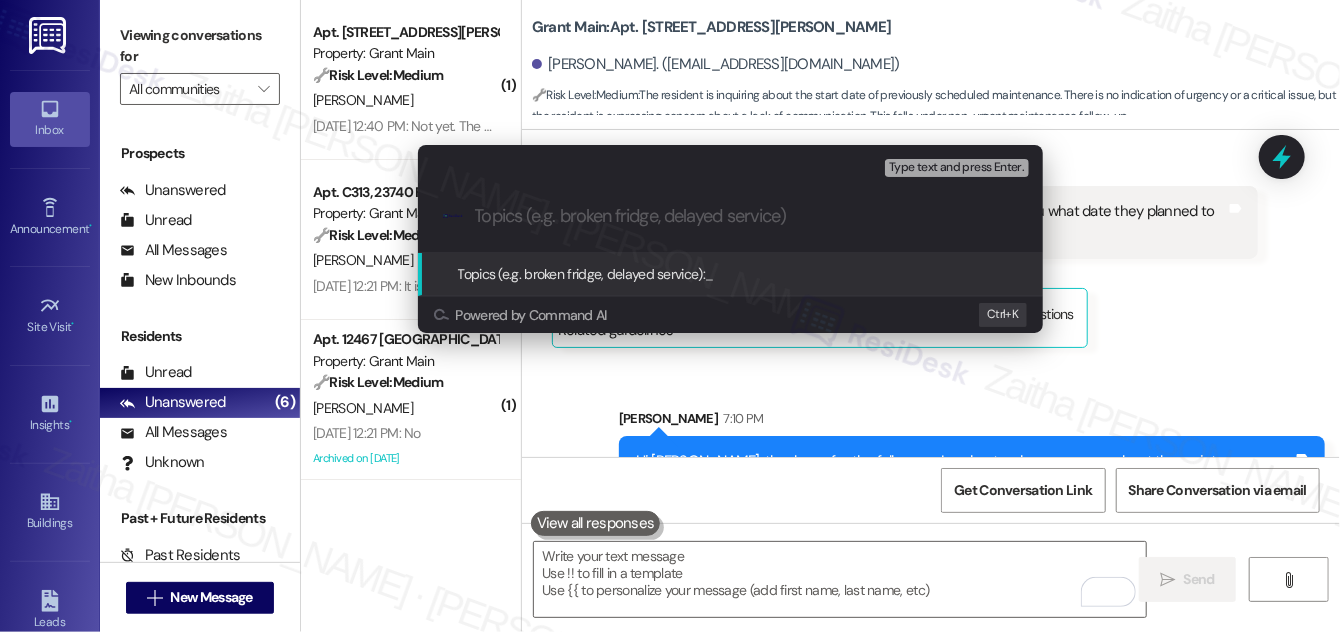 paste on "Follow Up on WO 46148-1 and 46111-2 -Leak and Ceiling Repair" 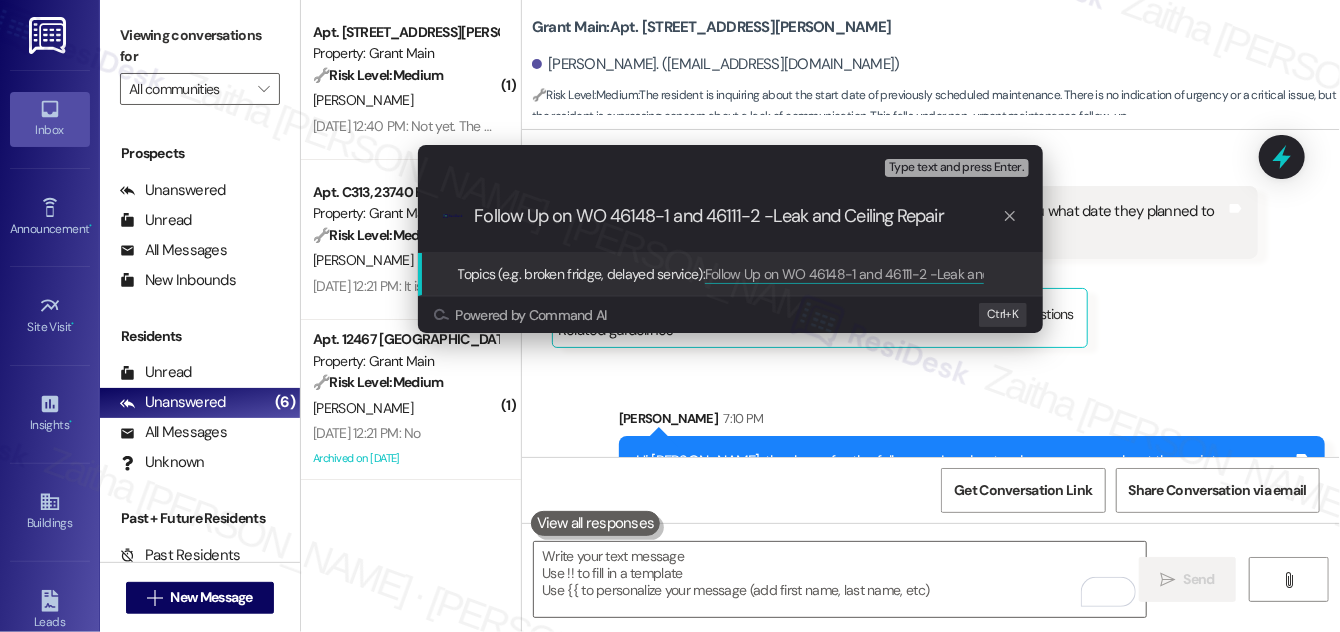 type 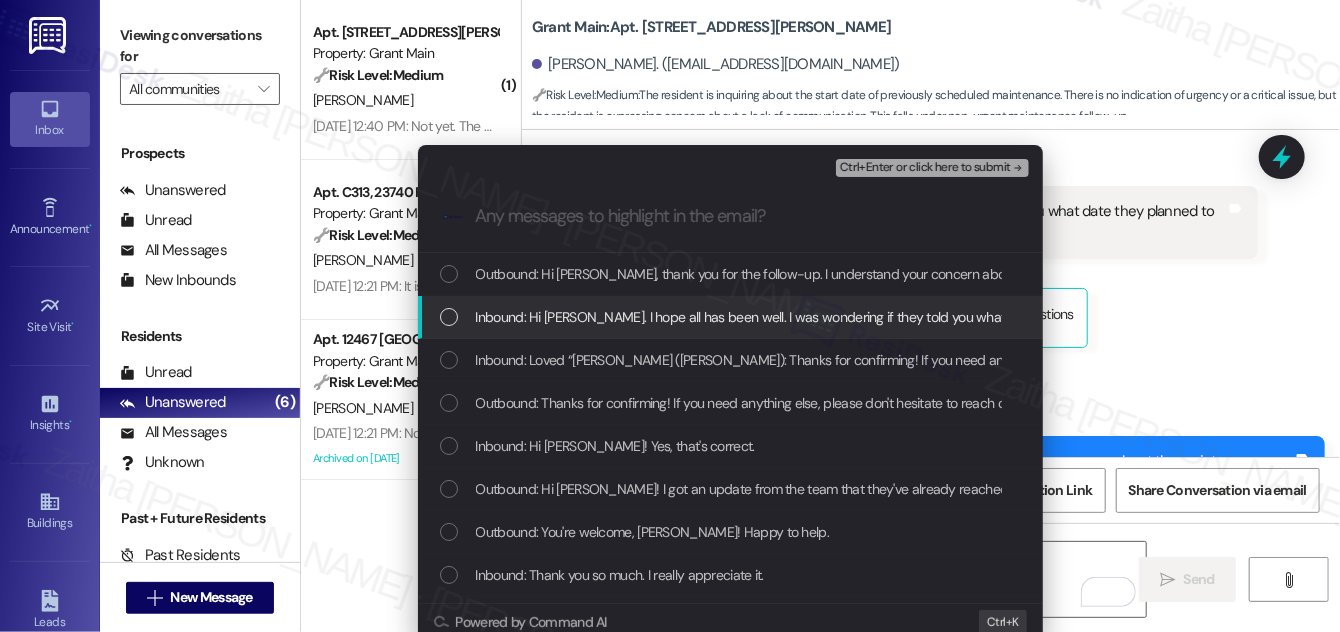 click at bounding box center [449, 317] 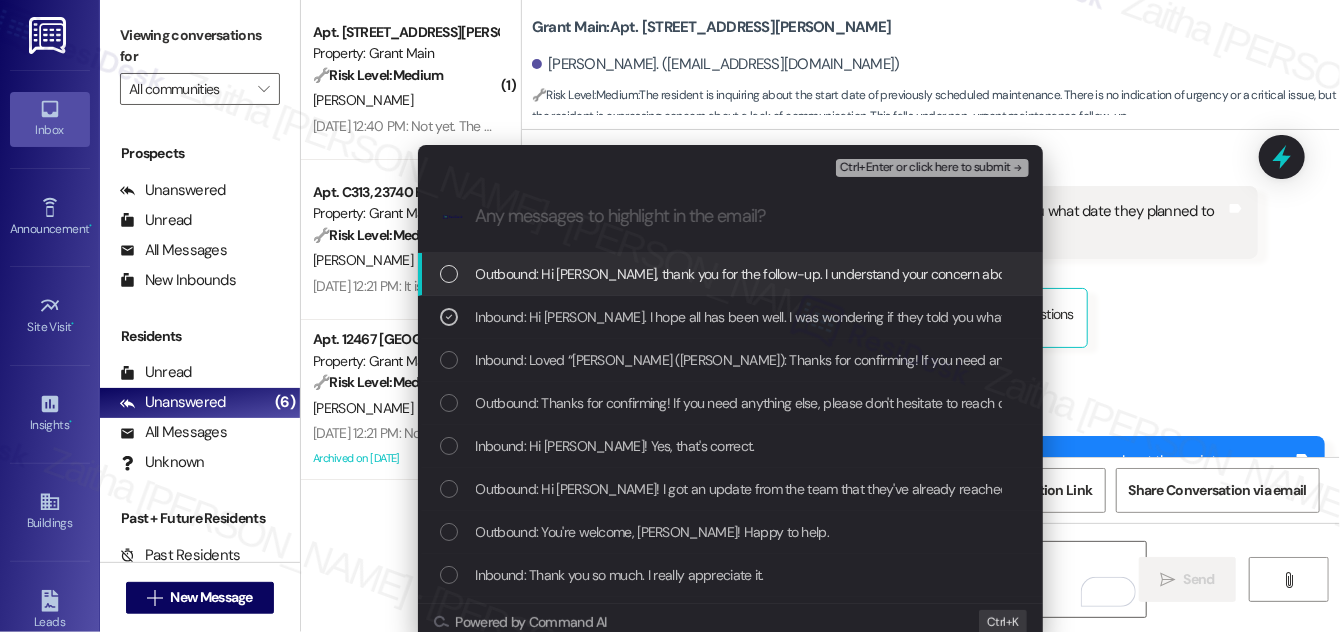 click on "Ctrl+Enter or click here to submit" at bounding box center [925, 168] 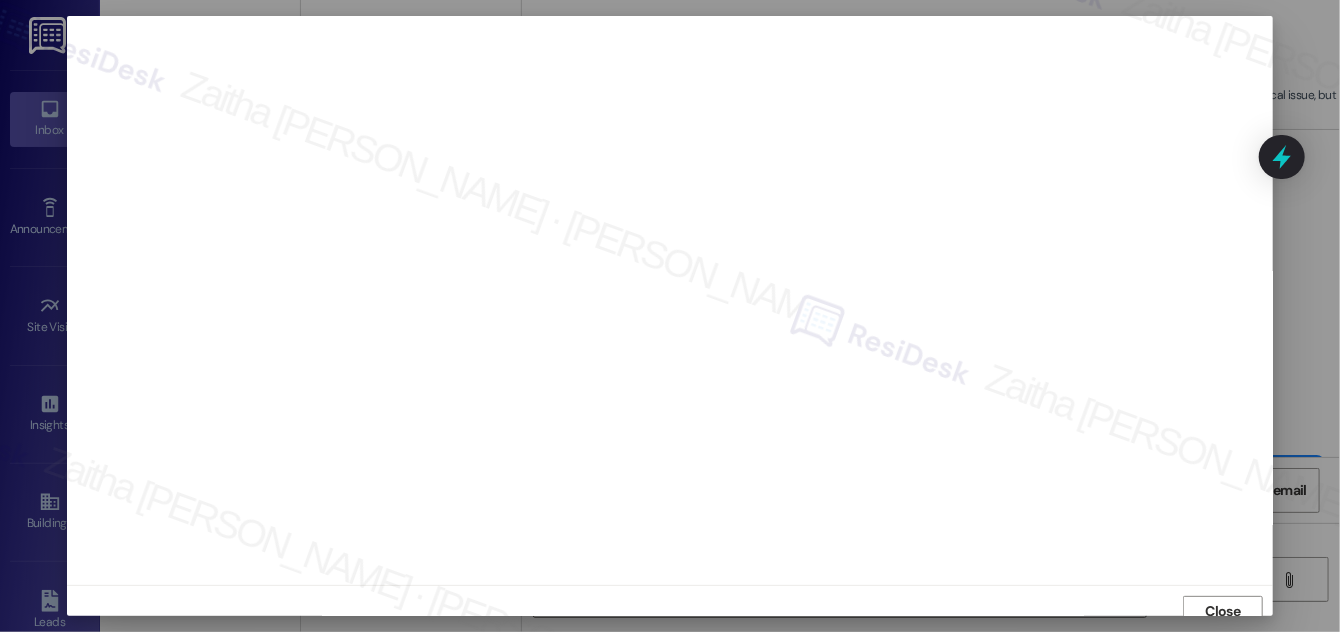 scroll, scrollTop: 5821, scrollLeft: 0, axis: vertical 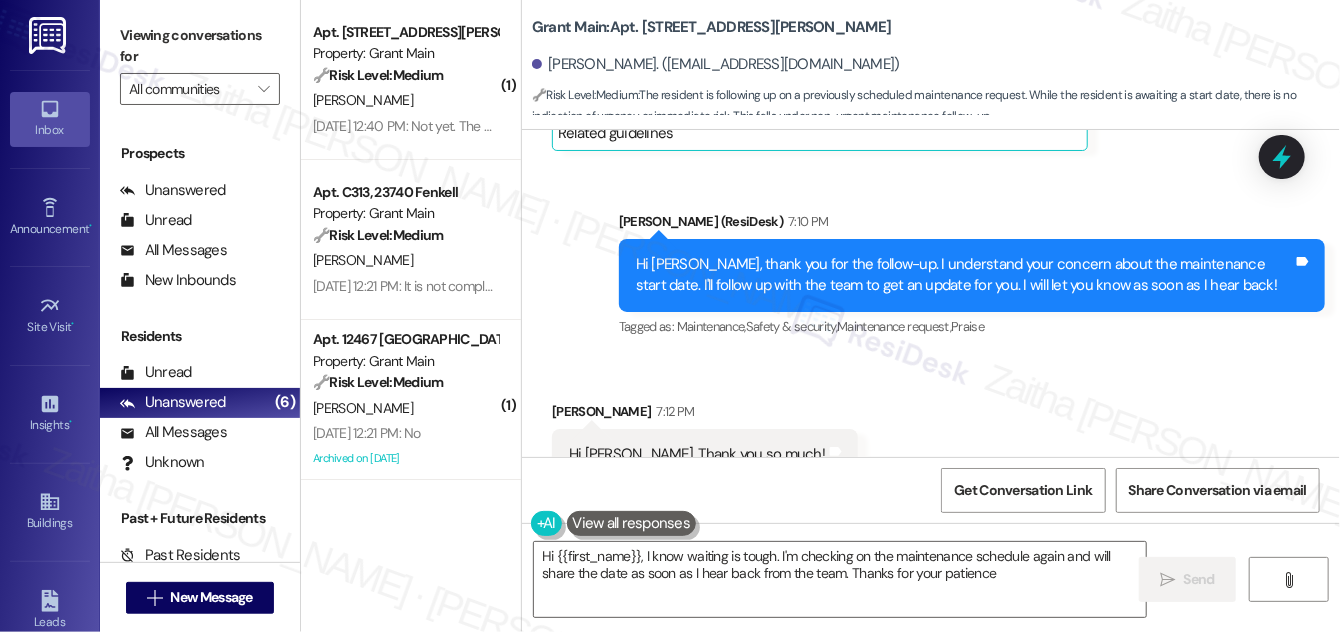 type on "Hi {{first_name}}, I know waiting is tough. I'm checking on the maintenance schedule again and will share the date as soon as I hear back from the team. Thanks for your patience!" 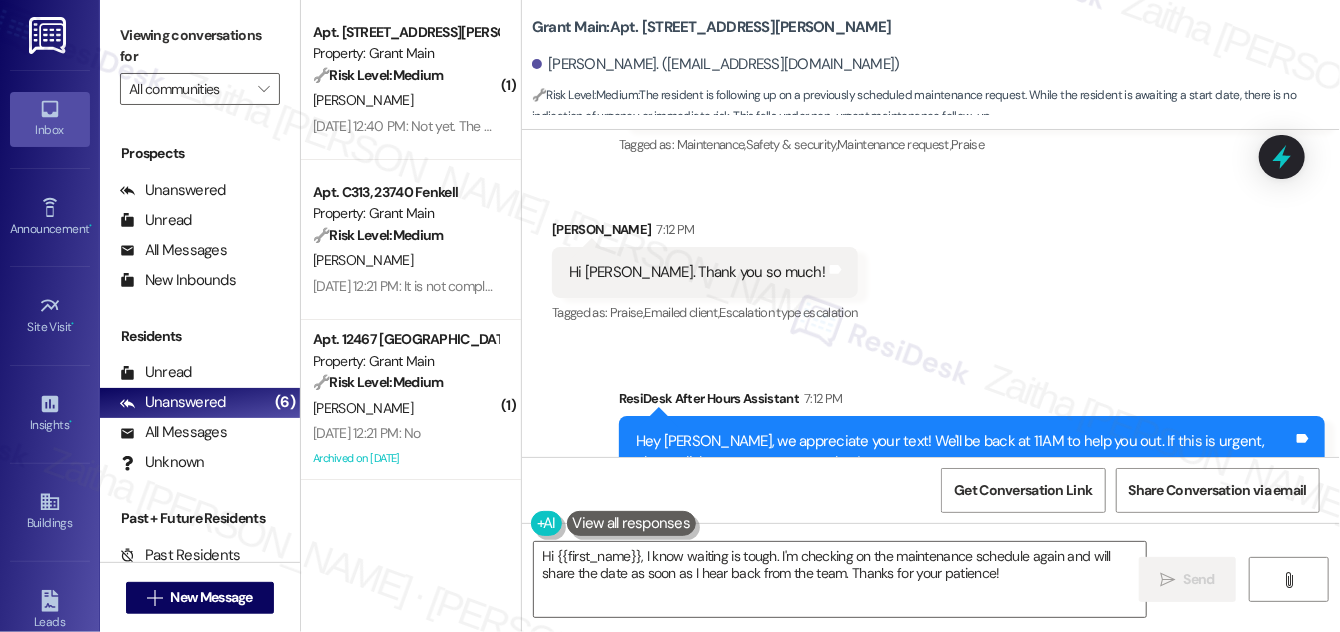 scroll, scrollTop: 6085, scrollLeft: 0, axis: vertical 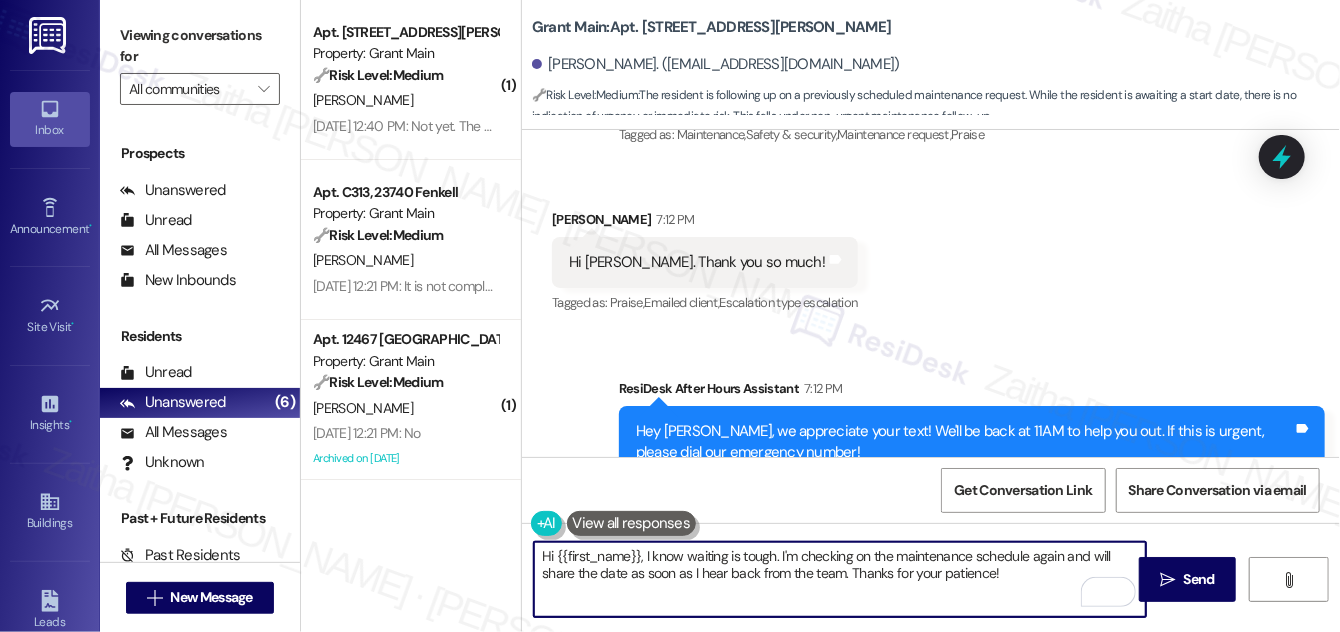 drag, startPoint x: 541, startPoint y: 552, endPoint x: 1028, endPoint y: 590, distance: 488.4803 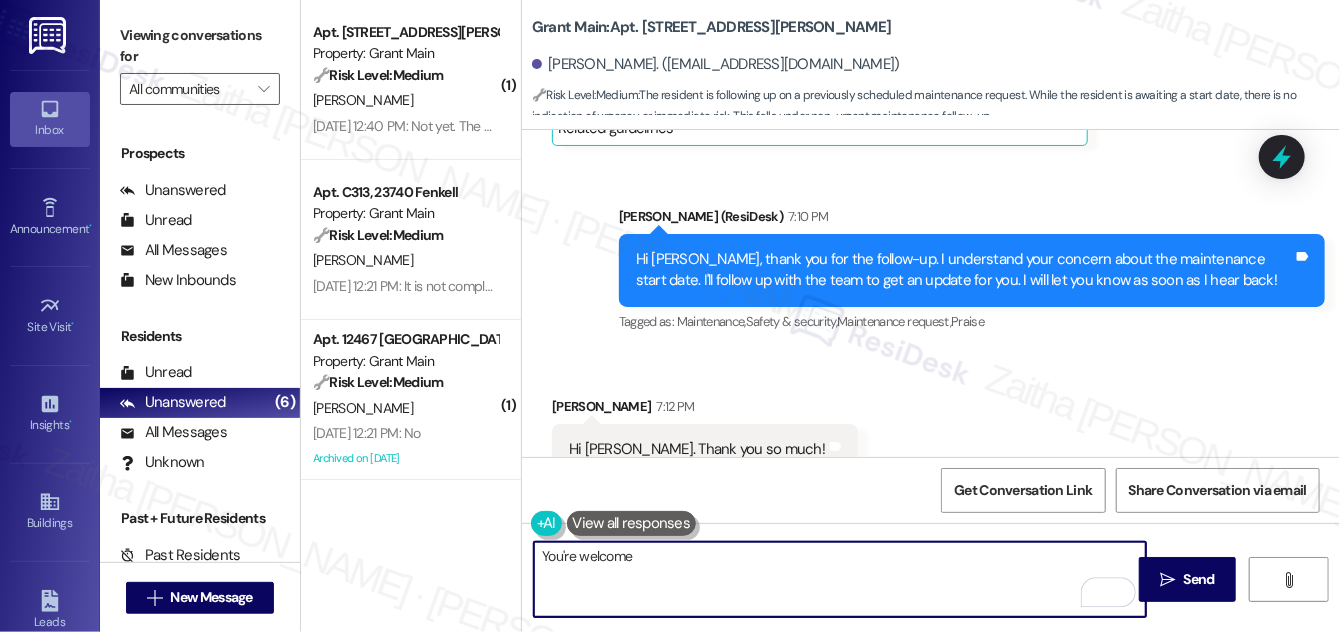 scroll, scrollTop: 5994, scrollLeft: 0, axis: vertical 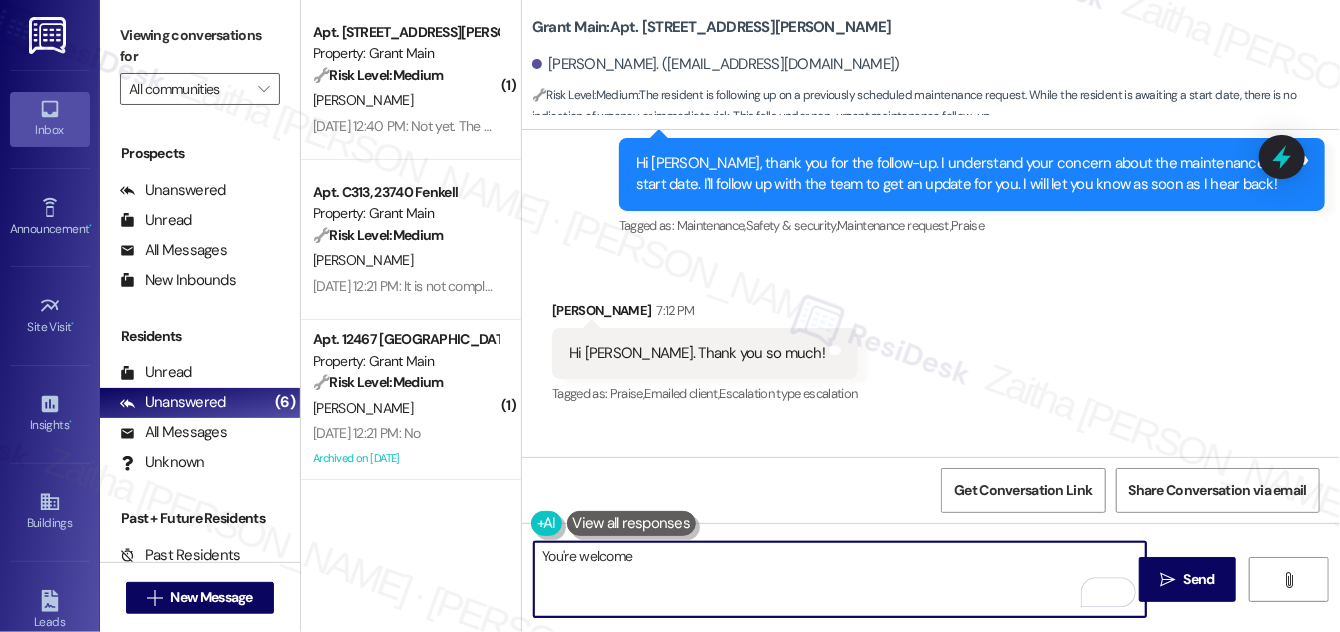 click on "Diamond Dantzler 7:12 PM" at bounding box center (705, 314) 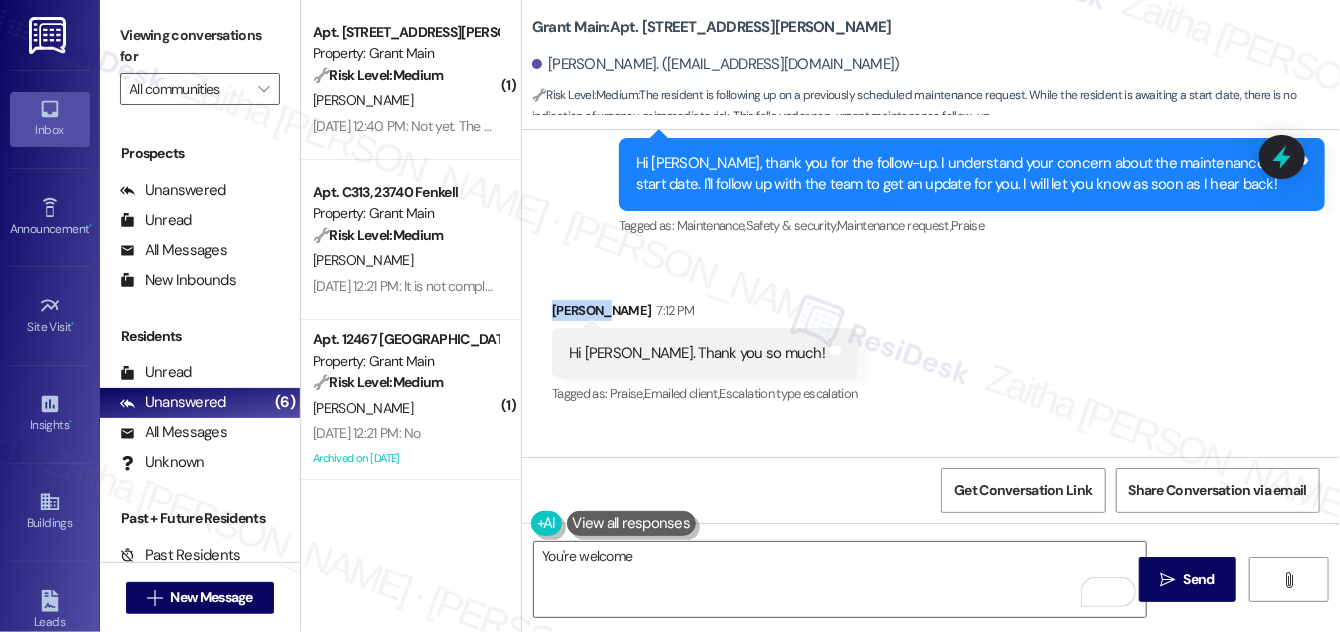 click on "Diamond Dantzler 7:12 PM" at bounding box center (705, 314) 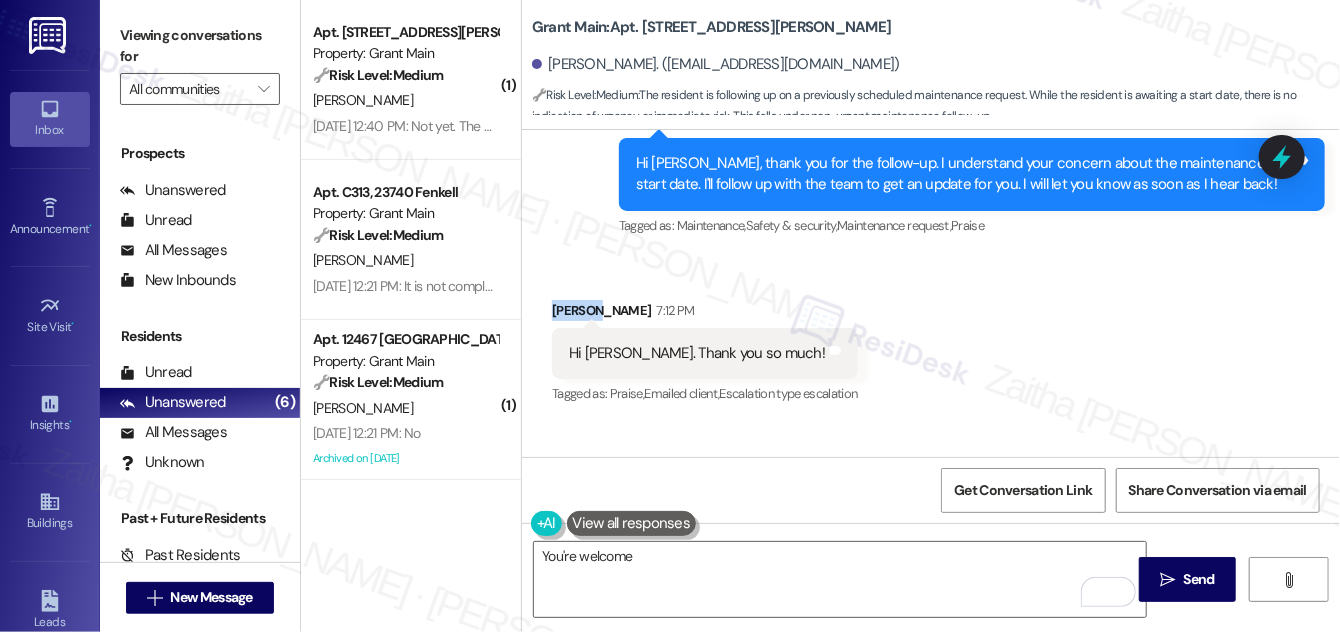 copy on "Diamond" 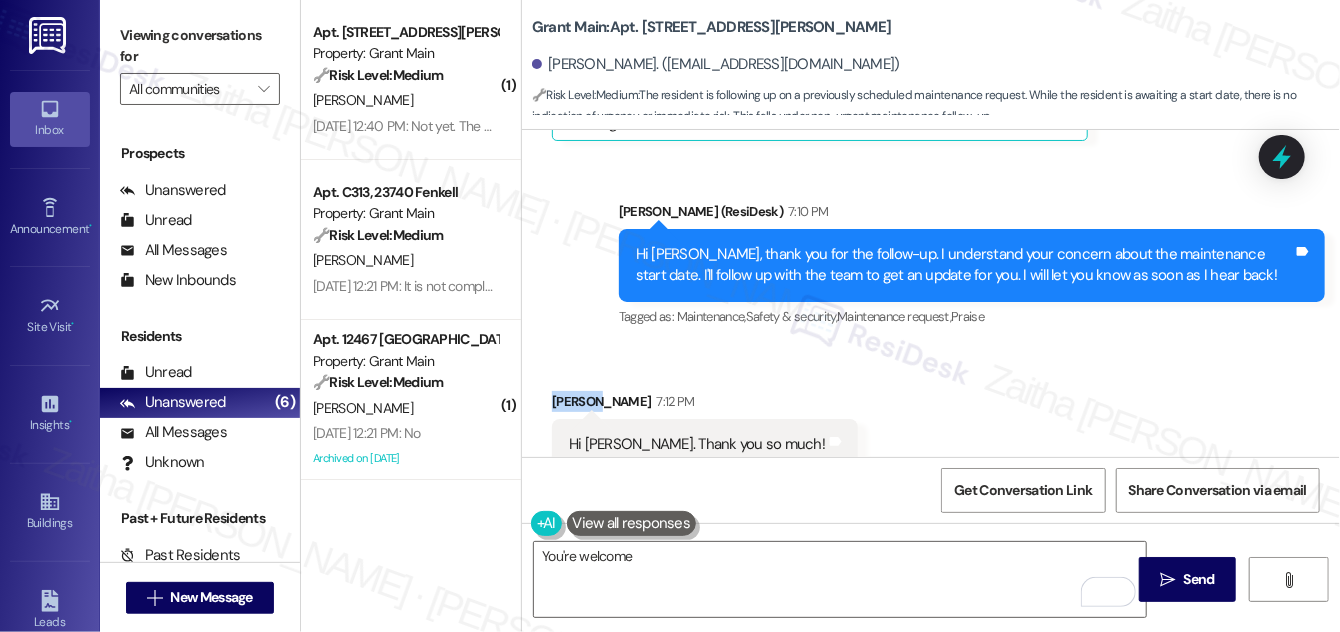 scroll, scrollTop: 6085, scrollLeft: 0, axis: vertical 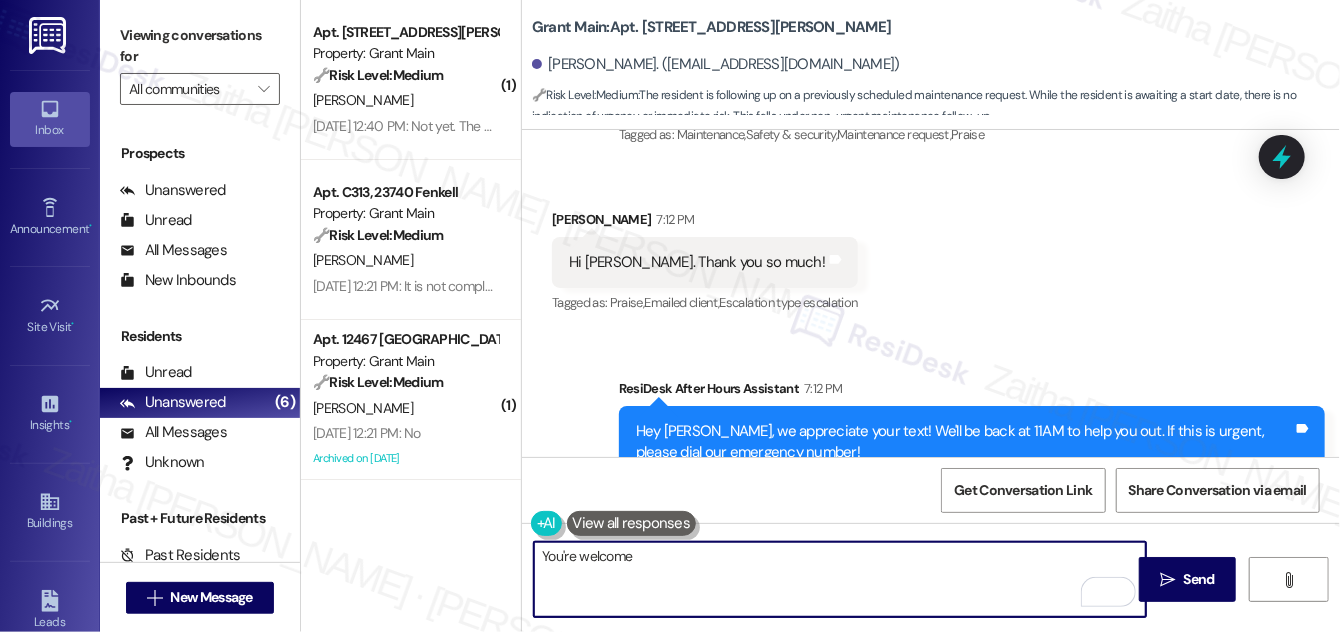 click on "You're welcome" at bounding box center (840, 579) 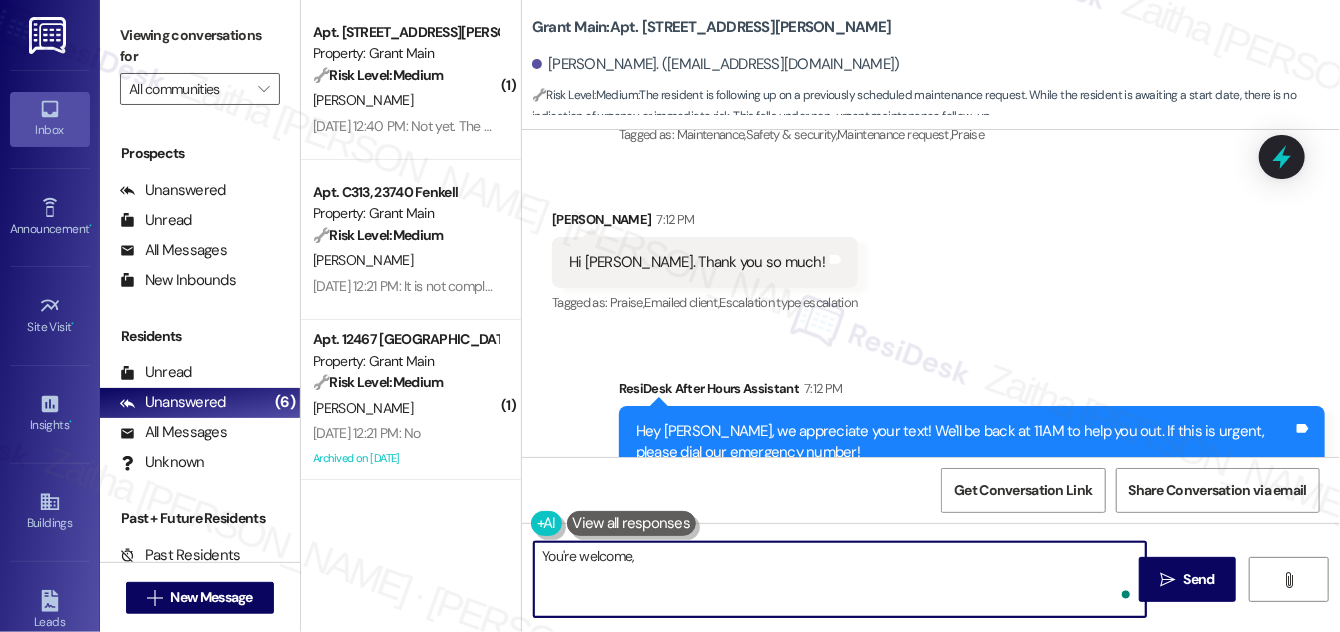 paste on "Diamond" 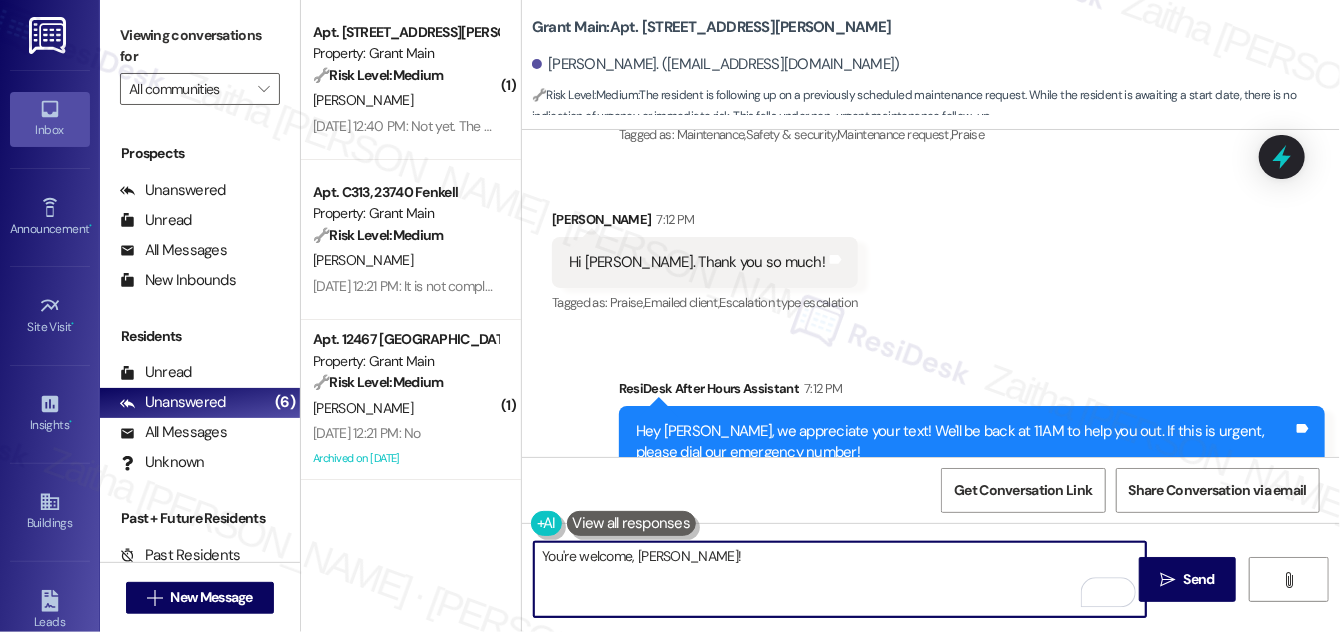 type on "You're welcome, Diamond!" 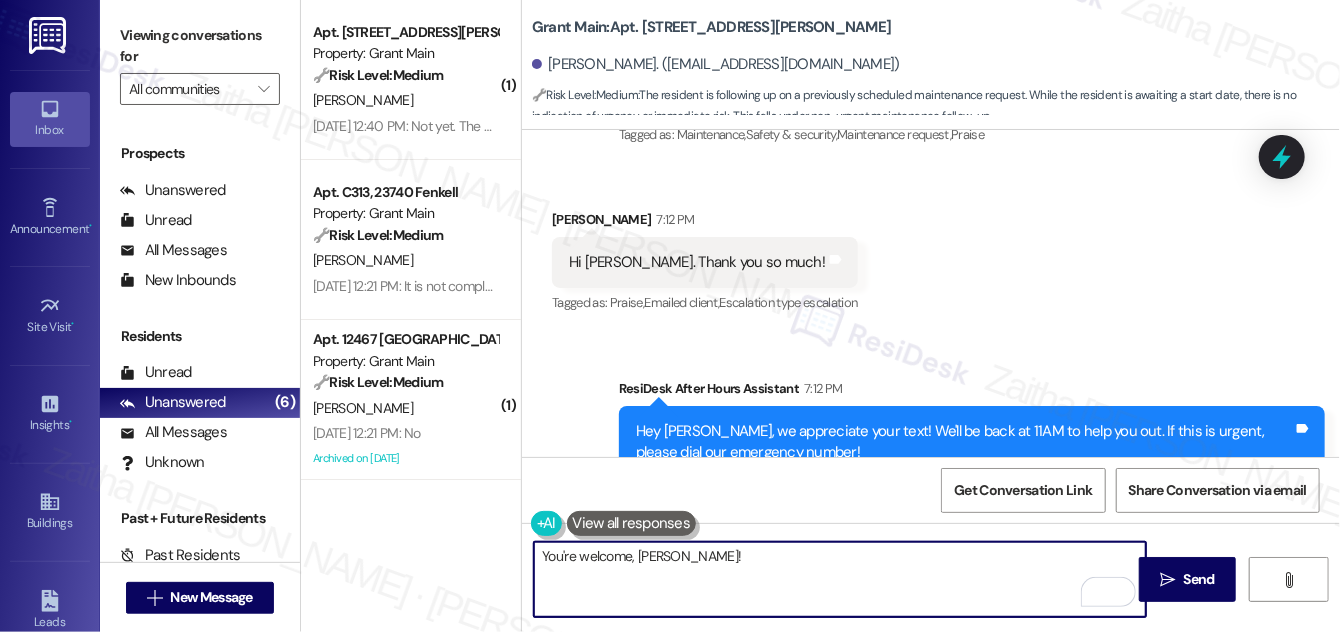 drag, startPoint x: 758, startPoint y: 343, endPoint x: 740, endPoint y: 562, distance: 219.73848 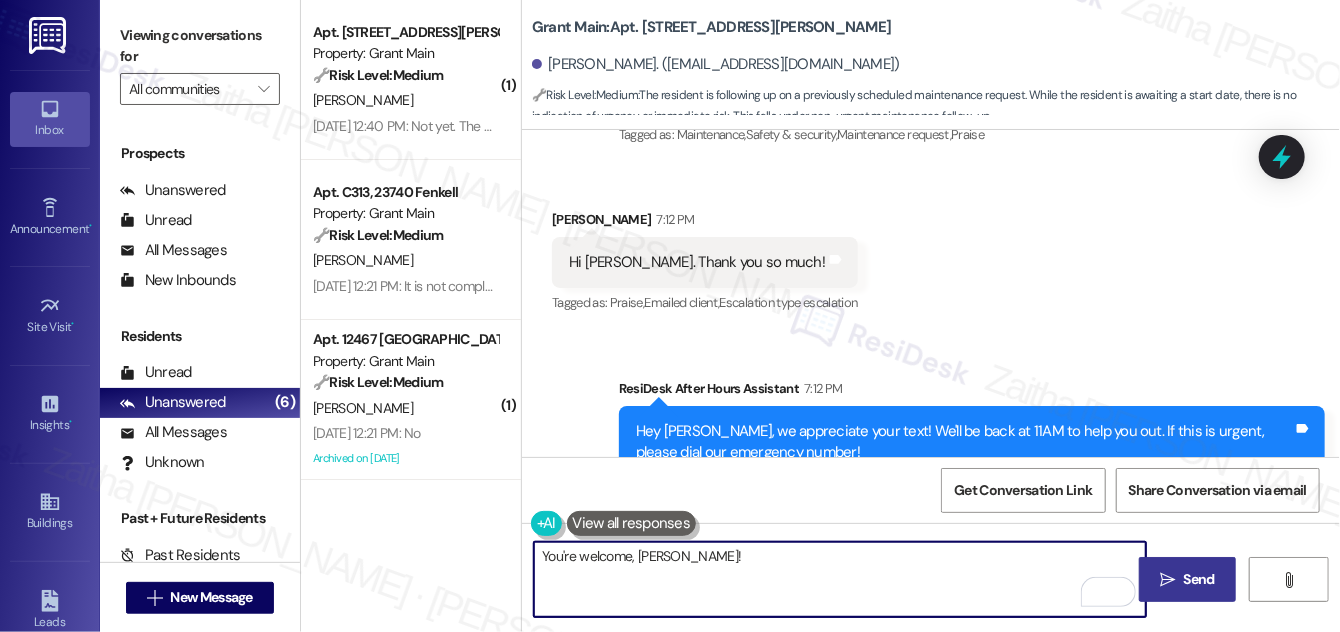 click on " Send" at bounding box center [1187, 579] 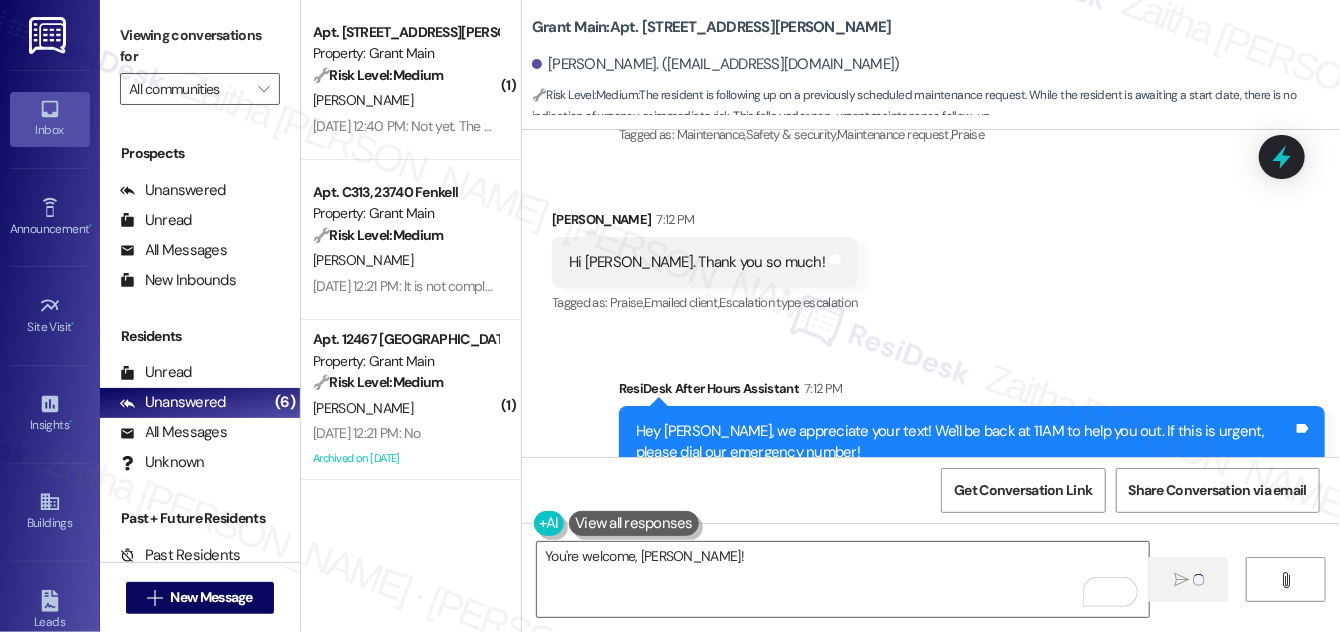 type 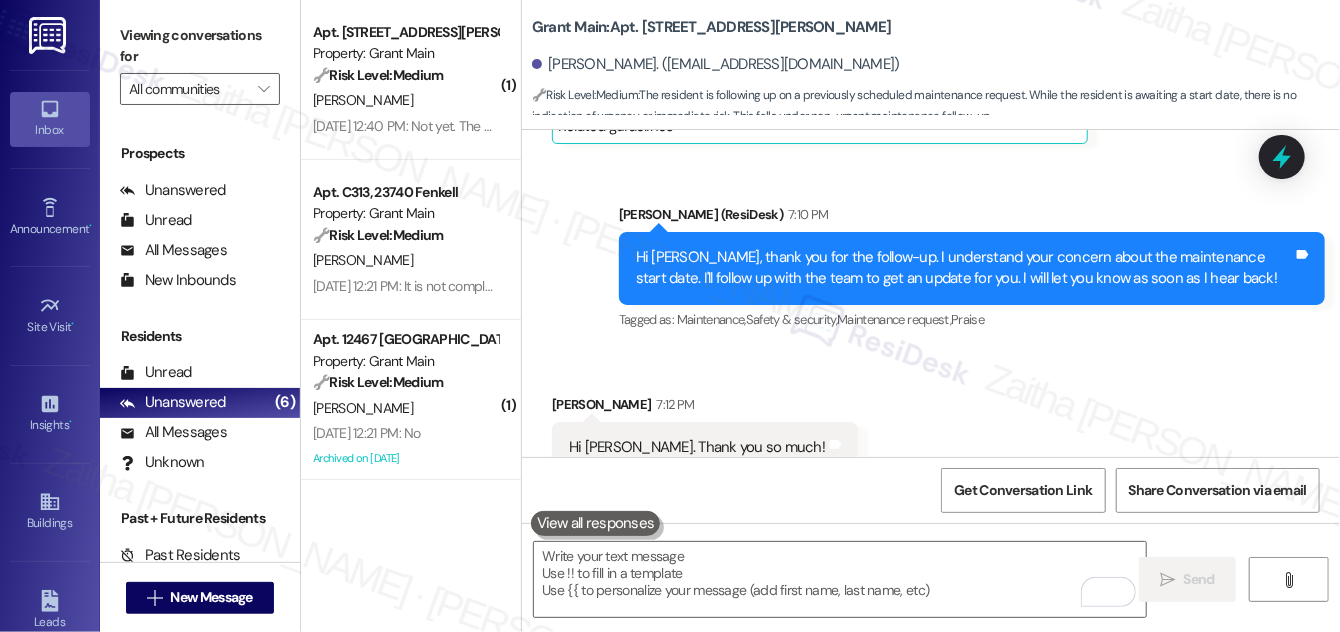 scroll, scrollTop: 5893, scrollLeft: 0, axis: vertical 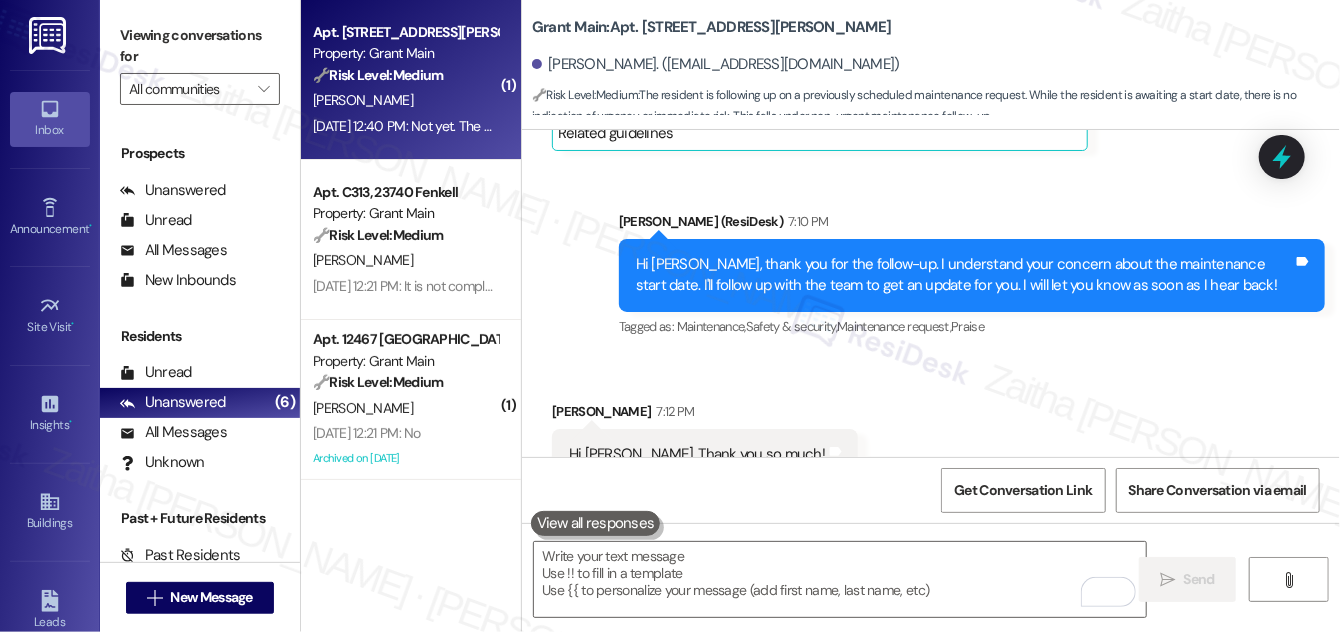 click on "[PERSON_NAME]" at bounding box center (405, 100) 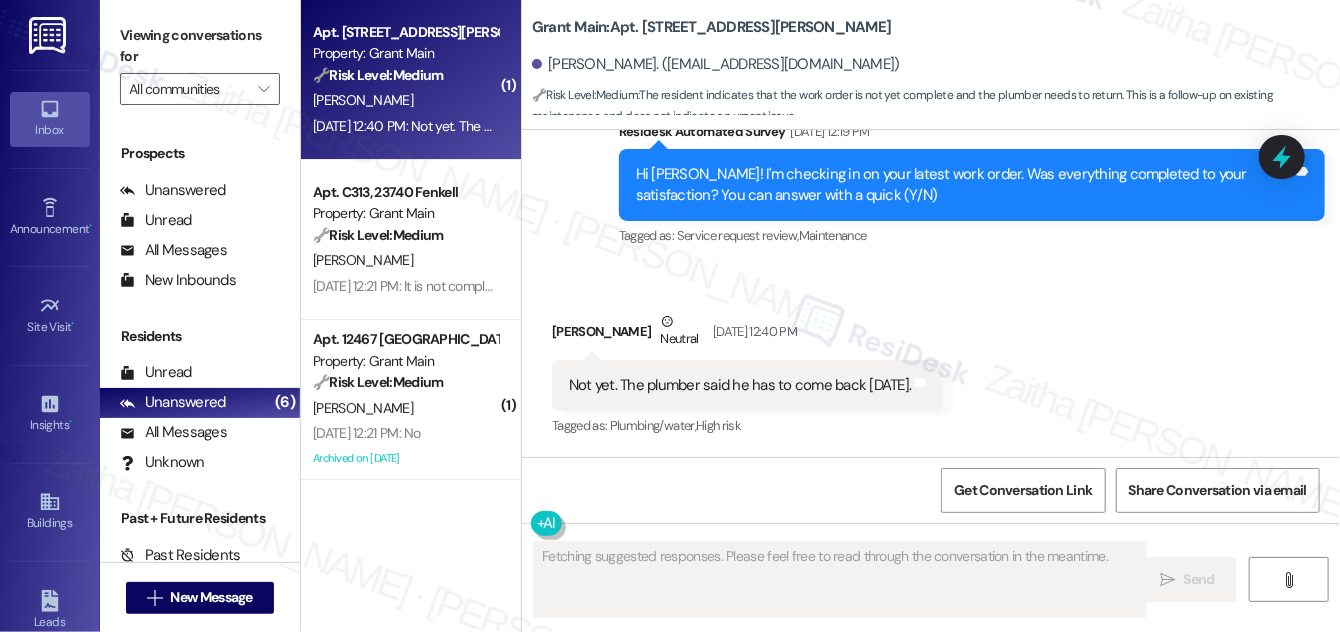 scroll, scrollTop: 4487, scrollLeft: 0, axis: vertical 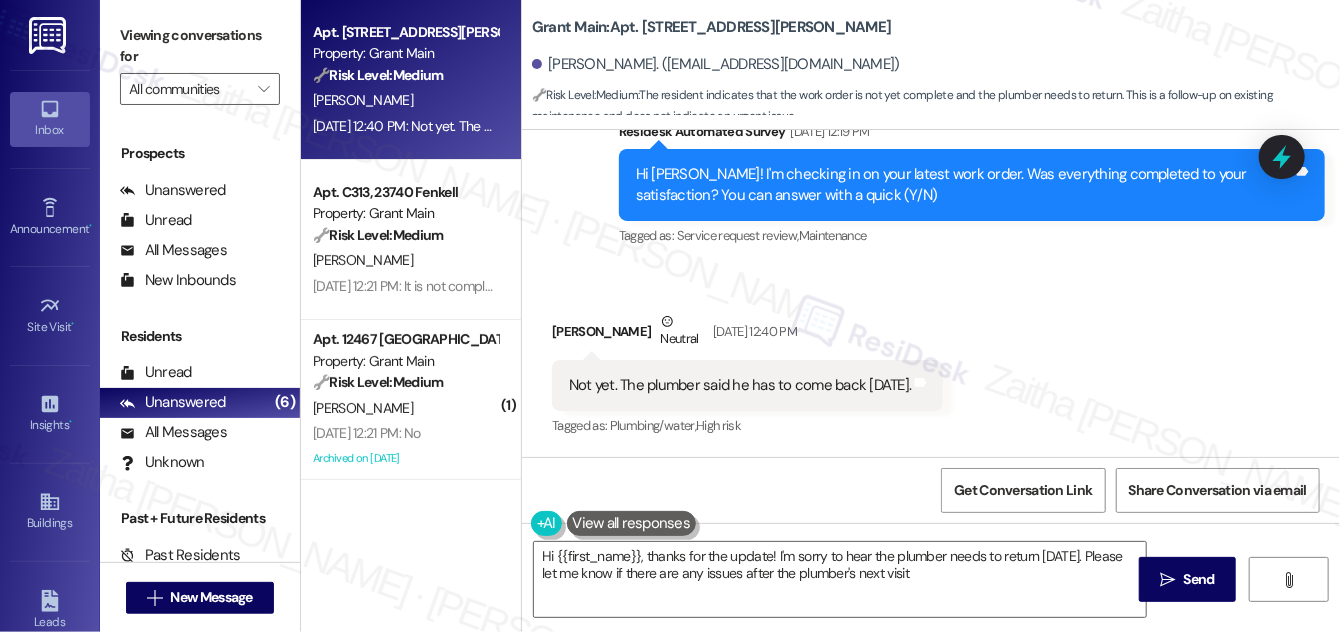 type on "Hi {{first_name}}, thanks for the update! I'm sorry to hear the plumber needs to return on Monday. Please let me know if there are any issues after the plumber's next visit!" 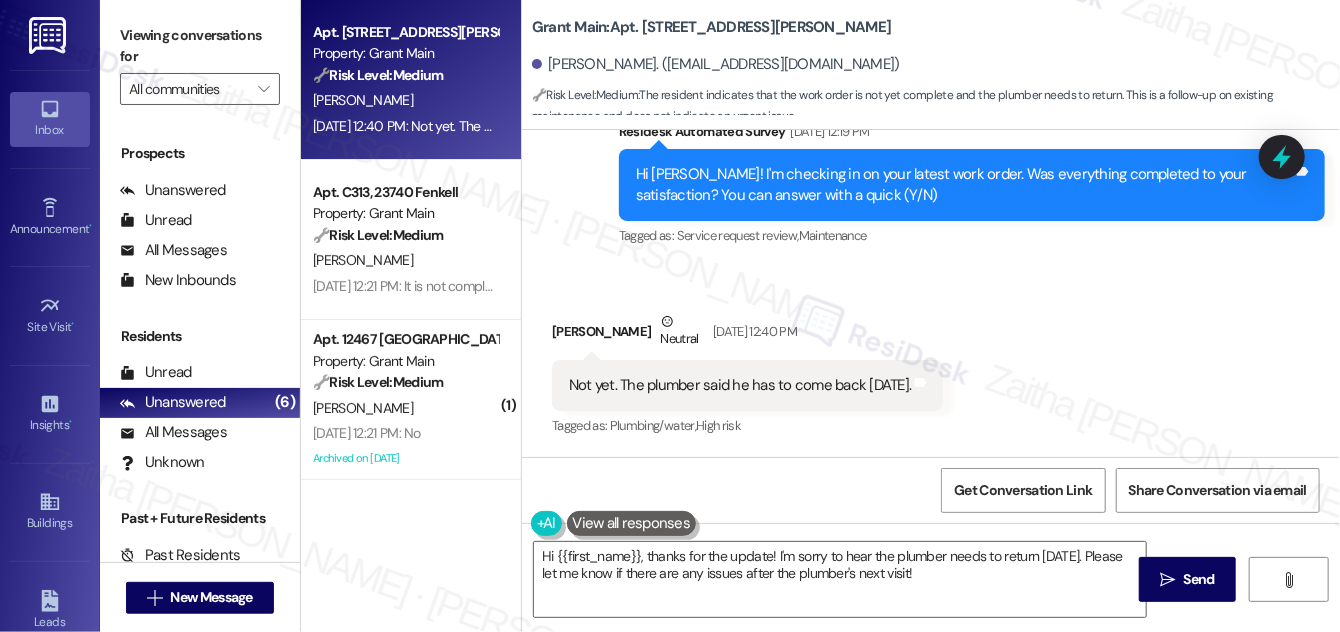 drag, startPoint x: 1274, startPoint y: 166, endPoint x: 1130, endPoint y: 151, distance: 144.77914 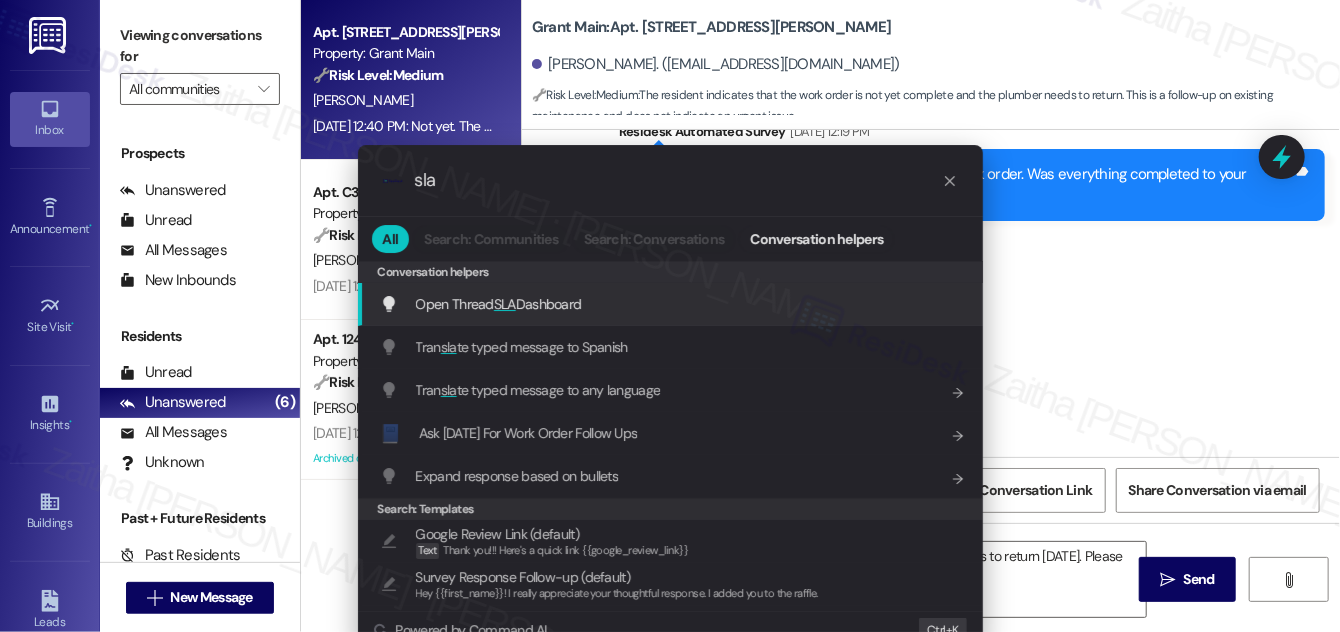 type on "sla" 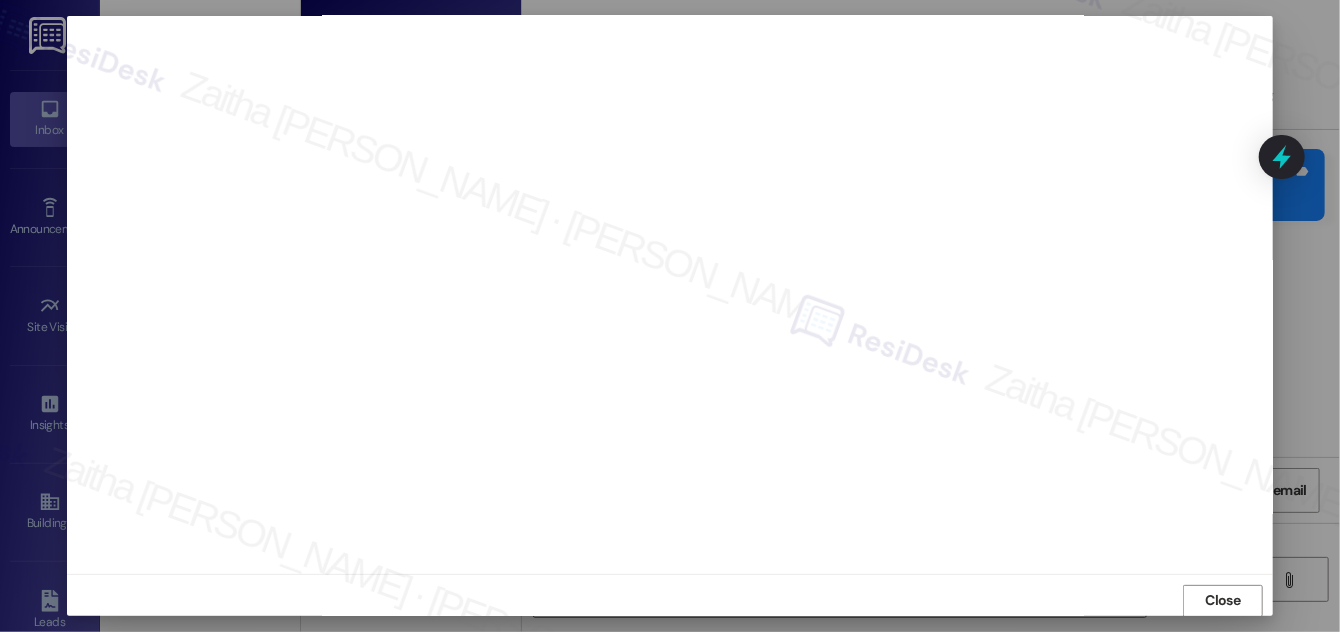 scroll, scrollTop: 21, scrollLeft: 0, axis: vertical 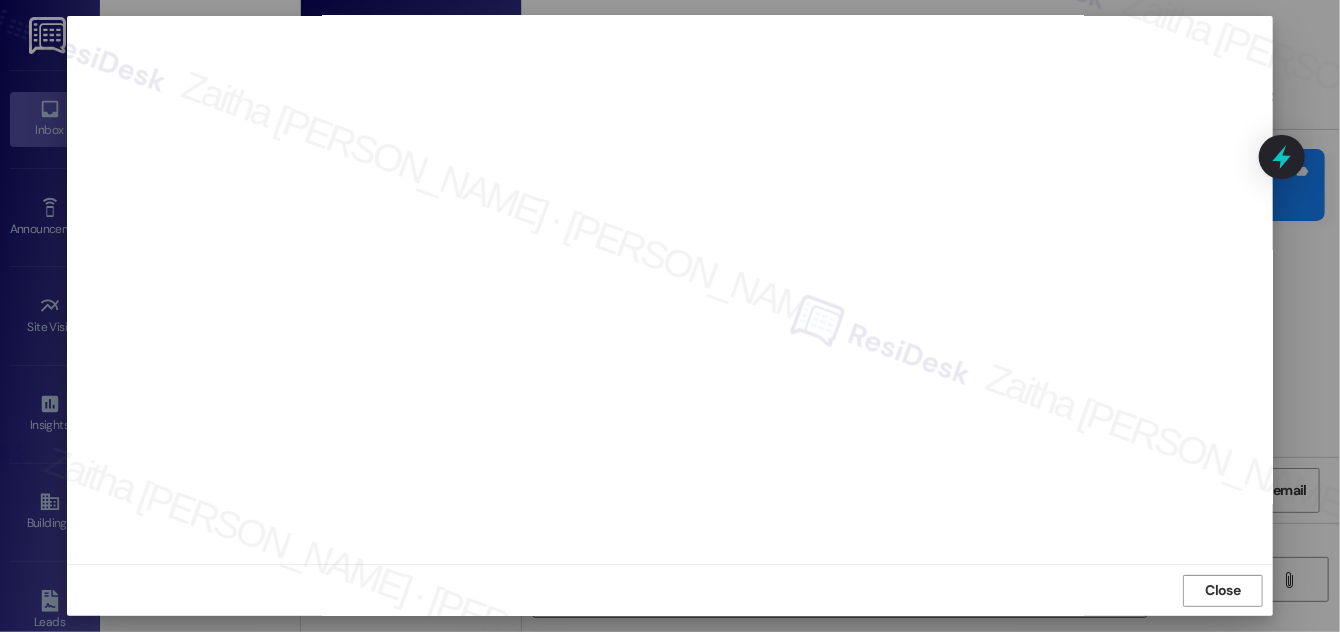 click on "Close" at bounding box center [1223, 590] 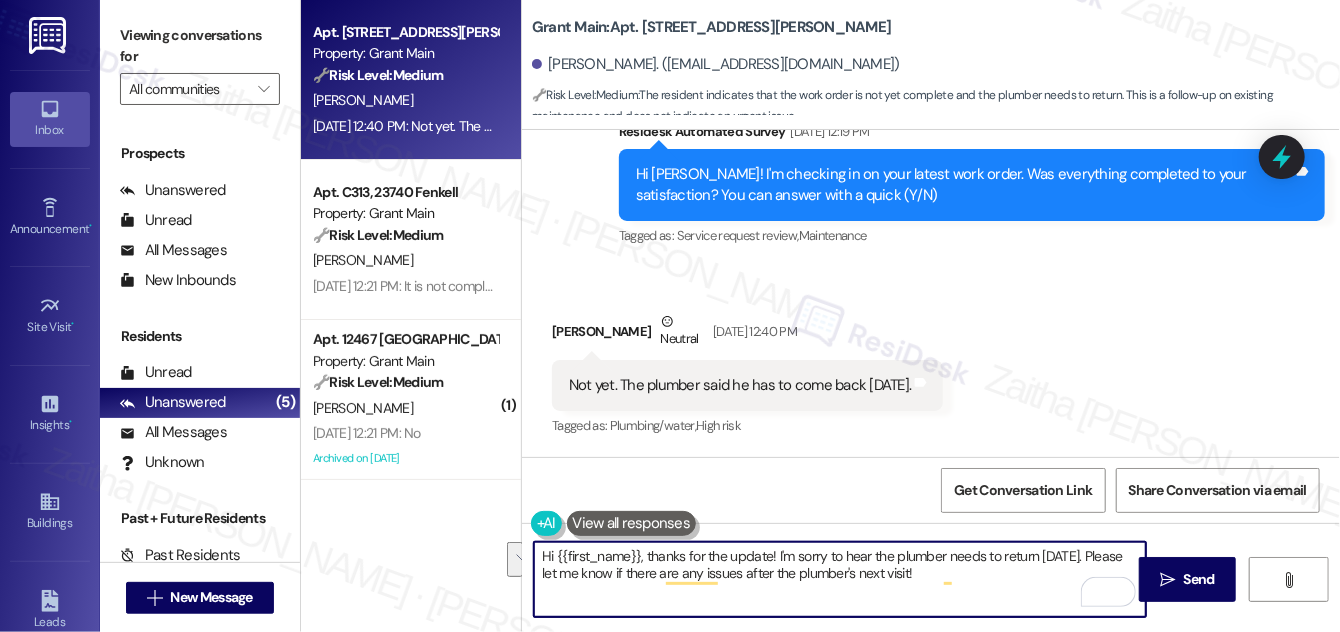 drag, startPoint x: 776, startPoint y: 556, endPoint x: 967, endPoint y: 568, distance: 191.37659 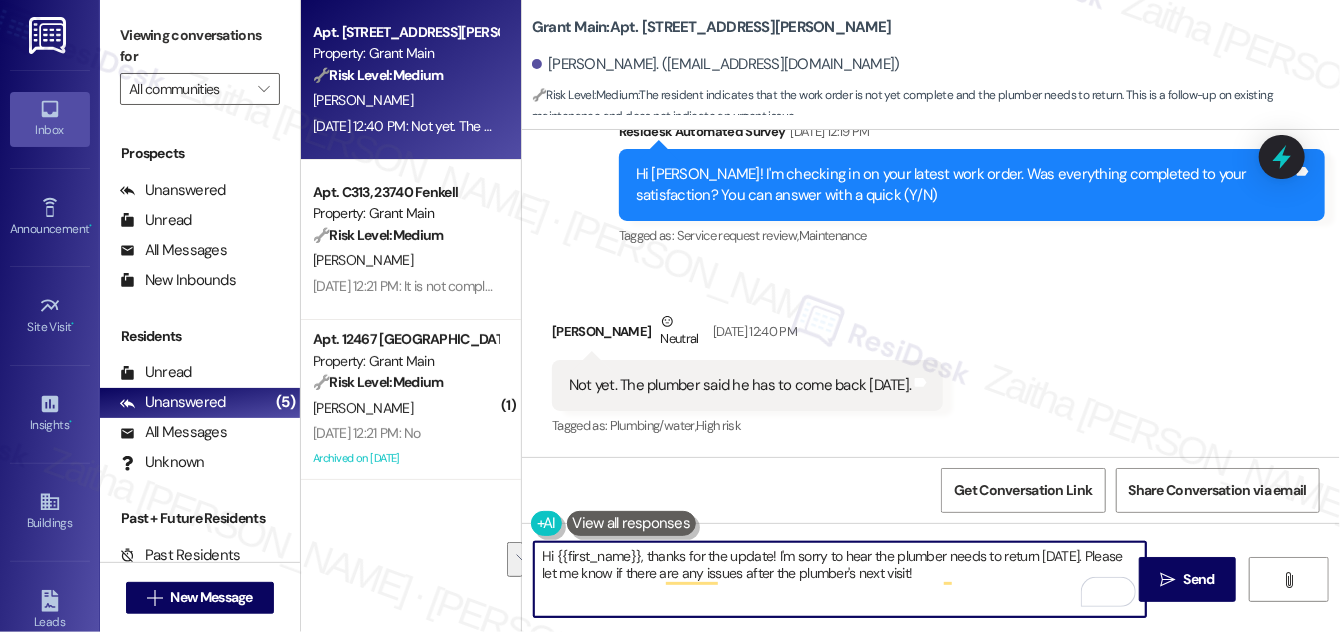click on "Hi {{first_name}}, thanks for the update! I'm sorry to hear the plumber needs to return on Monday. Please let me know if there are any issues after the plumber's next visit!" at bounding box center [840, 579] 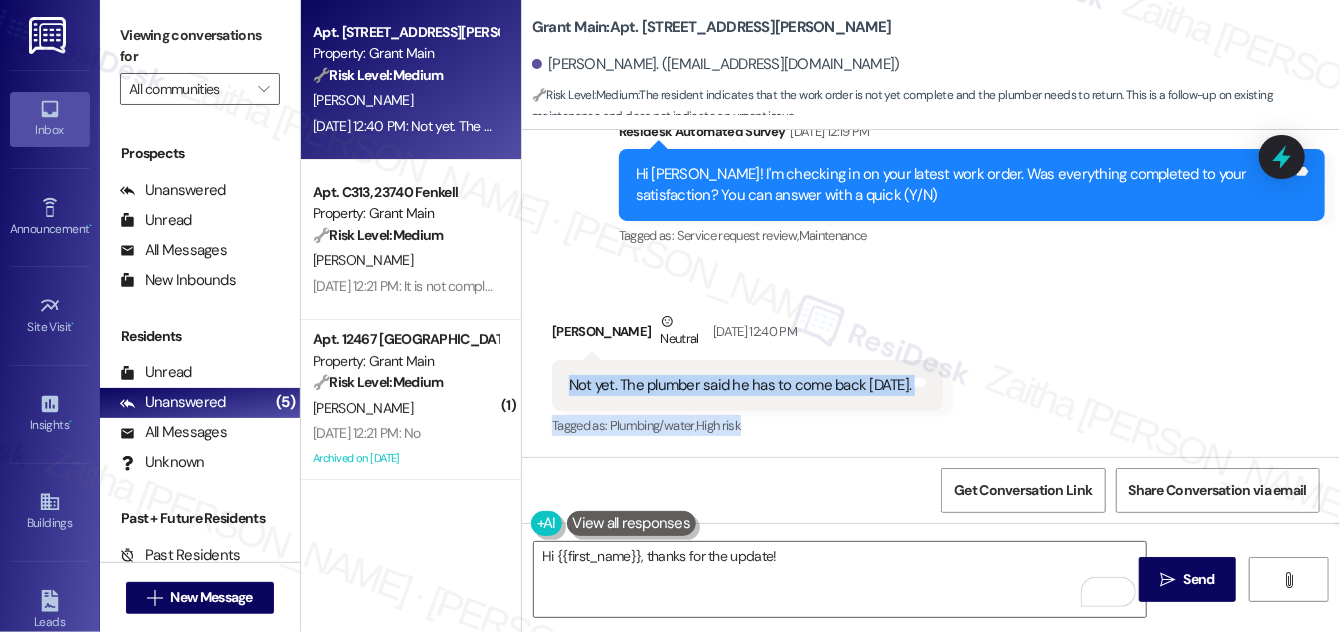 drag, startPoint x: 572, startPoint y: 387, endPoint x: 930, endPoint y: 417, distance: 359.2548 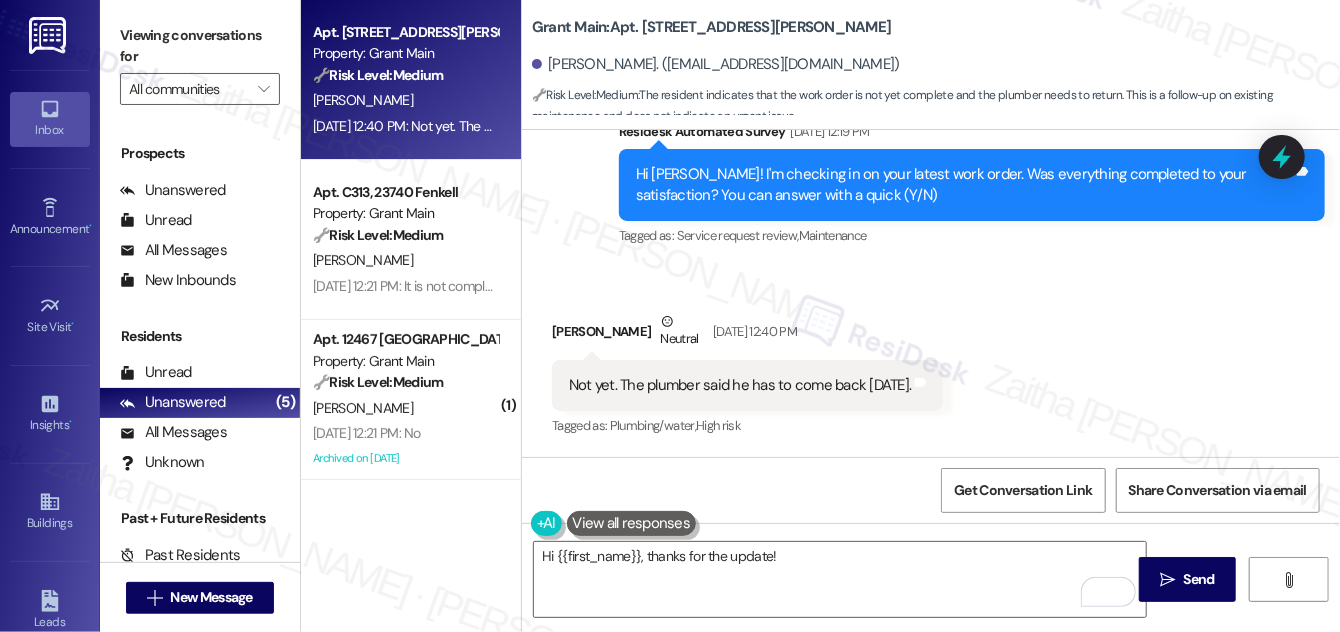 click on "Received via SMS Charlean Haney   Neutral Jul 25, 2025 at 12:40 PM Not yet. The plumber said he has to come back Monday. Tags and notes Tagged as:   Plumbing/water ,  Click to highlight conversations about Plumbing/water High risk Click to highlight conversations about High risk" at bounding box center [931, 361] 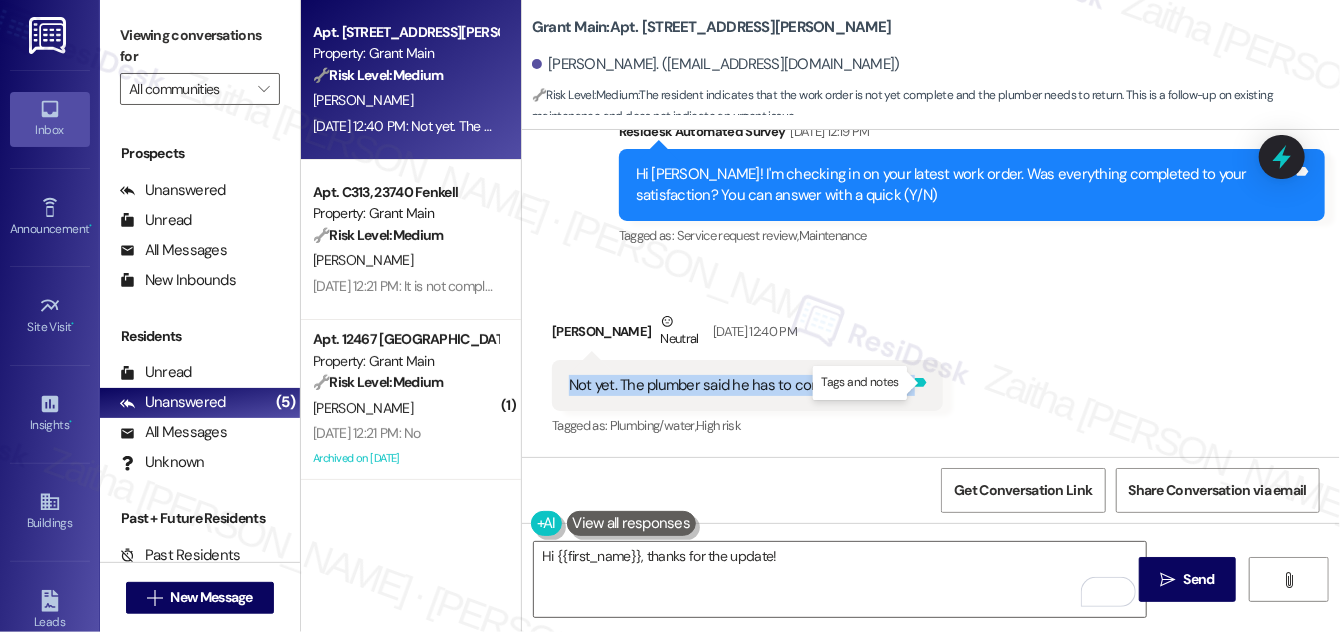drag, startPoint x: 562, startPoint y: 384, endPoint x: 919, endPoint y: 386, distance: 357.0056 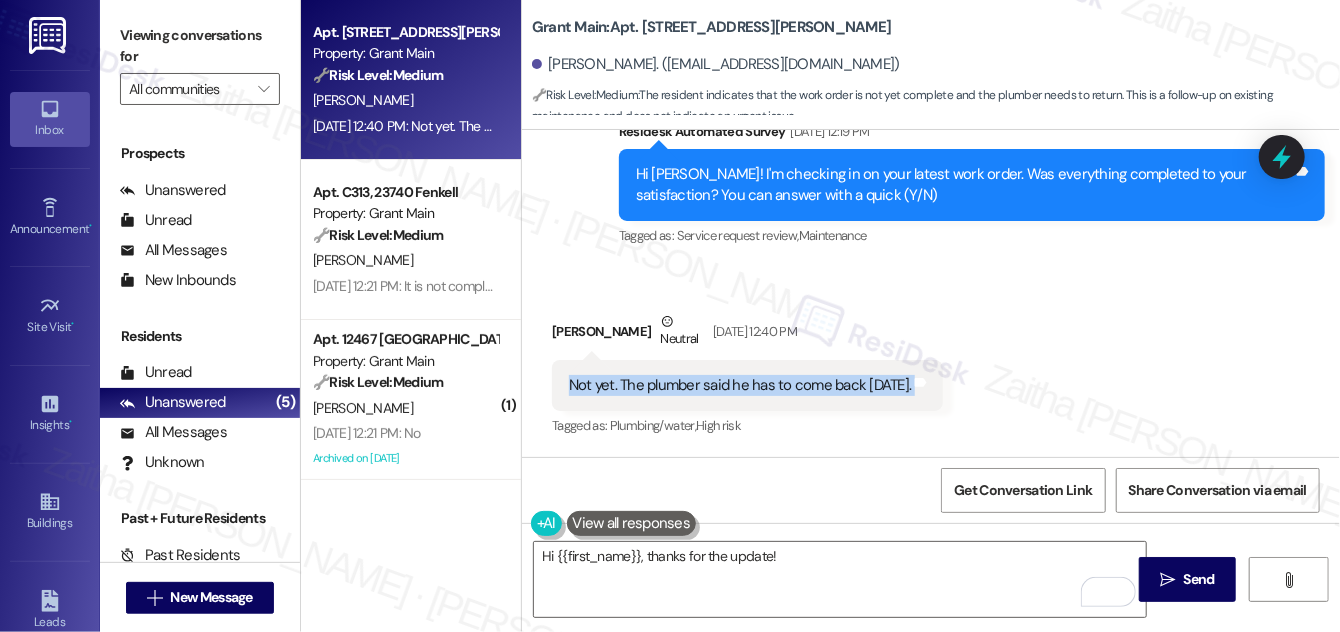 copy on "Not yet. The plumber said he has to come back Monday. Tags and notes" 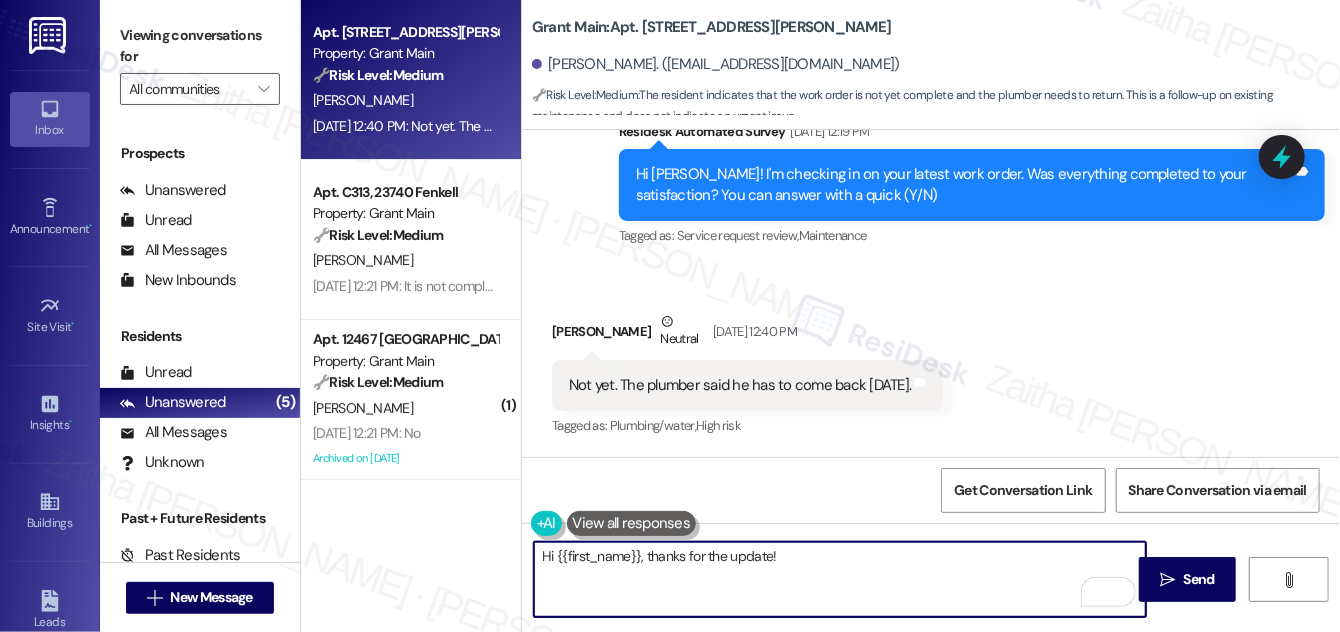 click on "Hi {{first_name}}, thanks for the update!" at bounding box center [840, 579] 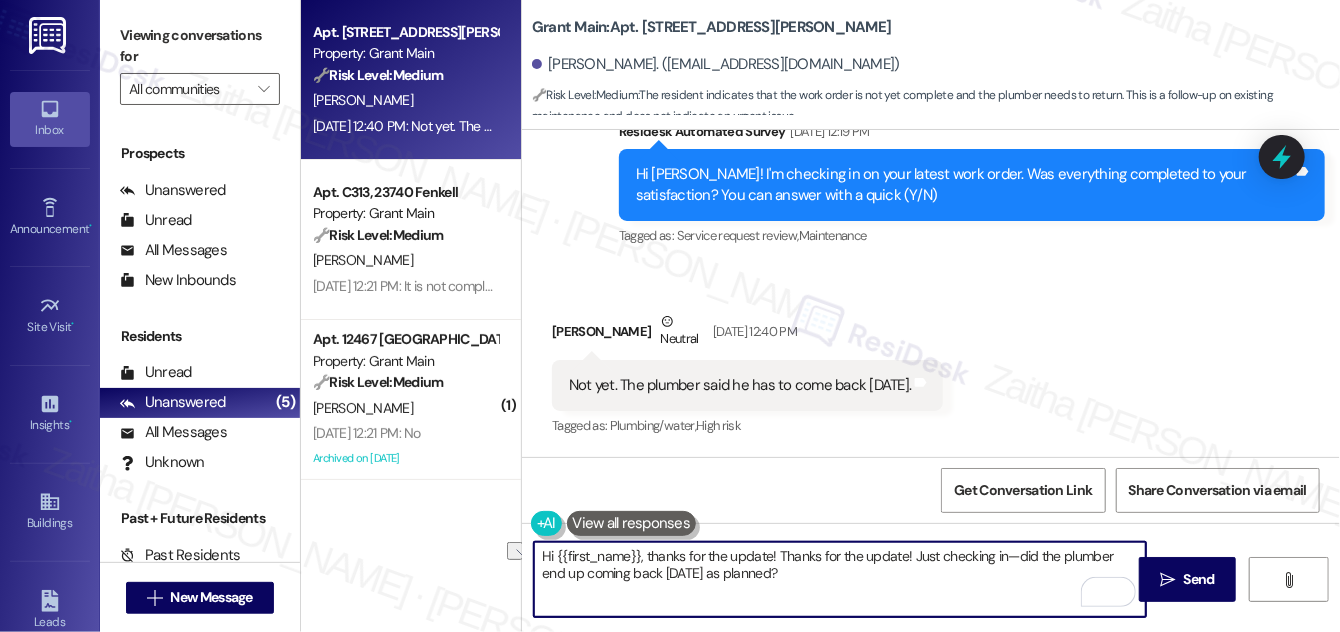 drag, startPoint x: 904, startPoint y: 555, endPoint x: 772, endPoint y: 554, distance: 132.00378 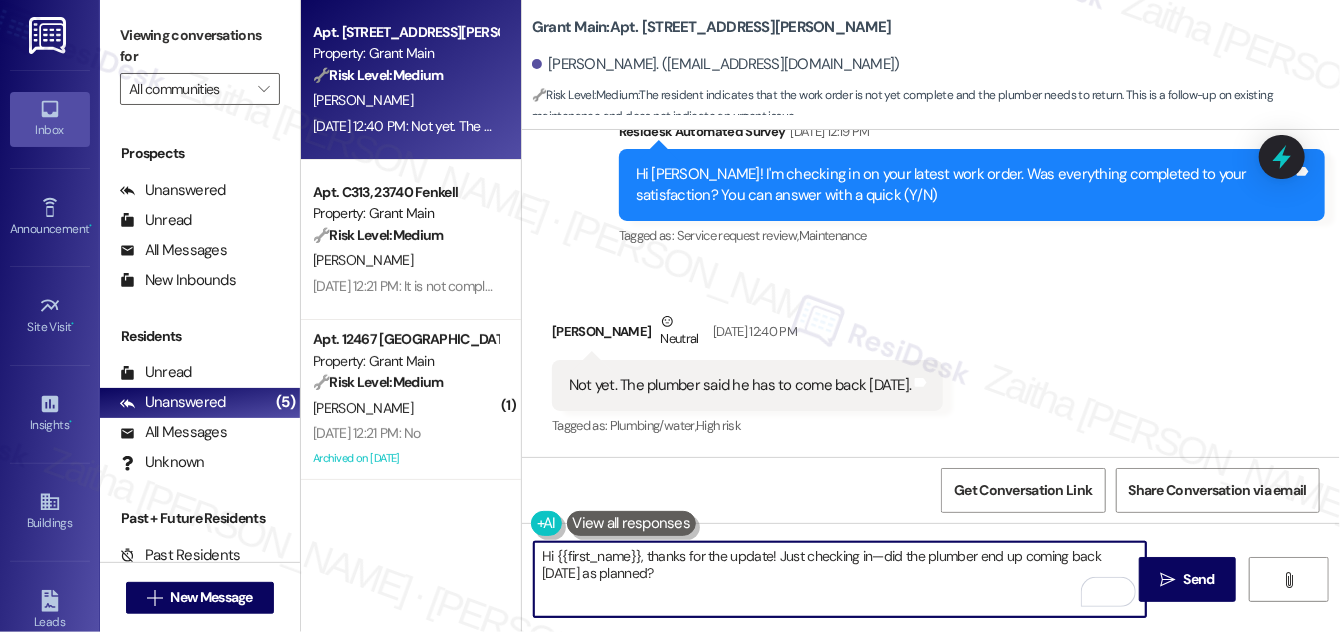 click on "Hi {{first_name}}, thanks for the update! Just checking in—did the plumber end up coming back on Monday as planned?" at bounding box center (840, 579) 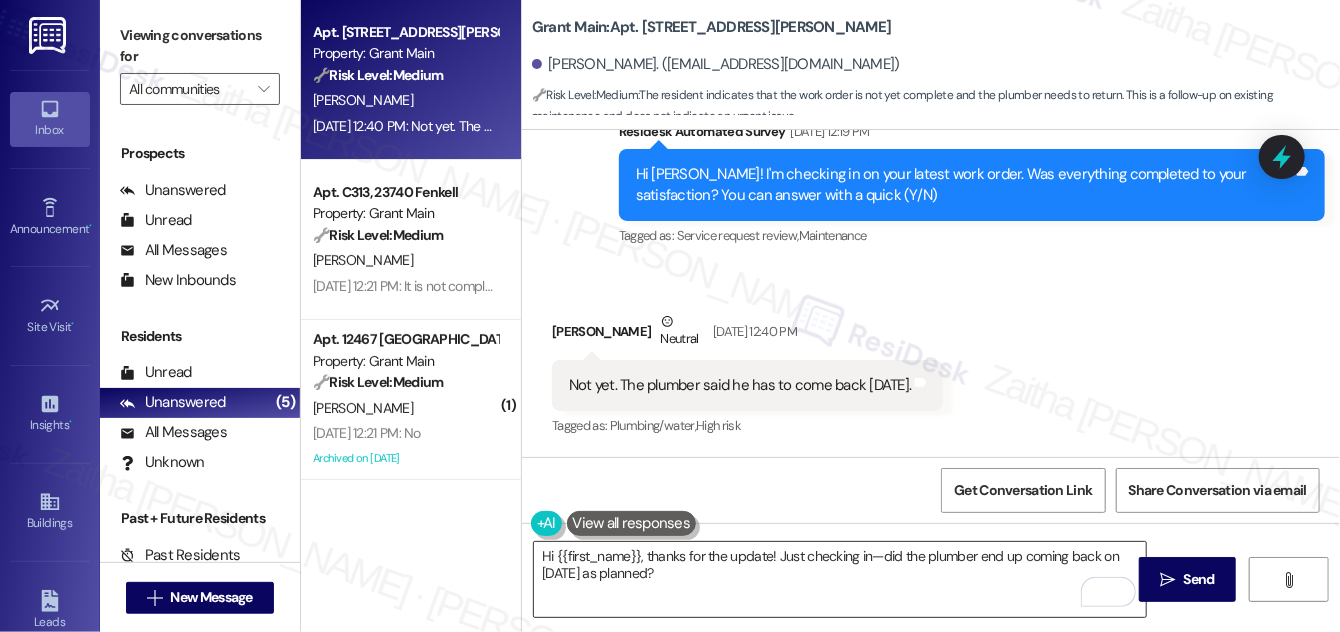 click on "Hi {{first_name}}, thanks for the update! Just checking in—did the plumber end up coming back on today as planned?" at bounding box center [840, 579] 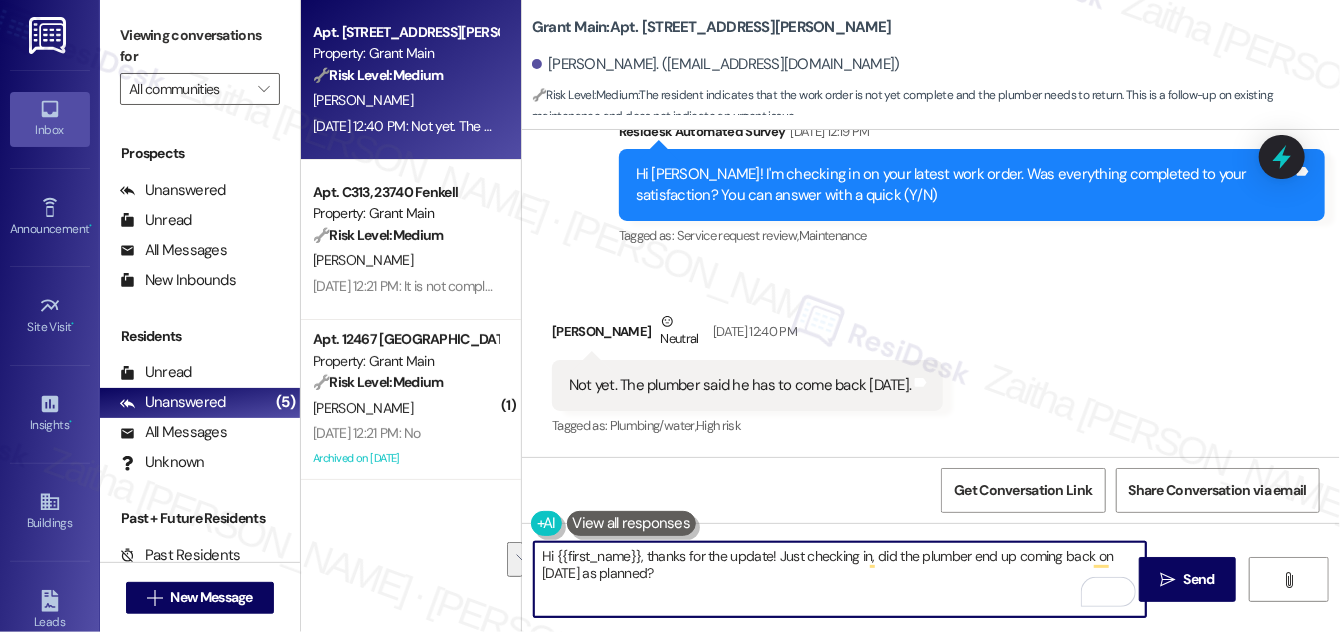 drag, startPoint x: 776, startPoint y: 553, endPoint x: 798, endPoint y: 585, distance: 38.832977 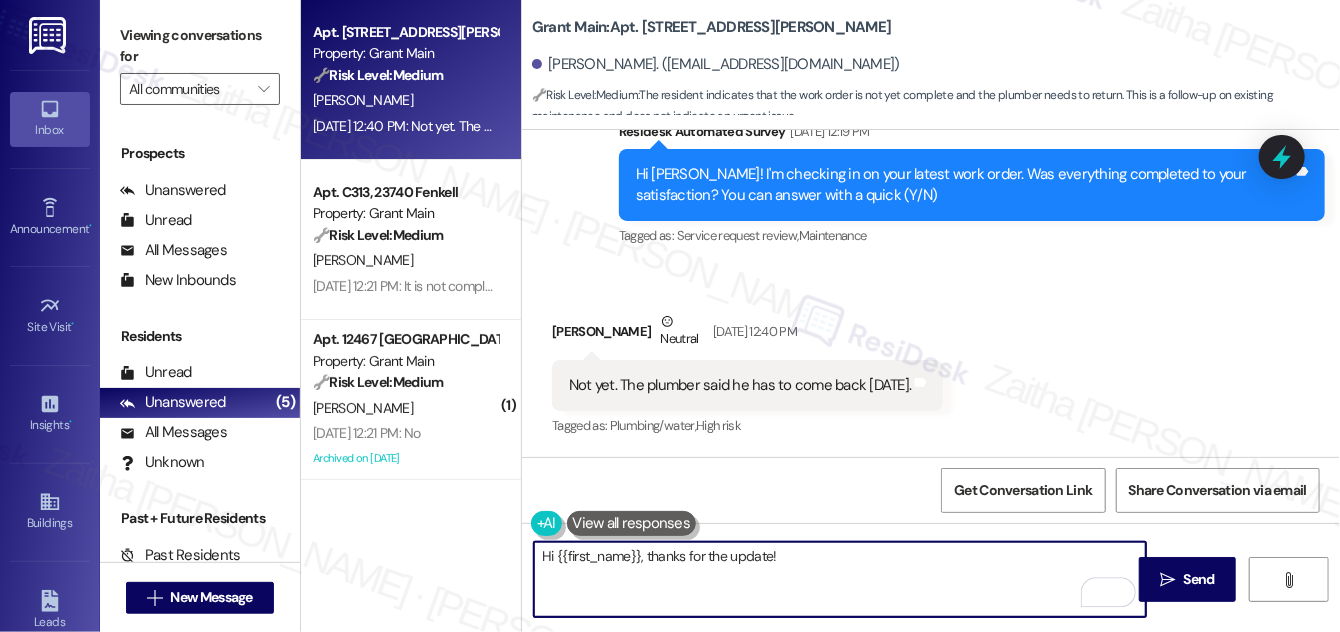 paste on "I just wanted to follow up—was the plumber able to return on Monday as scheduled?" 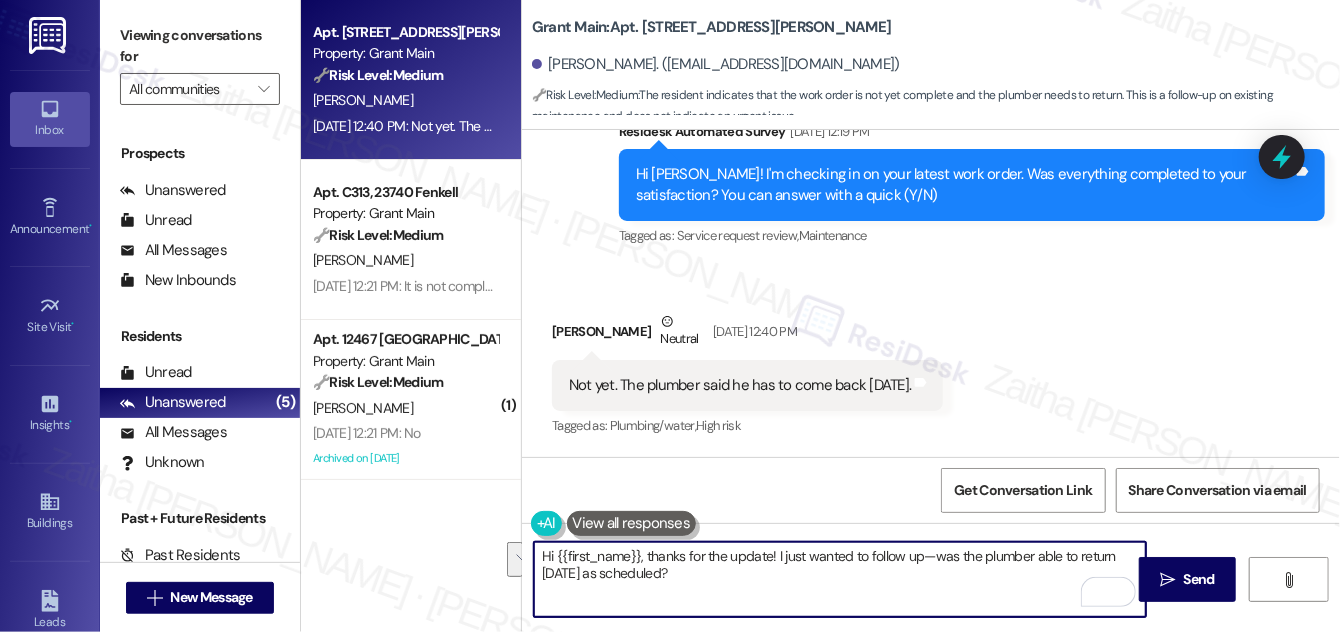 drag, startPoint x: 1109, startPoint y: 556, endPoint x: 589, endPoint y: 579, distance: 520.5084 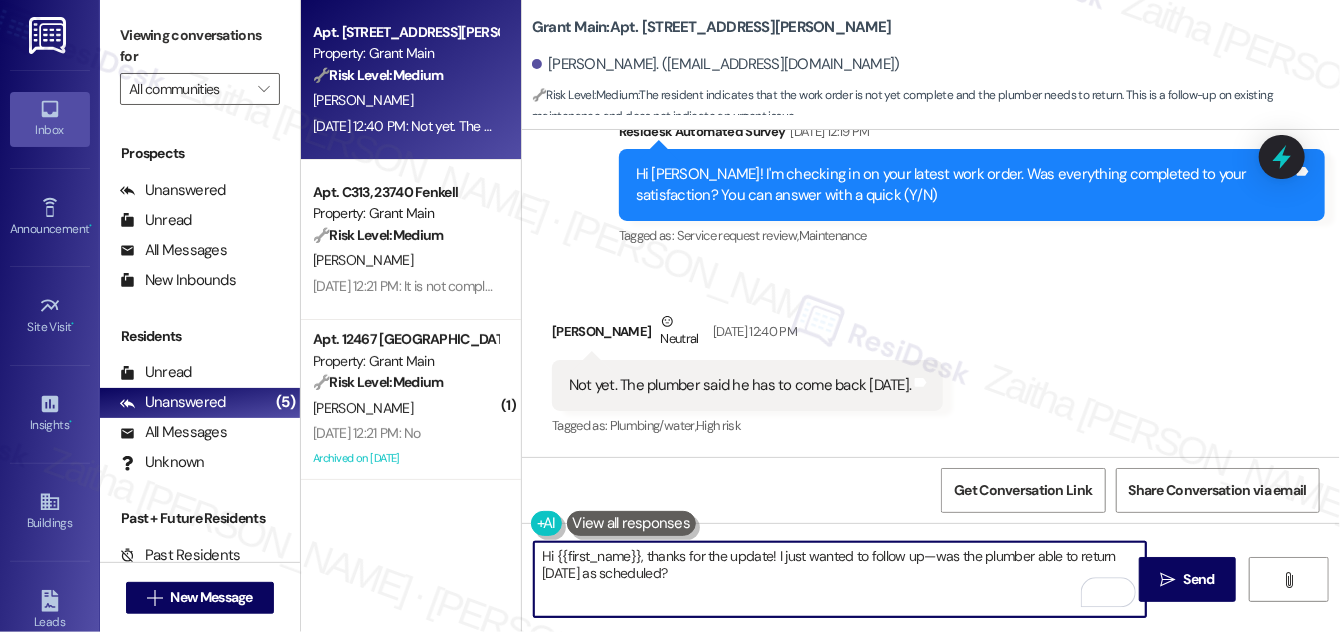 click on "Hi {{first_name}}, thanks for the update! I just wanted to follow up—was the plumber able to return today as scheduled?" at bounding box center (840, 579) 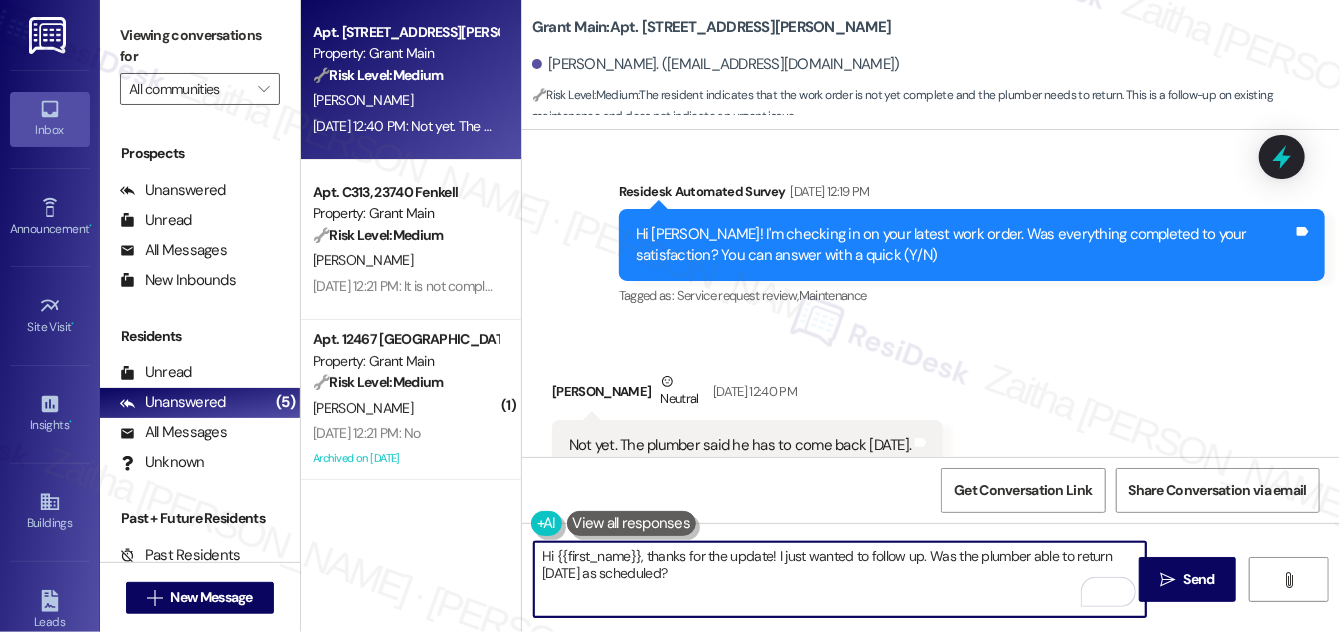 scroll, scrollTop: 4396, scrollLeft: 0, axis: vertical 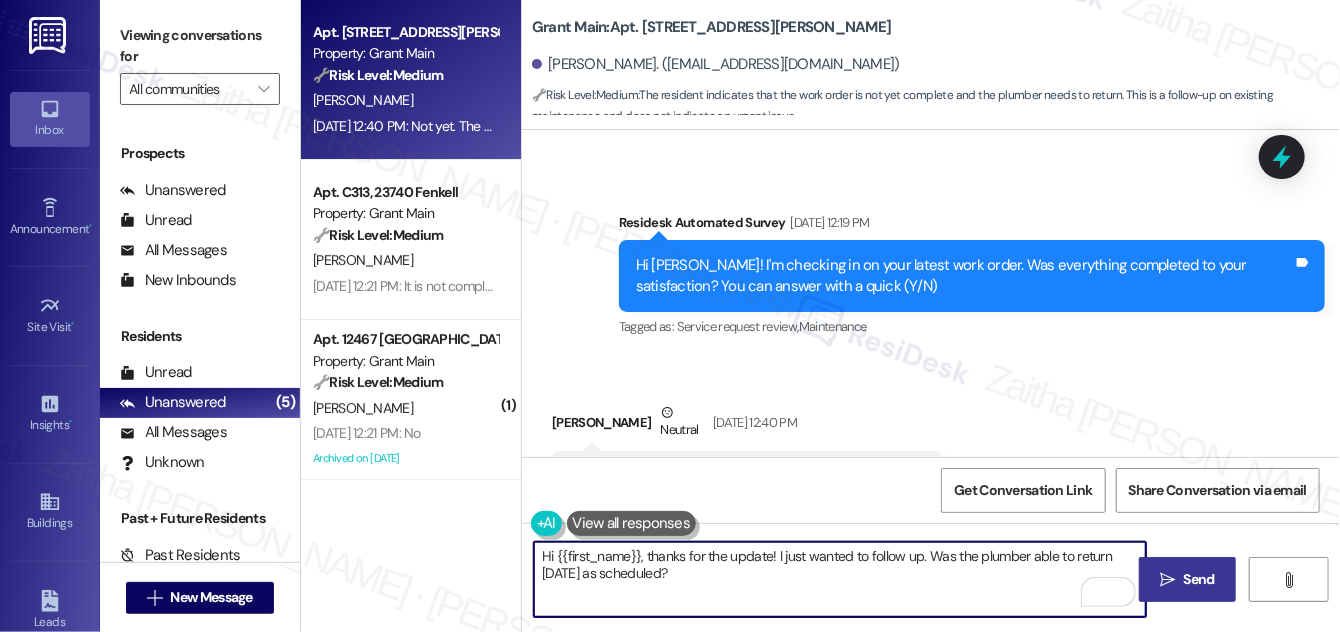 type on "Hi {{first_name}}, thanks for the update! I just wanted to follow up. Was the plumber able to return today as scheduled?" 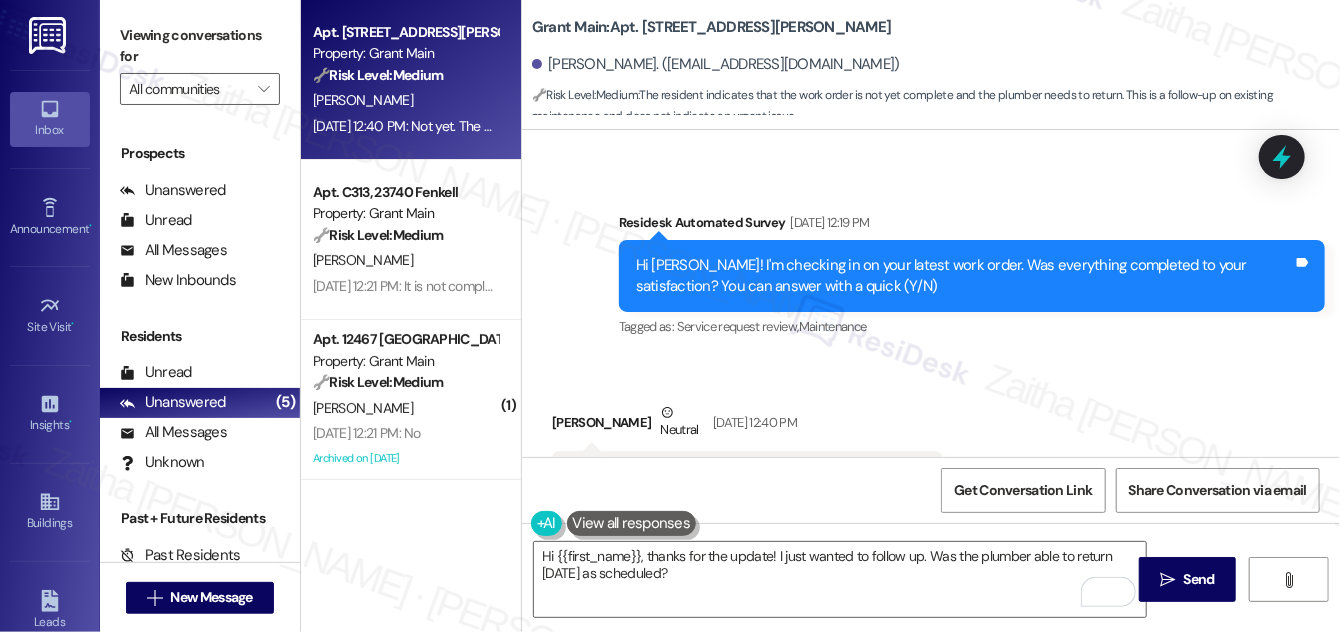 drag, startPoint x: 1193, startPoint y: 576, endPoint x: 1172, endPoint y: 554, distance: 30.413813 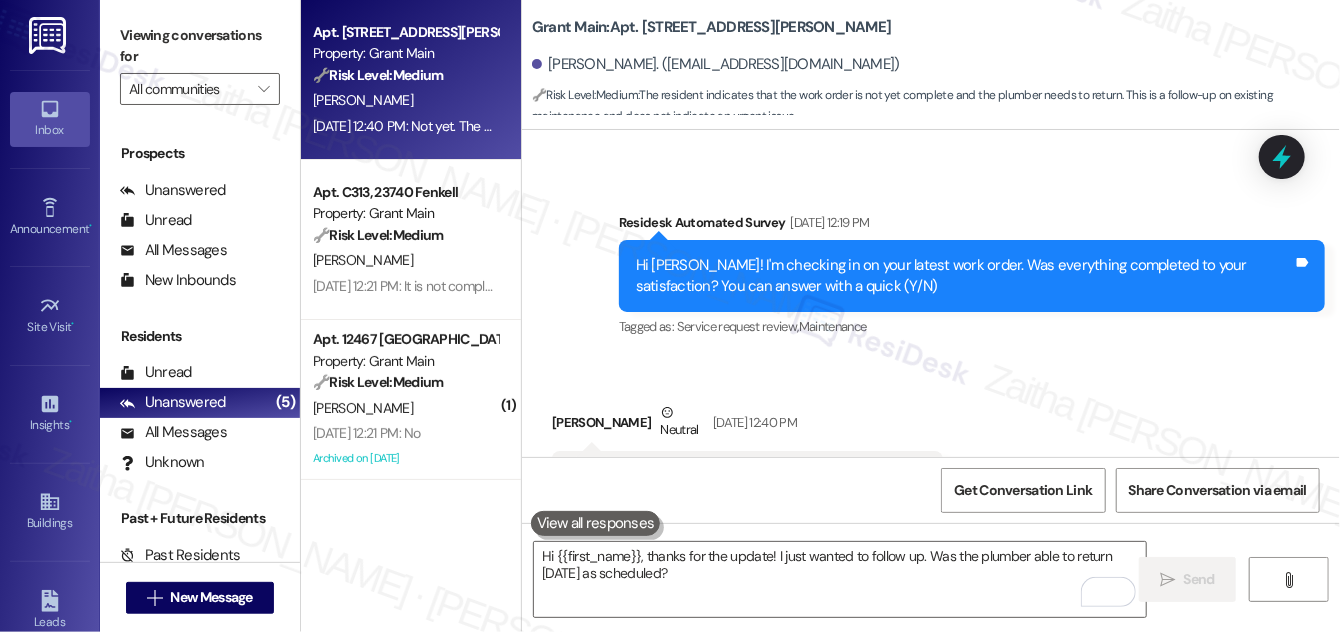 type 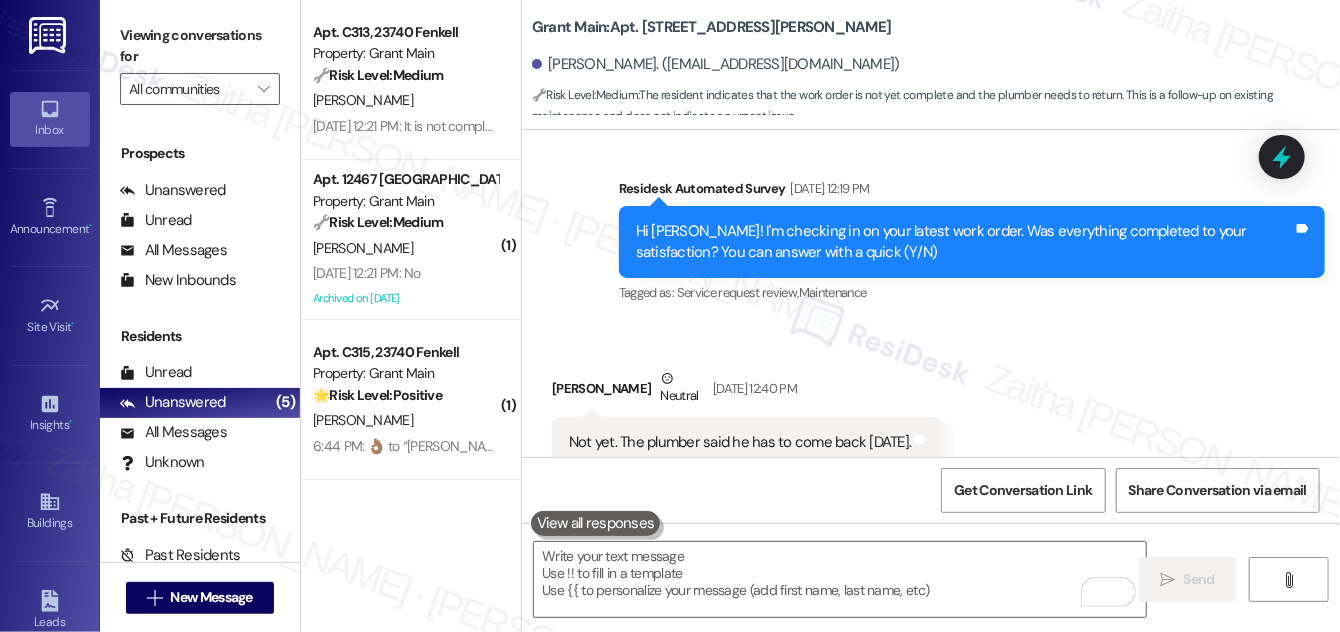 scroll, scrollTop: 4487, scrollLeft: 0, axis: vertical 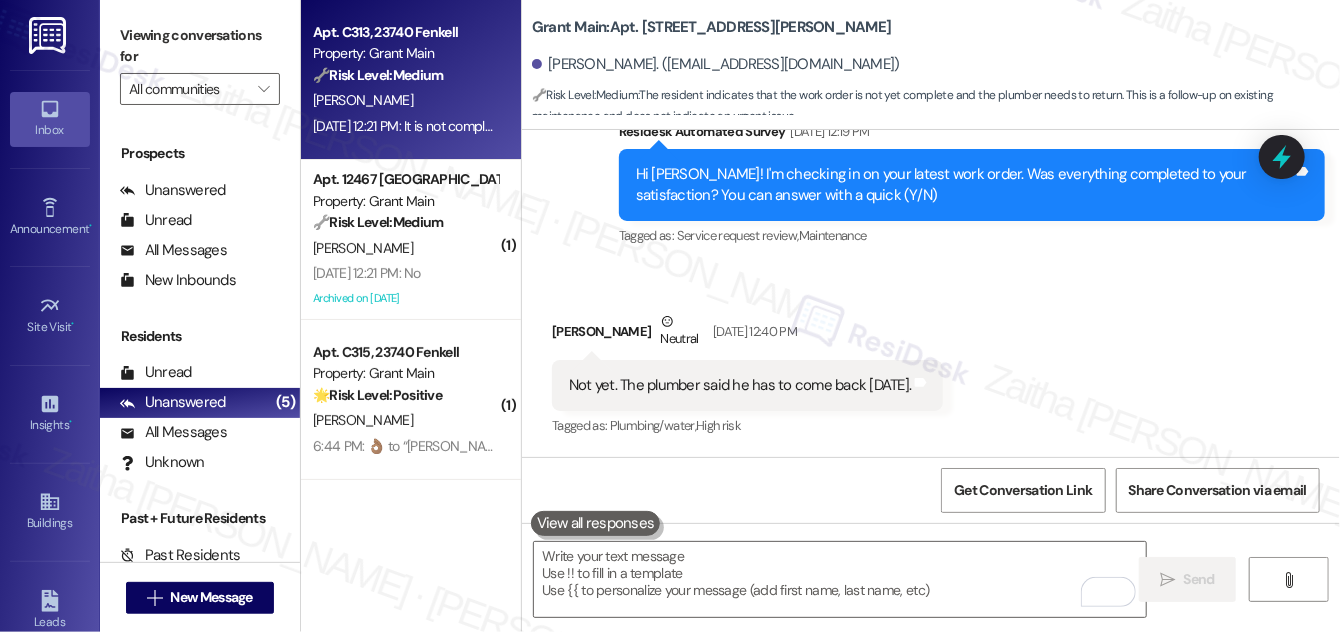 click on "[PERSON_NAME]" at bounding box center (405, 100) 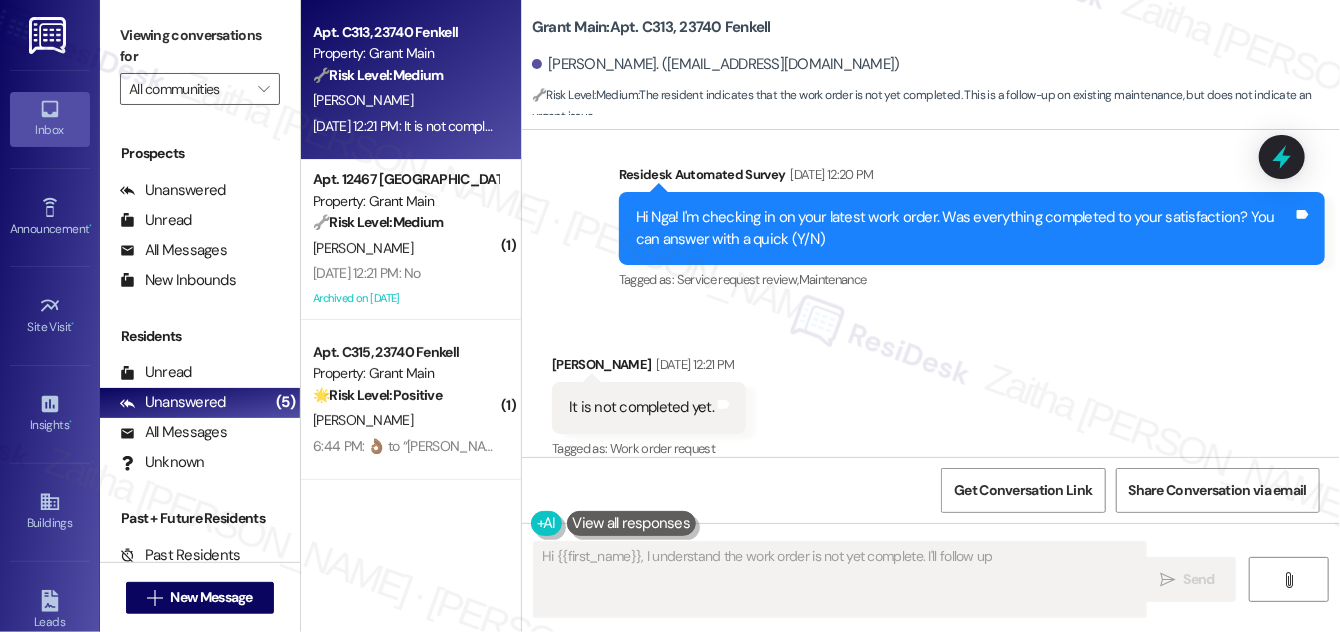 scroll, scrollTop: 1994, scrollLeft: 0, axis: vertical 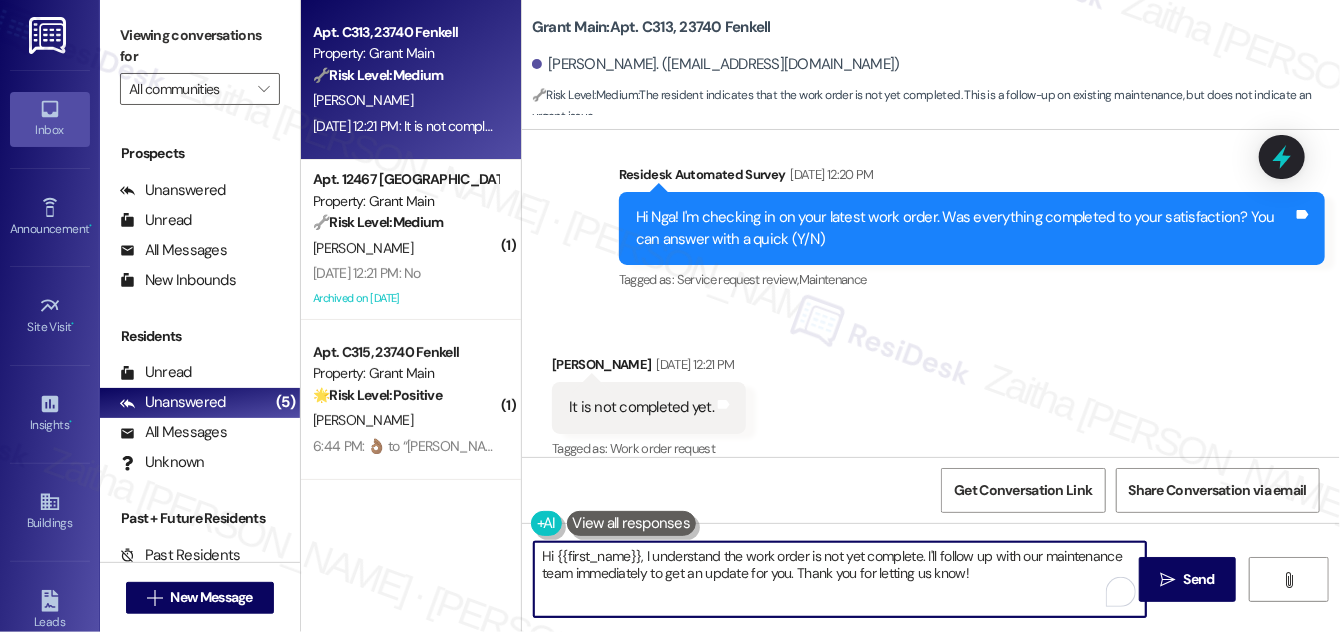 drag, startPoint x: 676, startPoint y: 551, endPoint x: 1002, endPoint y: 589, distance: 328.20724 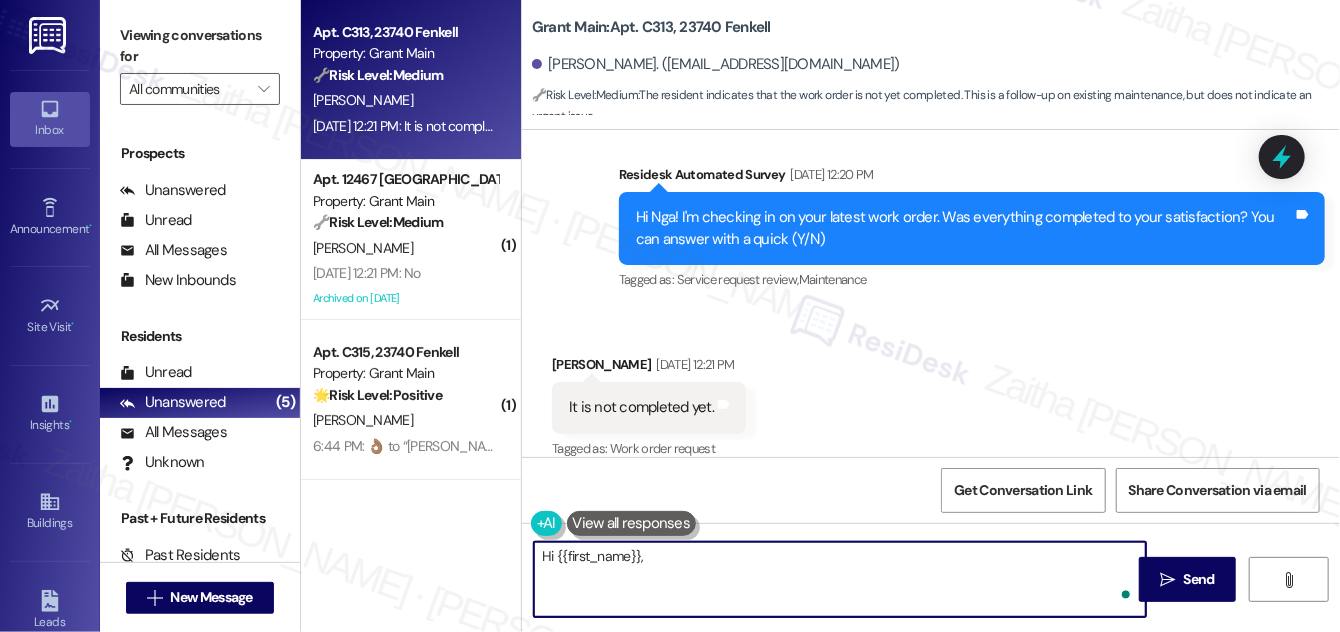 paste on "I understand the work order wasn't completed to your satisfaction. Can you please provide more details about what went wrong?" 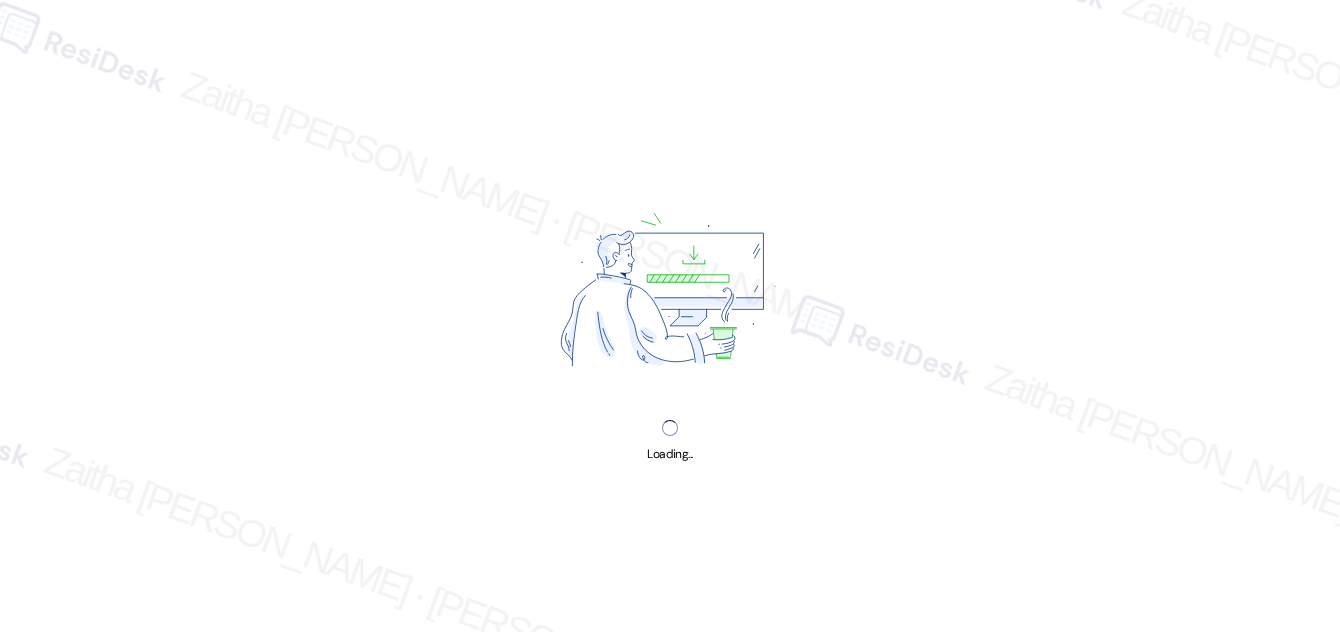 scroll, scrollTop: 0, scrollLeft: 0, axis: both 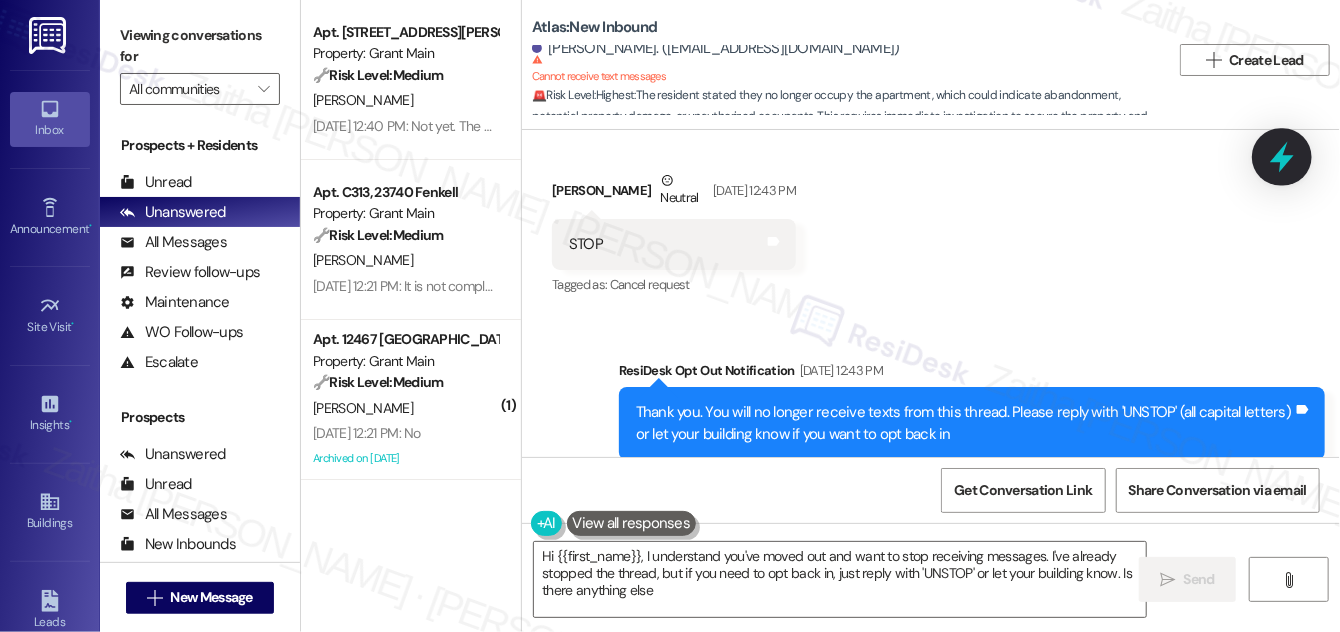 type on "Hi {{first_name}}, I understand you've moved out and want to stop receiving messages. I've already stopped the thread, but if you need to opt back in, just reply with 'UNSTOP' or let your building know. Is there anything else?" 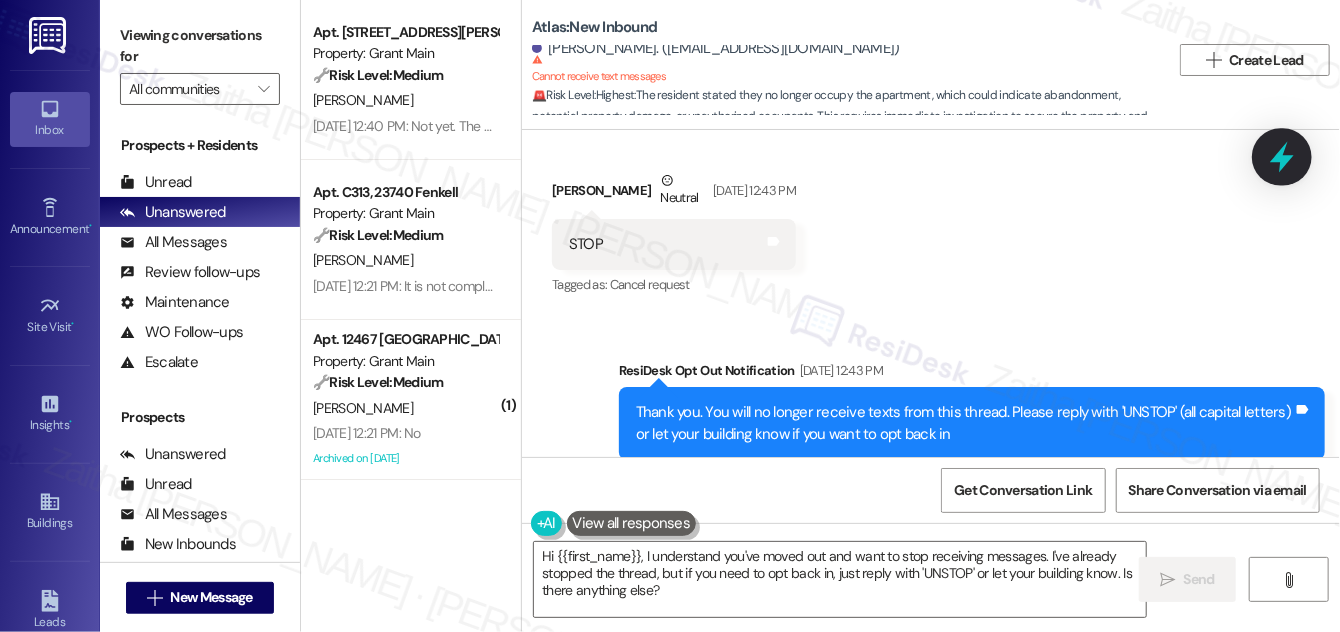 click 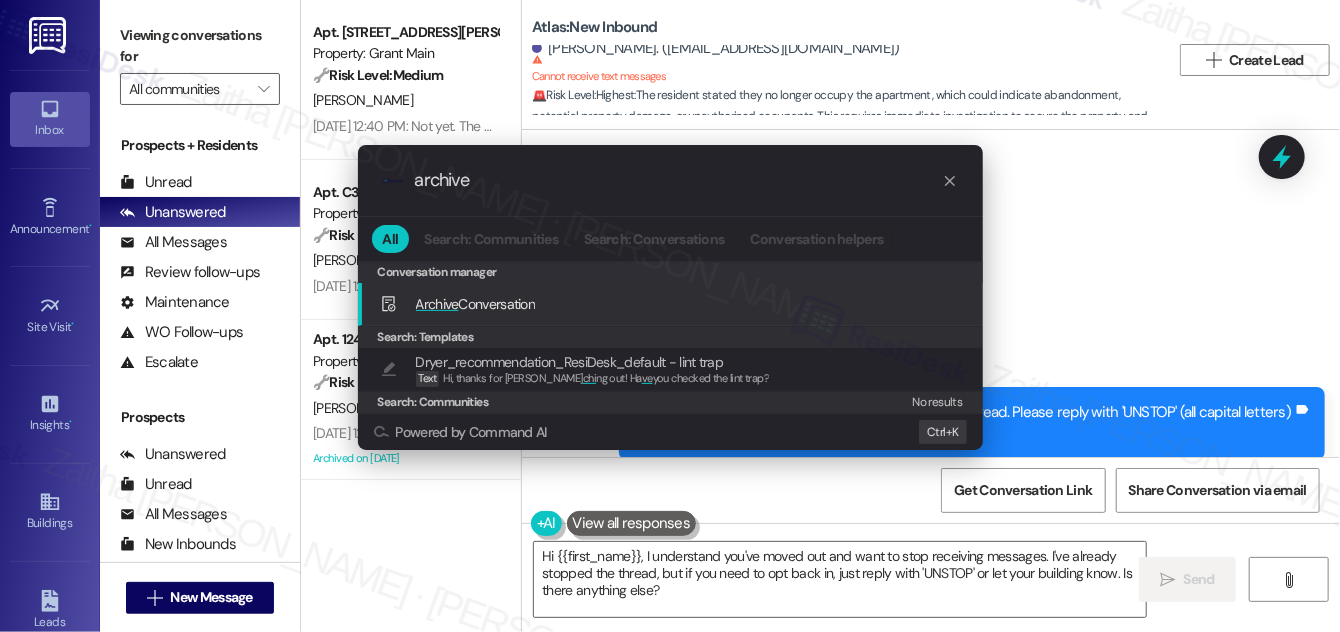 type on "archive" 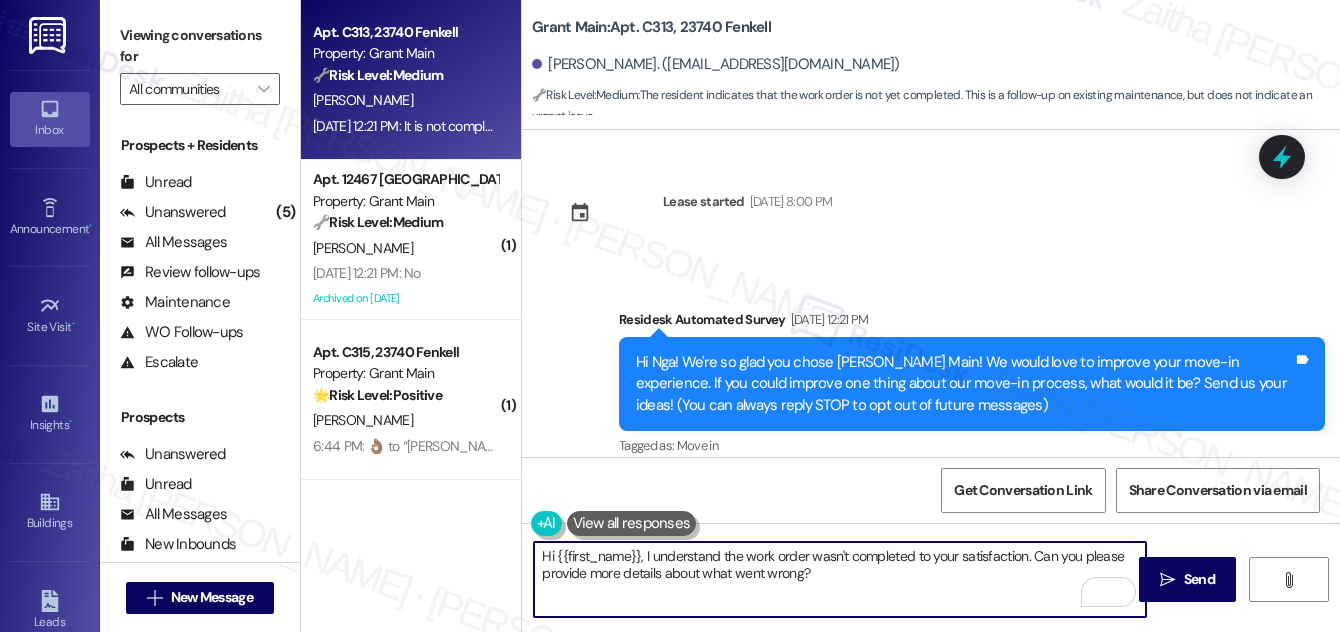 scroll, scrollTop: 0, scrollLeft: 0, axis: both 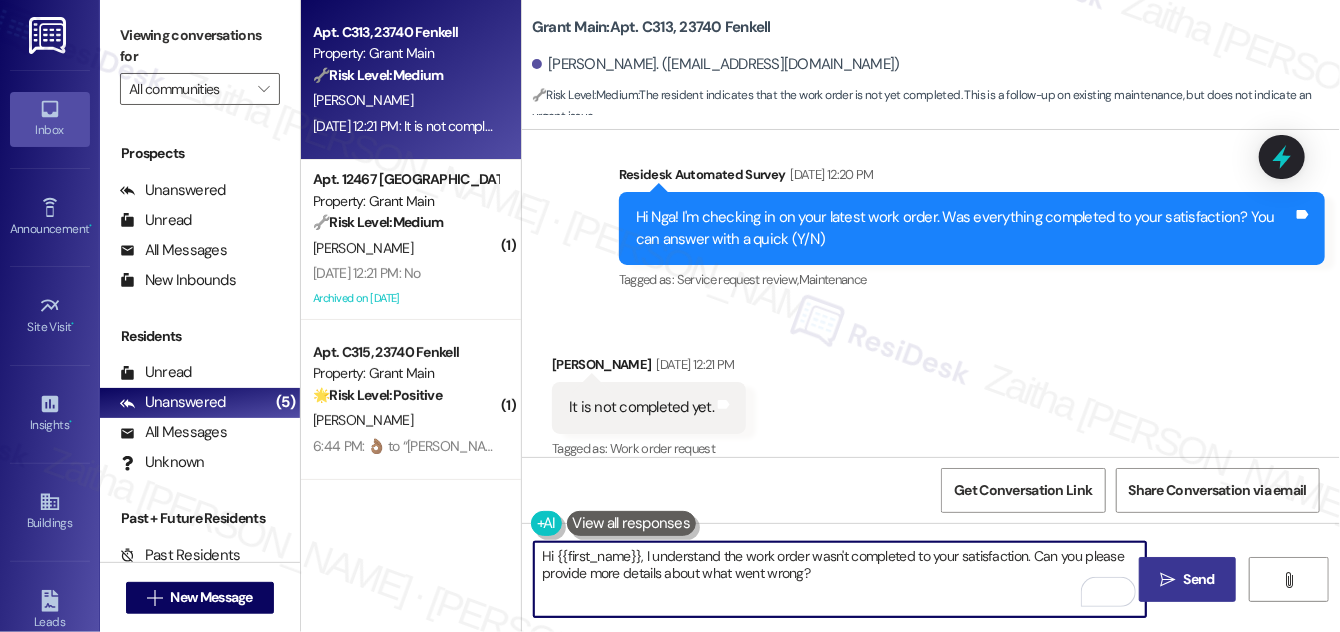 type on "Hi {{first_name}}, I understand the work order wasn't completed to your satisfaction. Can you please provide more details about what went wrong?" 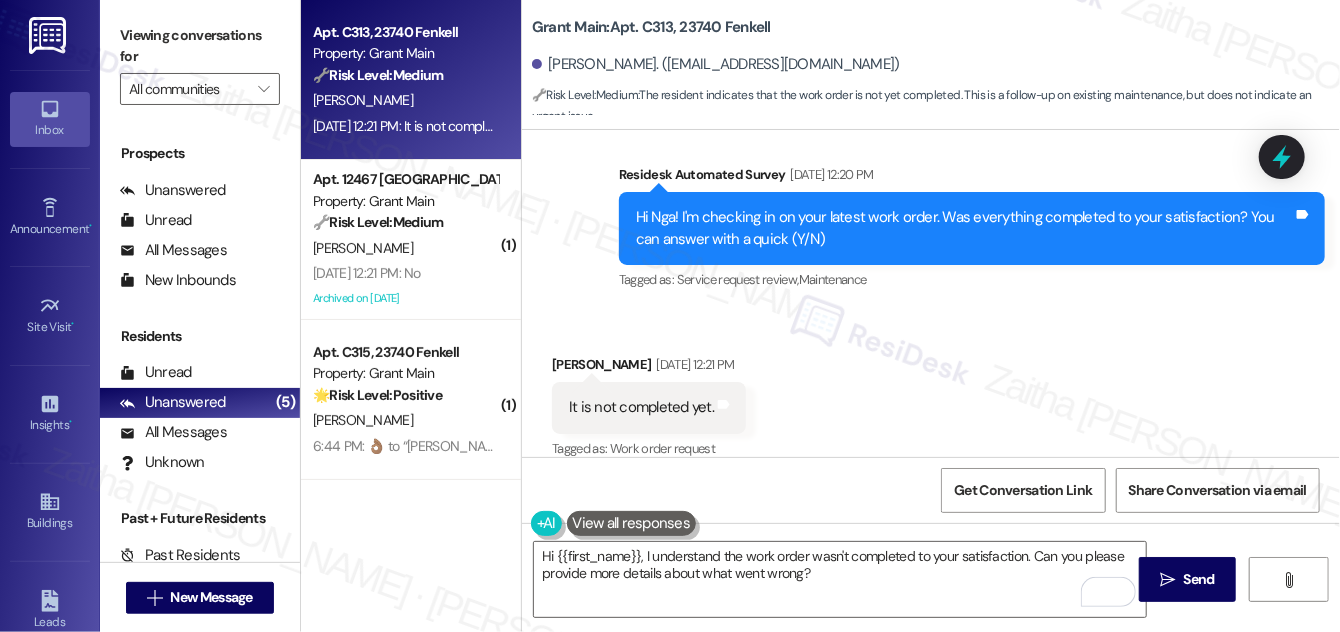 drag, startPoint x: 1216, startPoint y: 575, endPoint x: 1177, endPoint y: 551, distance: 45.79301 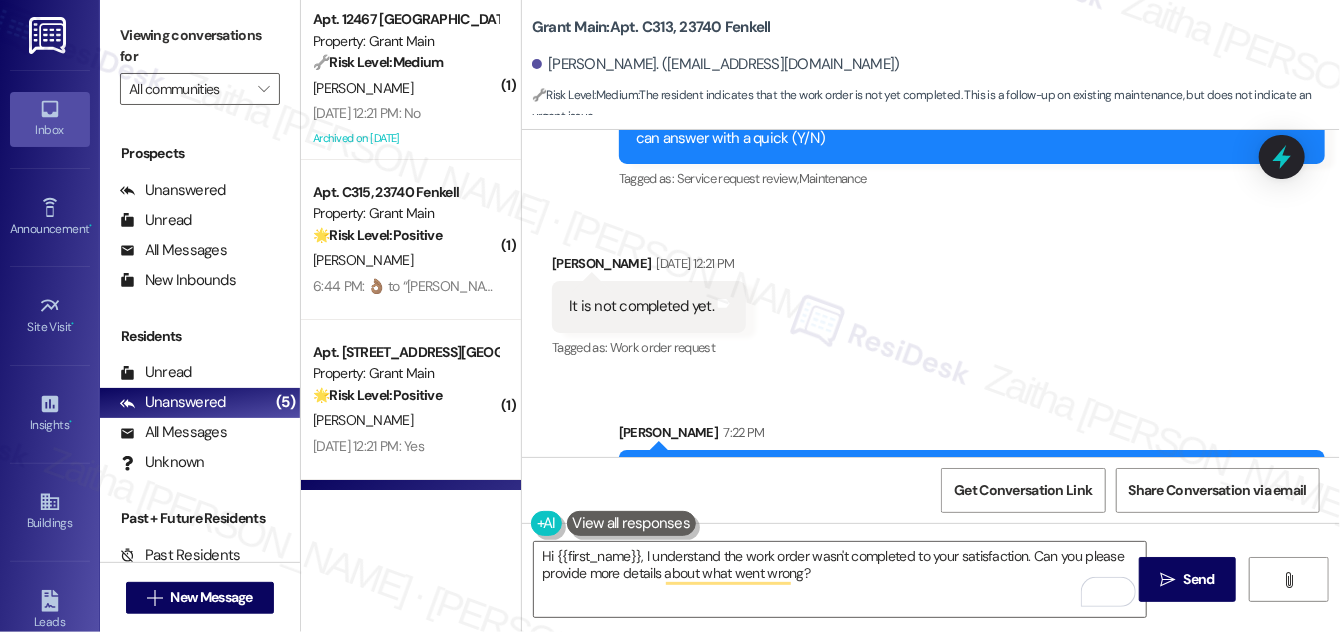 scroll, scrollTop: 2065, scrollLeft: 0, axis: vertical 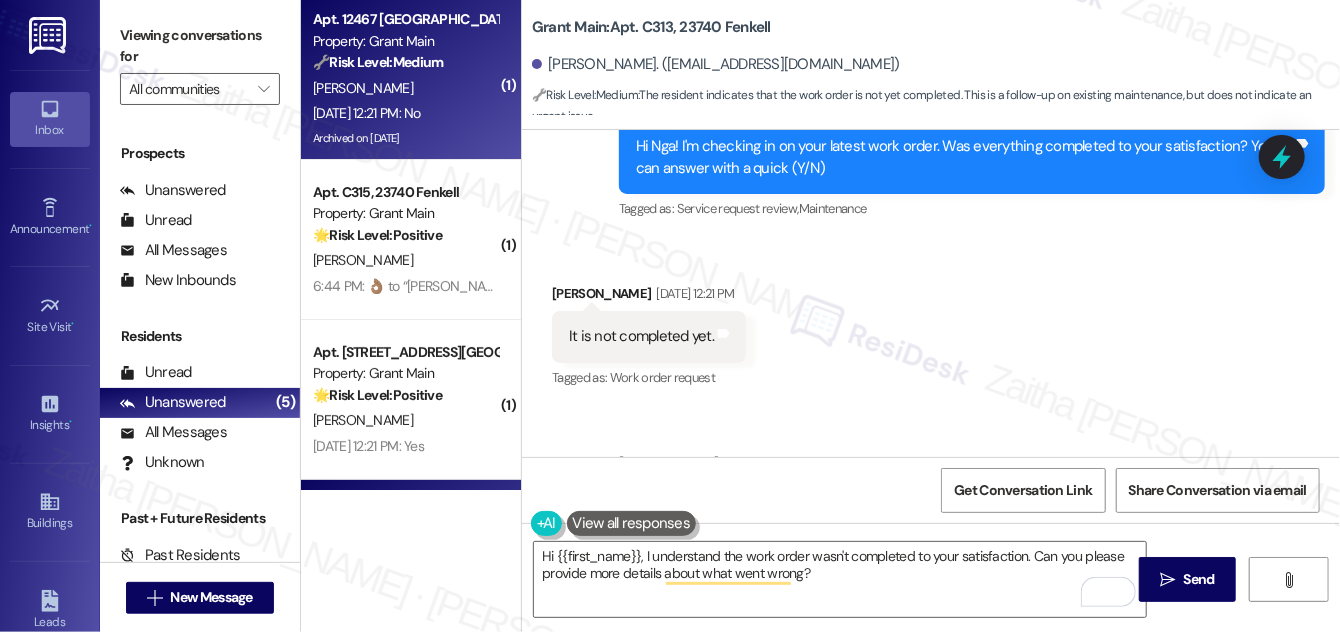 click on "[PERSON_NAME]" at bounding box center [405, 88] 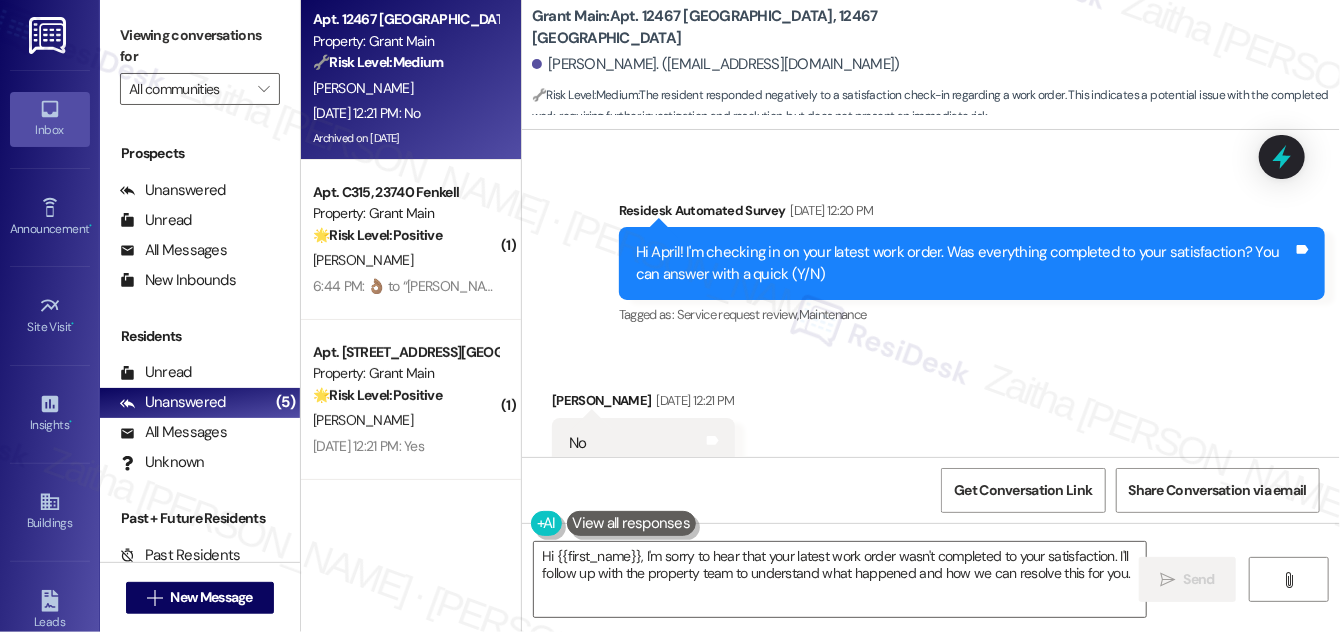 scroll, scrollTop: 10579, scrollLeft: 0, axis: vertical 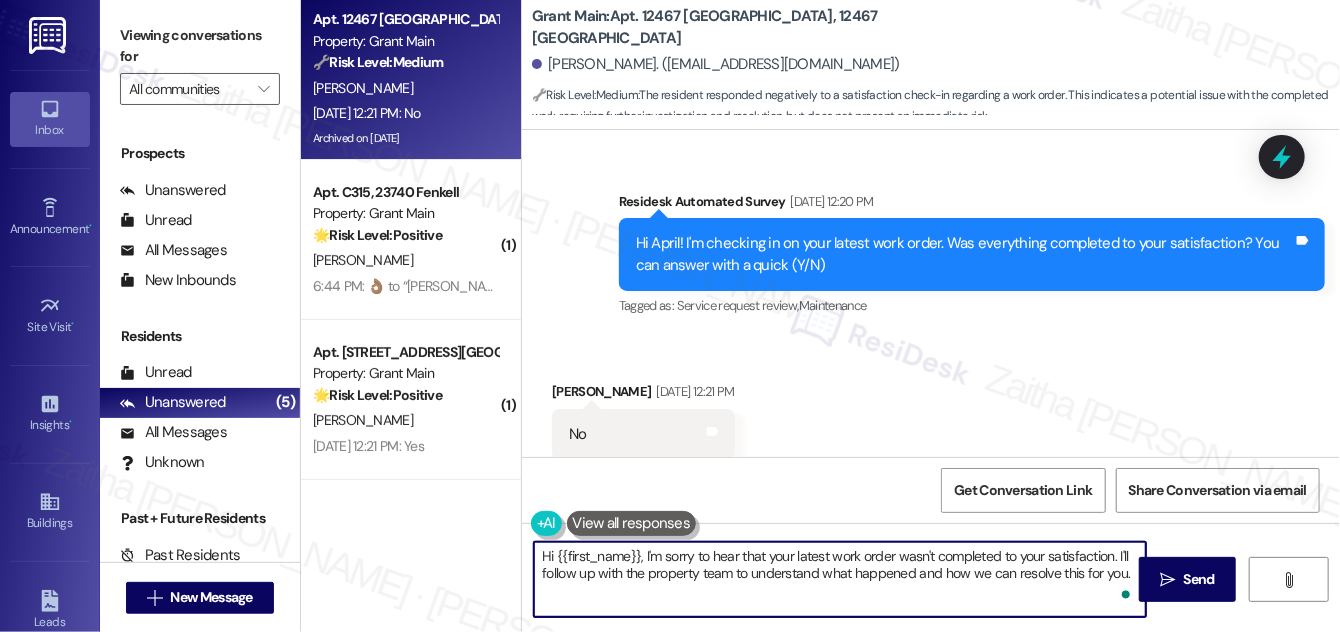 drag, startPoint x: 1117, startPoint y: 551, endPoint x: 1124, endPoint y: 580, distance: 29.832869 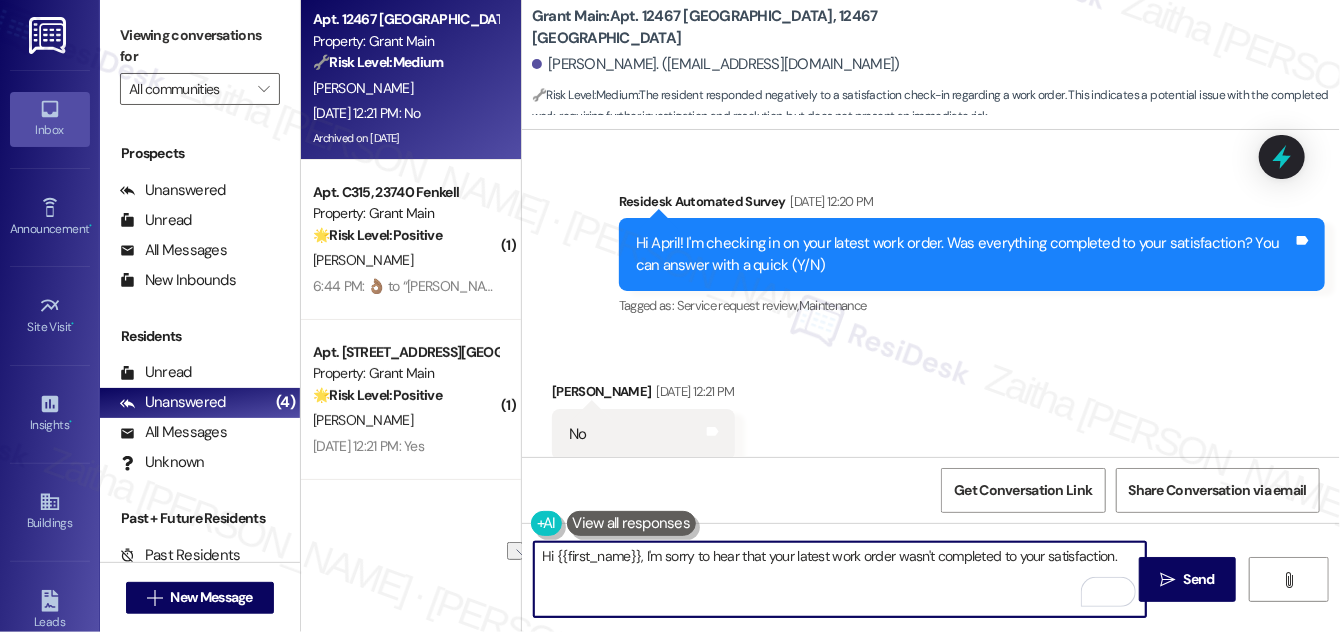 drag, startPoint x: 644, startPoint y: 553, endPoint x: 1122, endPoint y: 552, distance: 478.00104 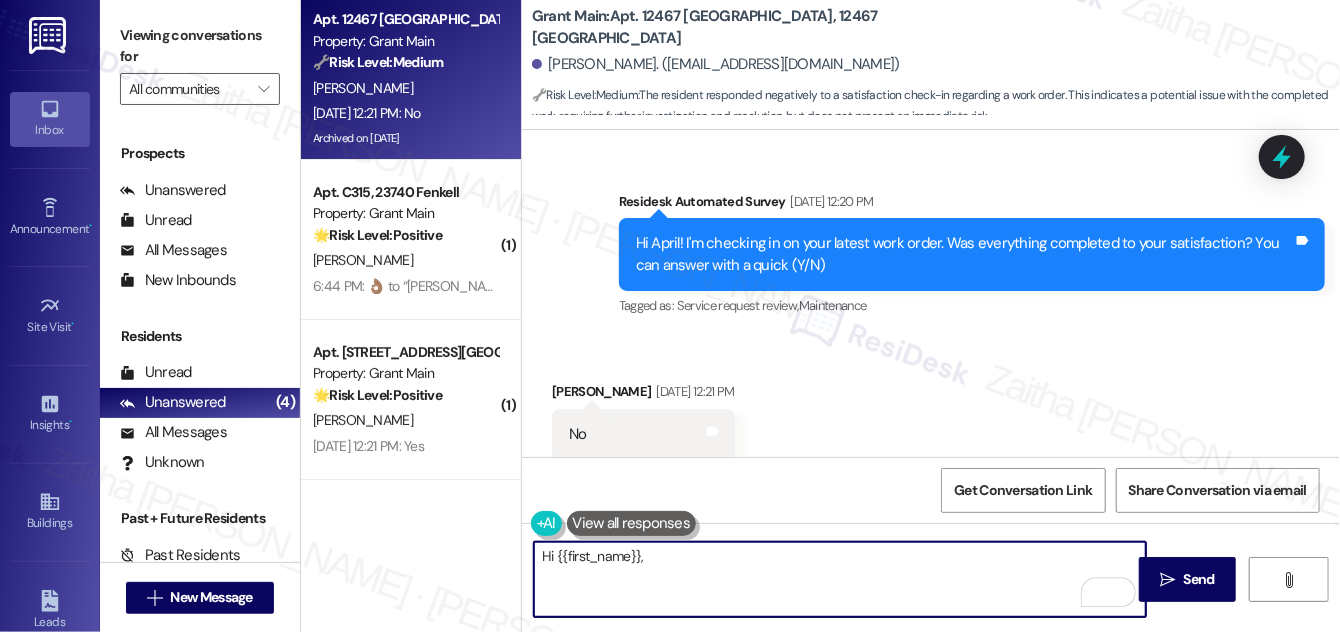 paste on "I'm really sorry to hear that the work order wasn’t resolved to your satisfaction. To help me better understand how we can make things right, could you please share more details about what’s still unresolved or what wasn’t addressed during the service?" 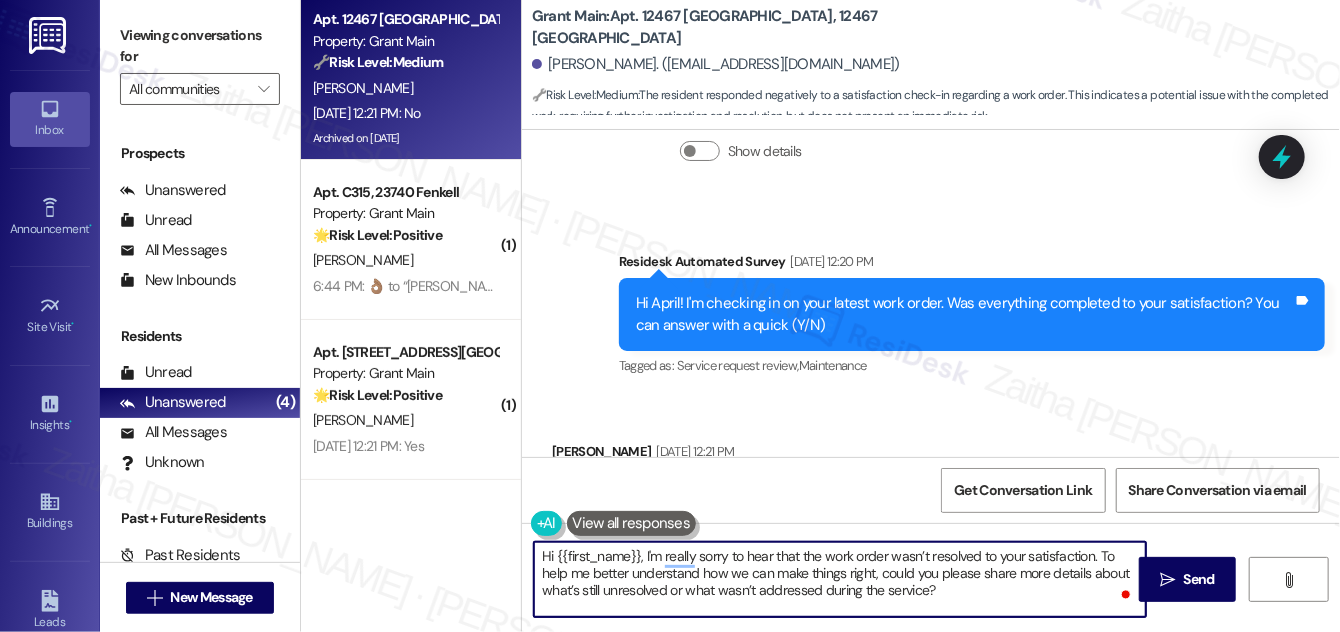 scroll, scrollTop: 10489, scrollLeft: 0, axis: vertical 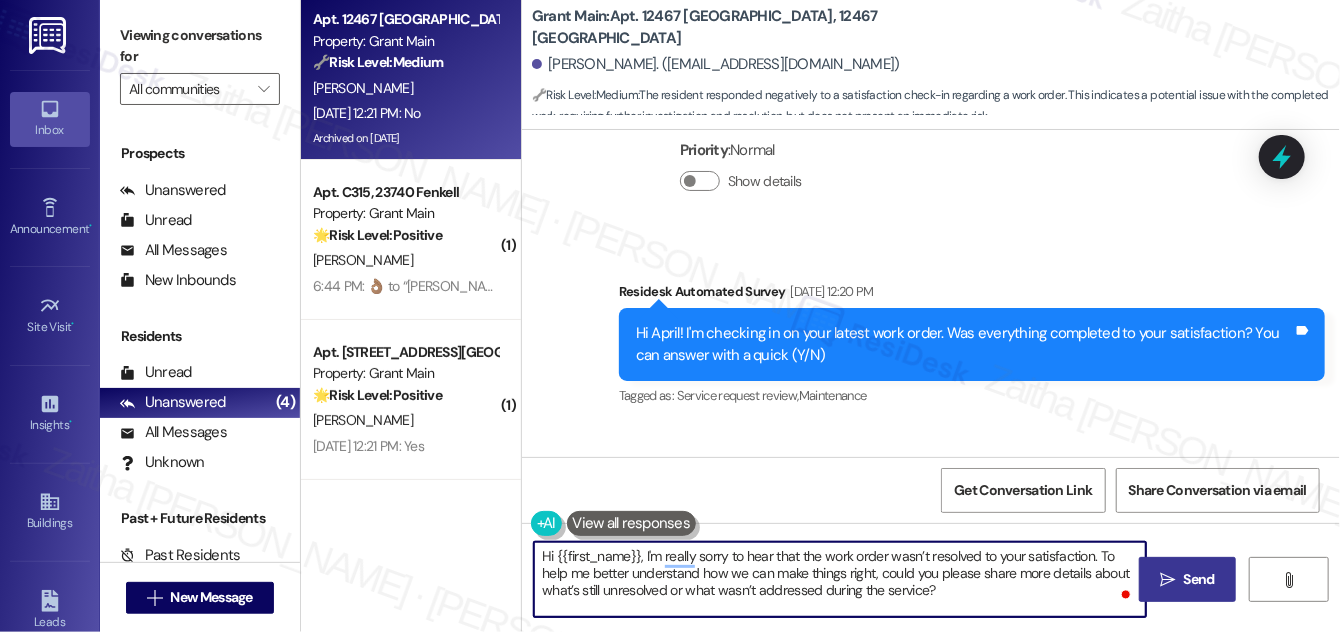type on "Hi {{first_name}}, I'm really sorry to hear that the work order wasn’t resolved to your satisfaction. To help me better understand how we can make things right, could you please share more details about what’s still unresolved or what wasn’t addressed during the service?" 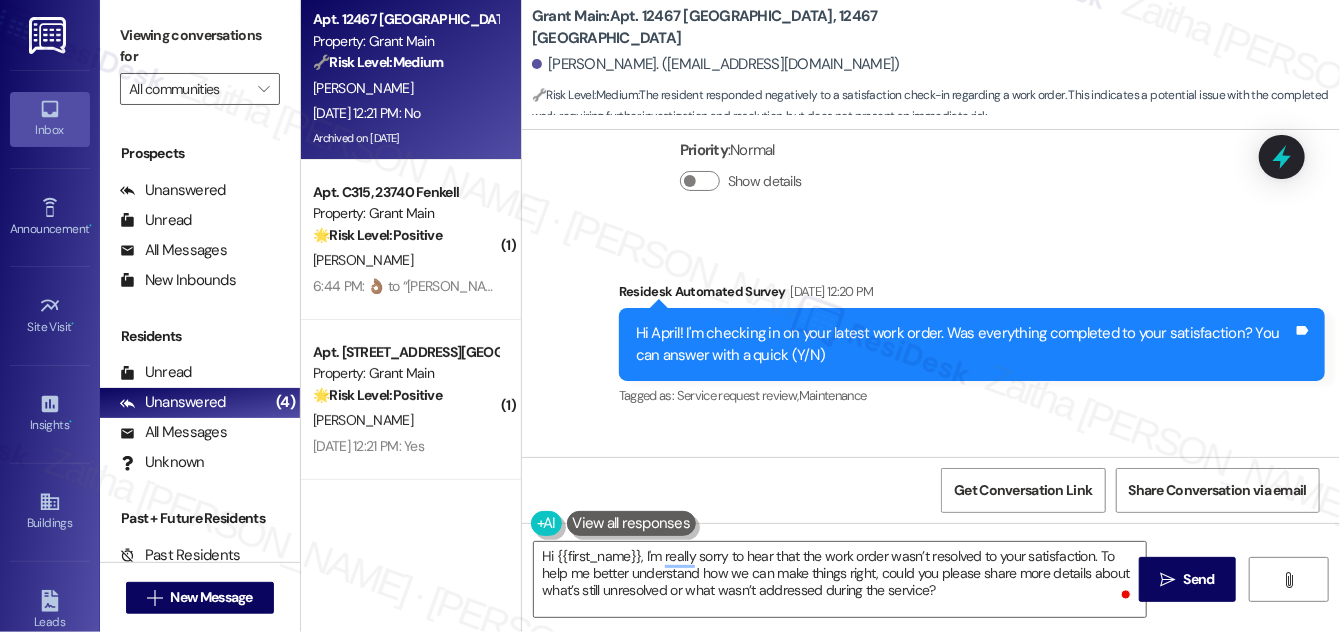 click on " Send" at bounding box center (1187, 579) 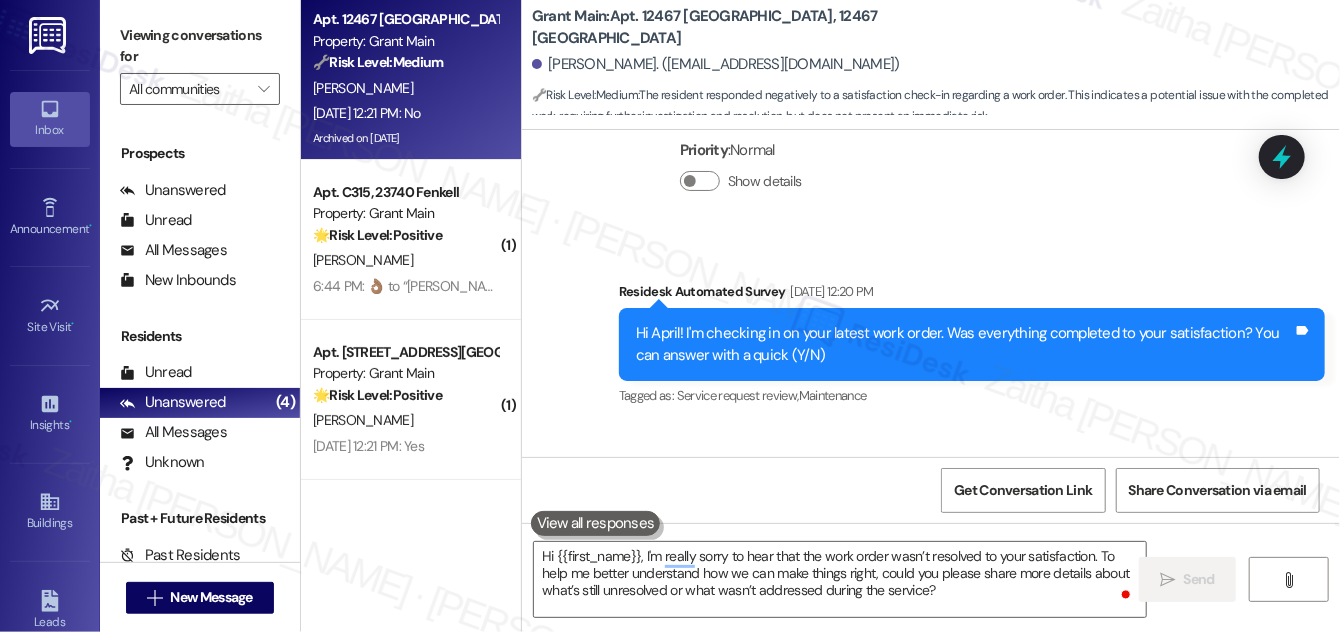 type 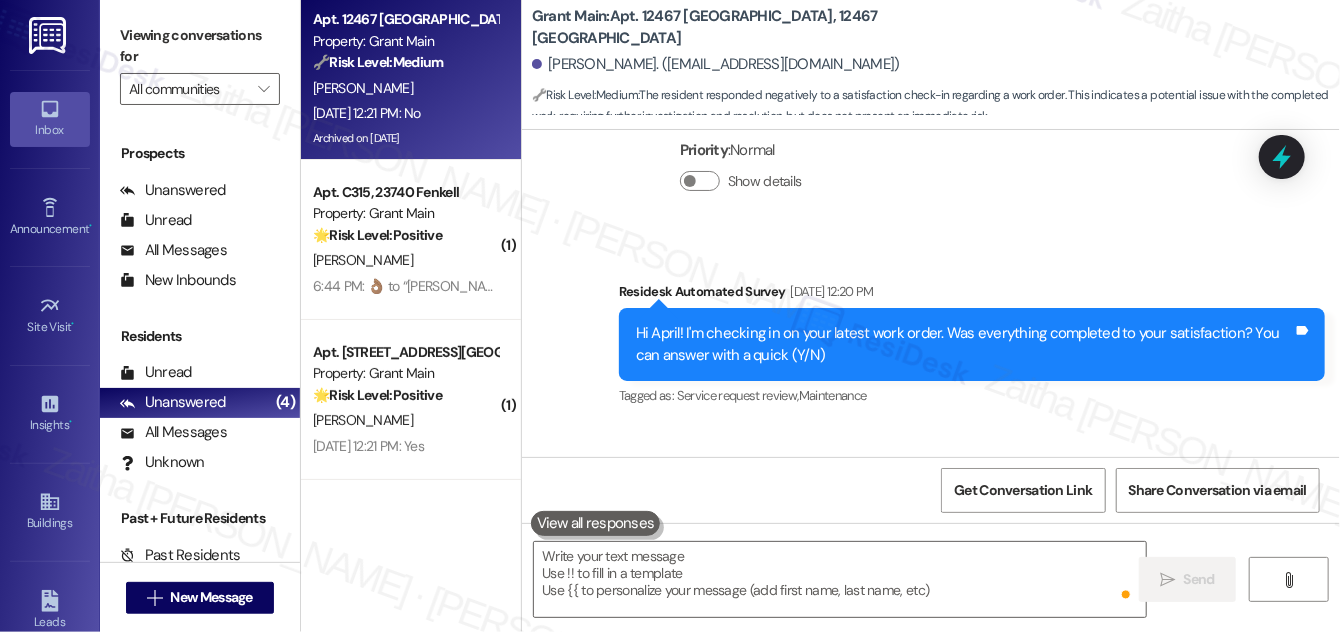 scroll, scrollTop: 10578, scrollLeft: 0, axis: vertical 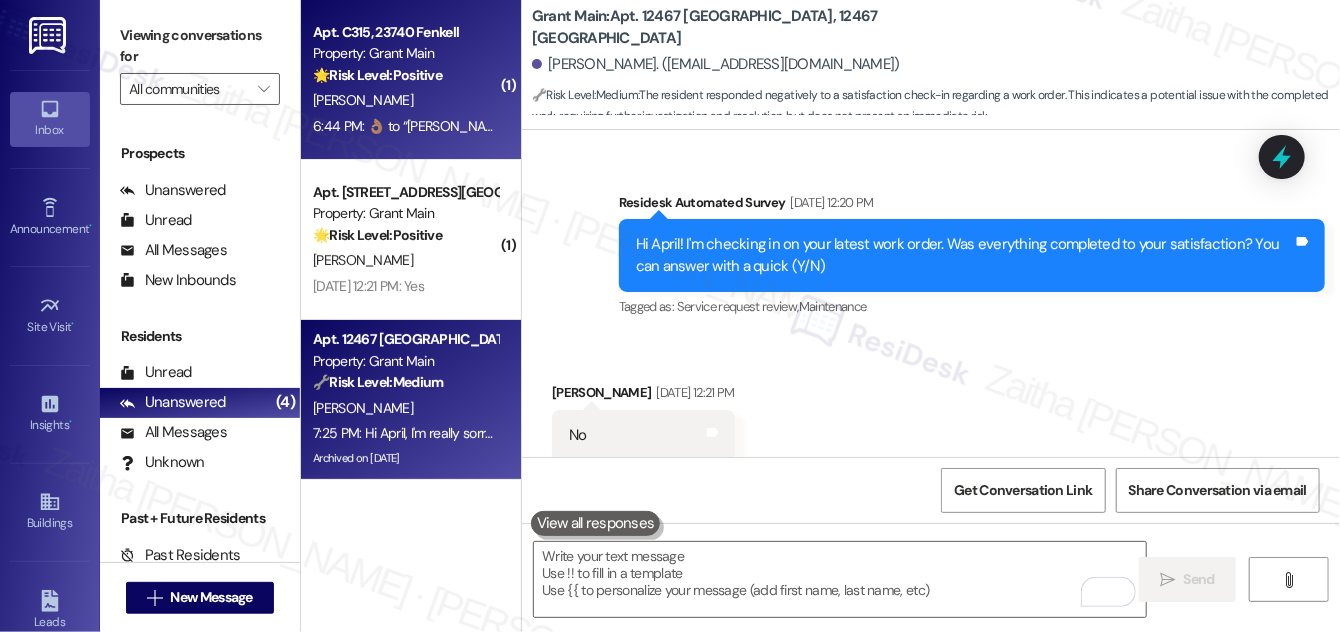 click on "[PERSON_NAME]" at bounding box center (405, 100) 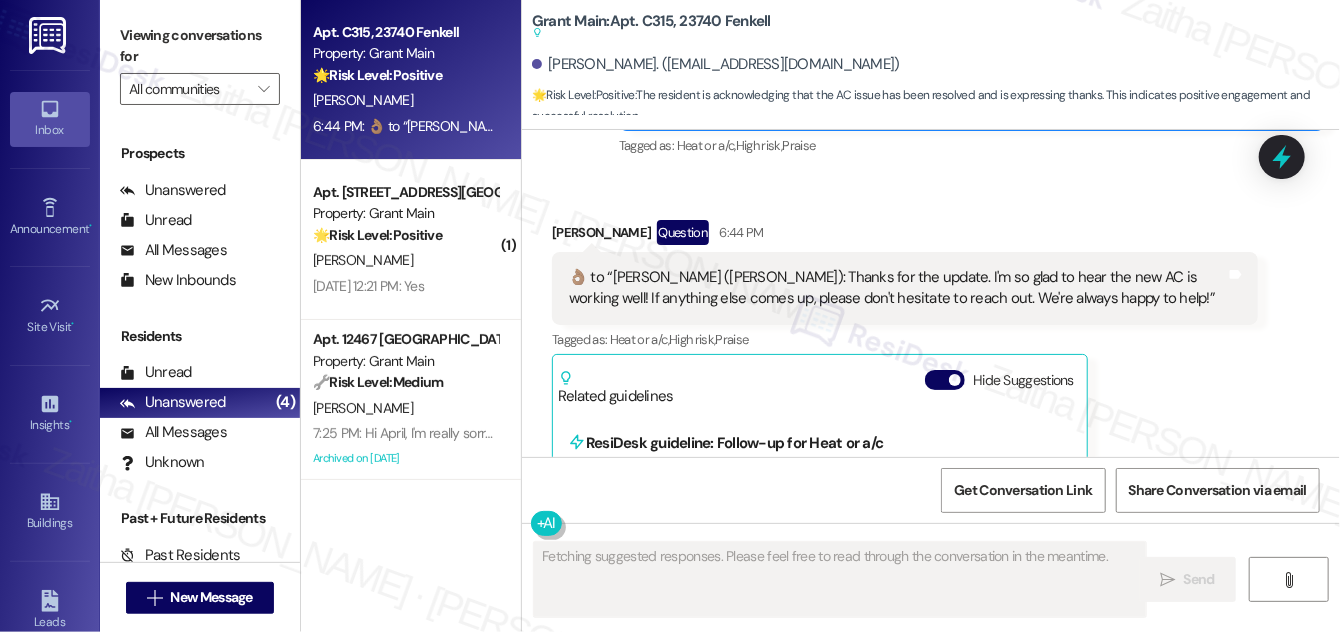 scroll, scrollTop: 5554, scrollLeft: 0, axis: vertical 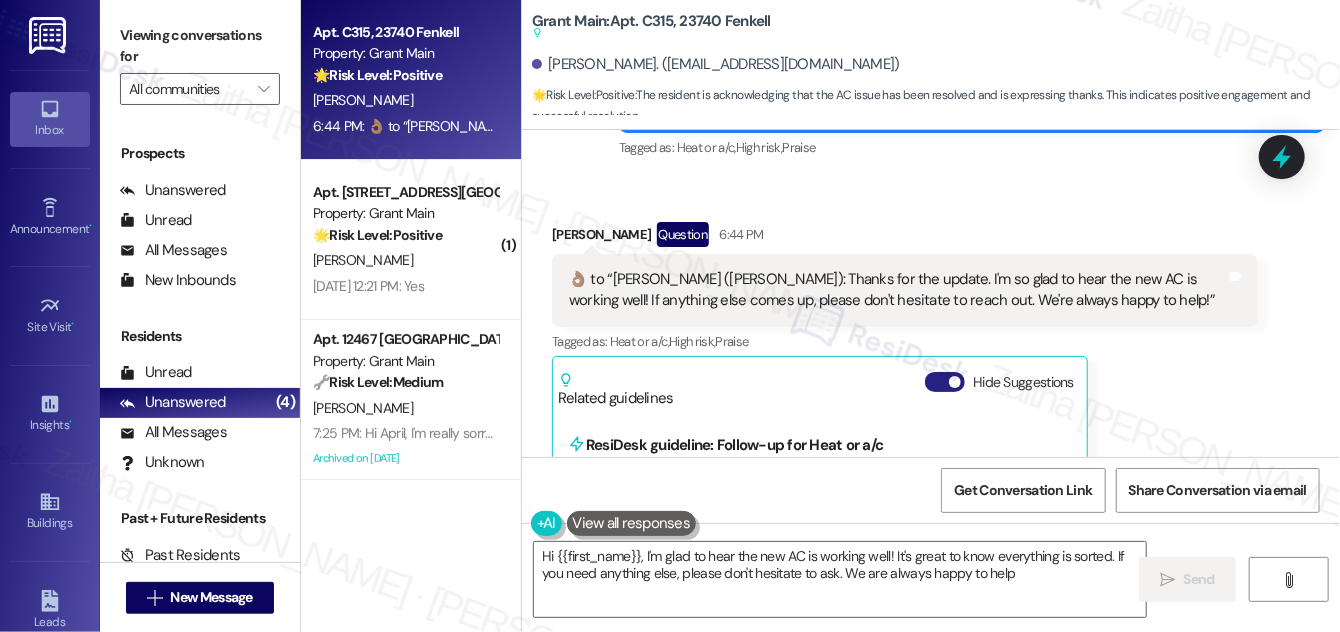 type on "Hi {{first_name}}, I'm glad to hear the new AC is working well! It's great to know everything is sorted. If you need anything else, please don't hesitate to ask. We are always happy to help!" 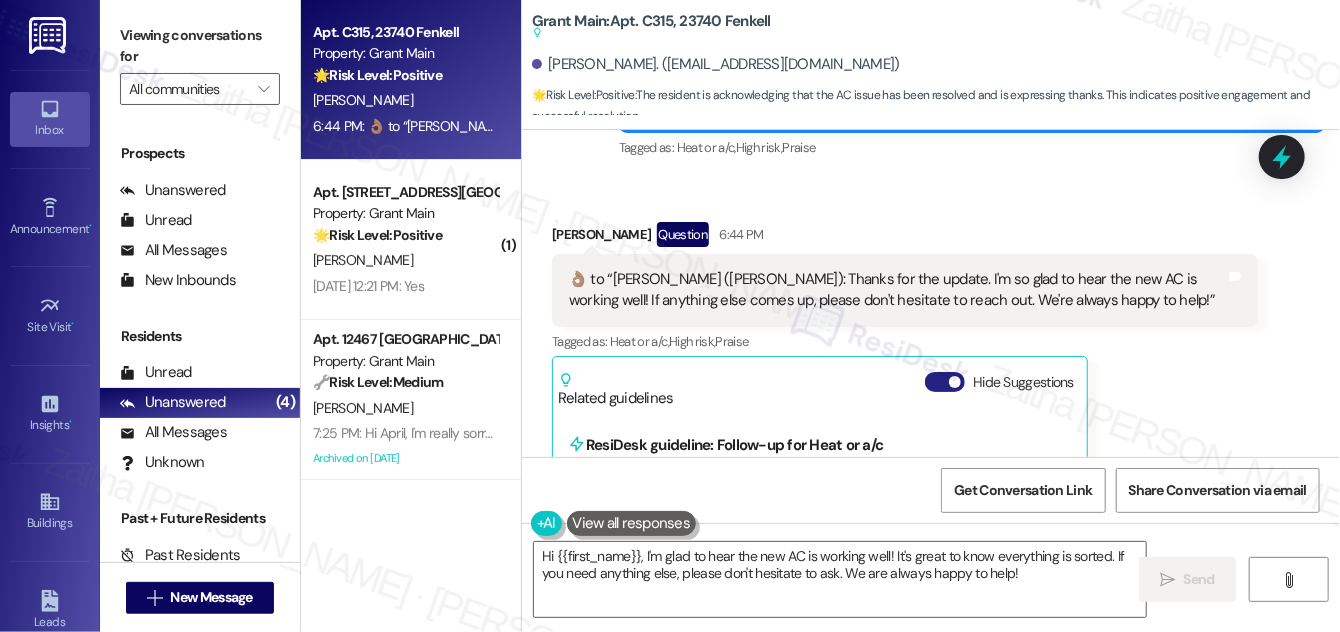 click on "Hide Suggestions" at bounding box center (945, 382) 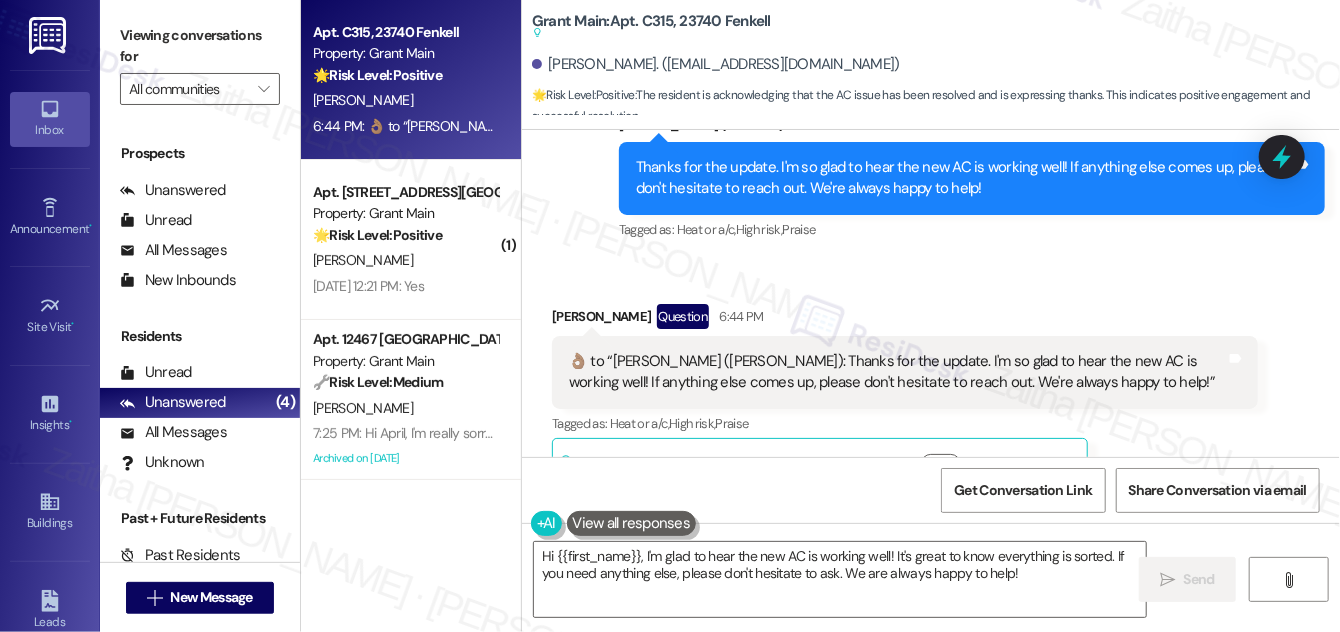 scroll, scrollTop: 5504, scrollLeft: 0, axis: vertical 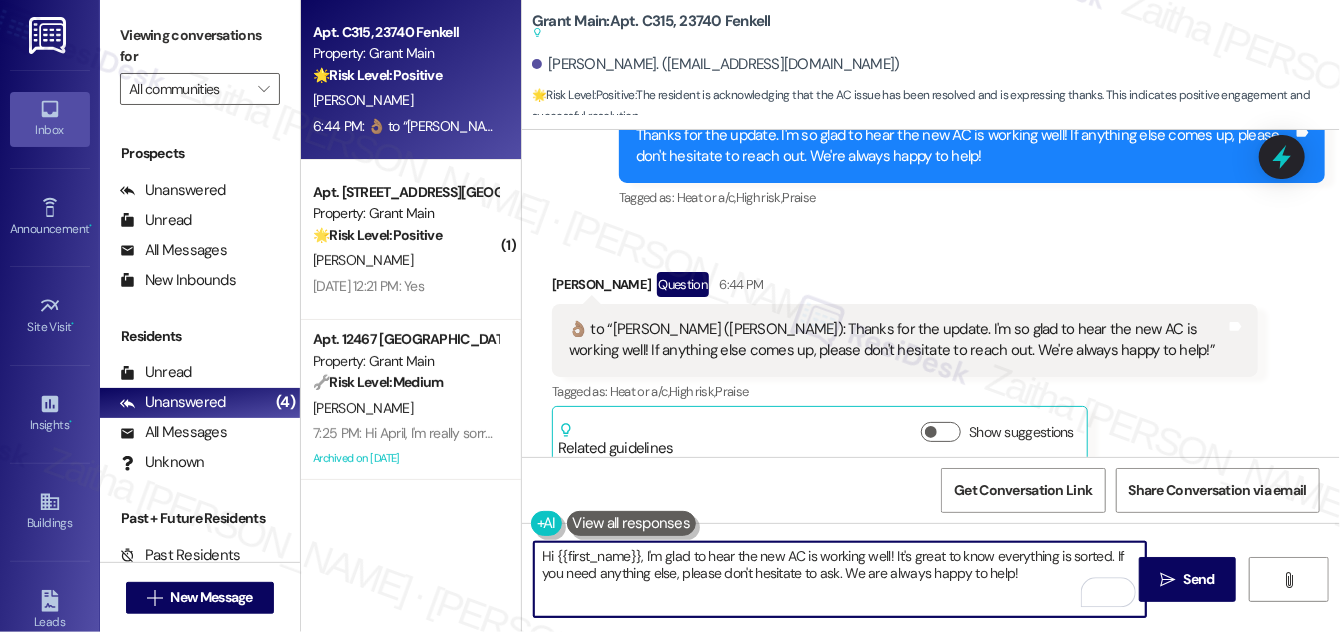 drag, startPoint x: 539, startPoint y: 559, endPoint x: 1024, endPoint y: 582, distance: 485.54504 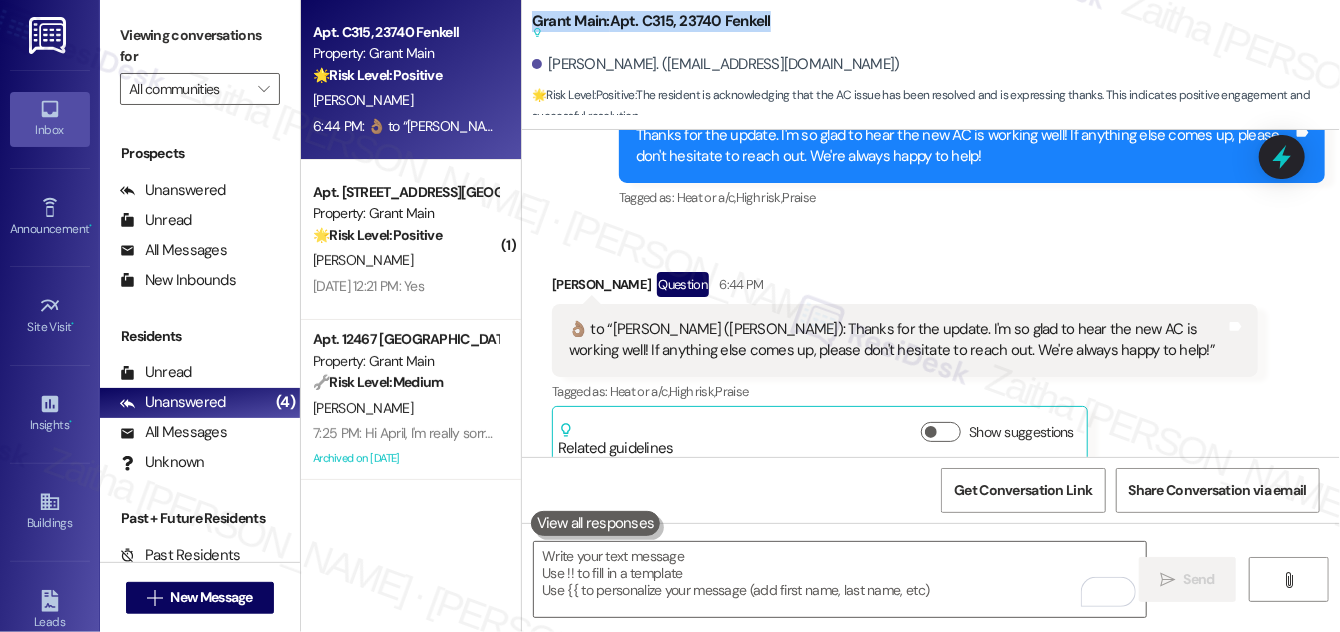 drag, startPoint x: 533, startPoint y: 17, endPoint x: 840, endPoint y: 9, distance: 307.10422 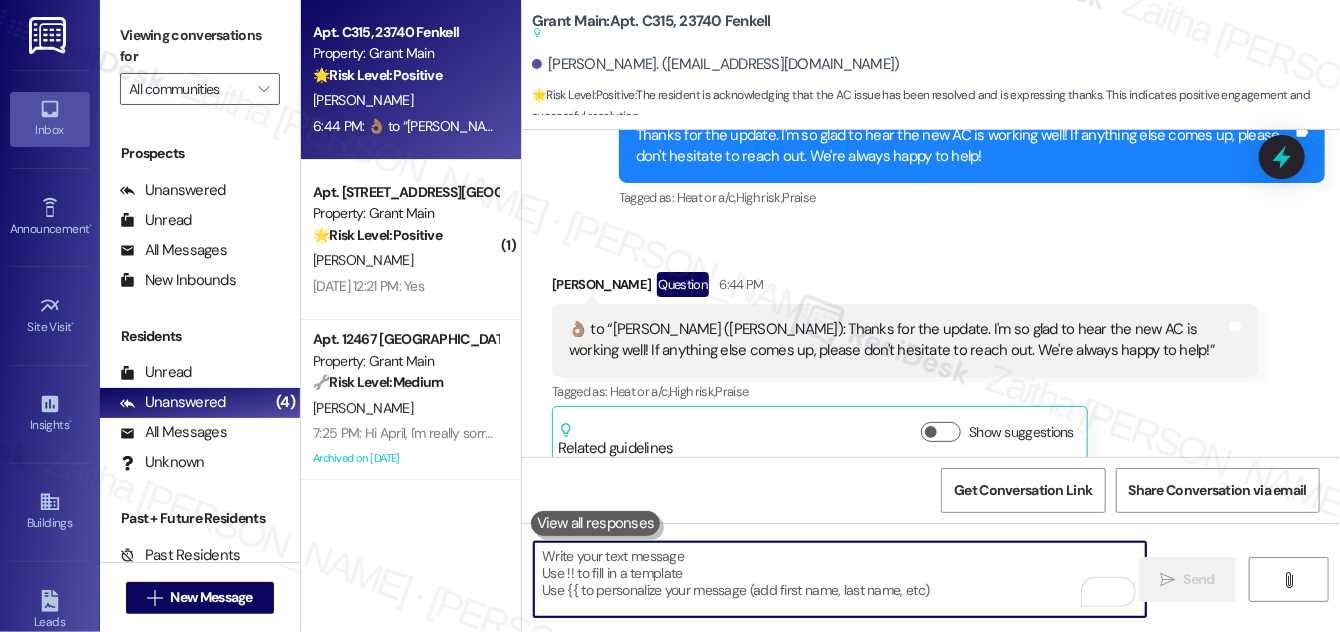 click at bounding box center [840, 579] 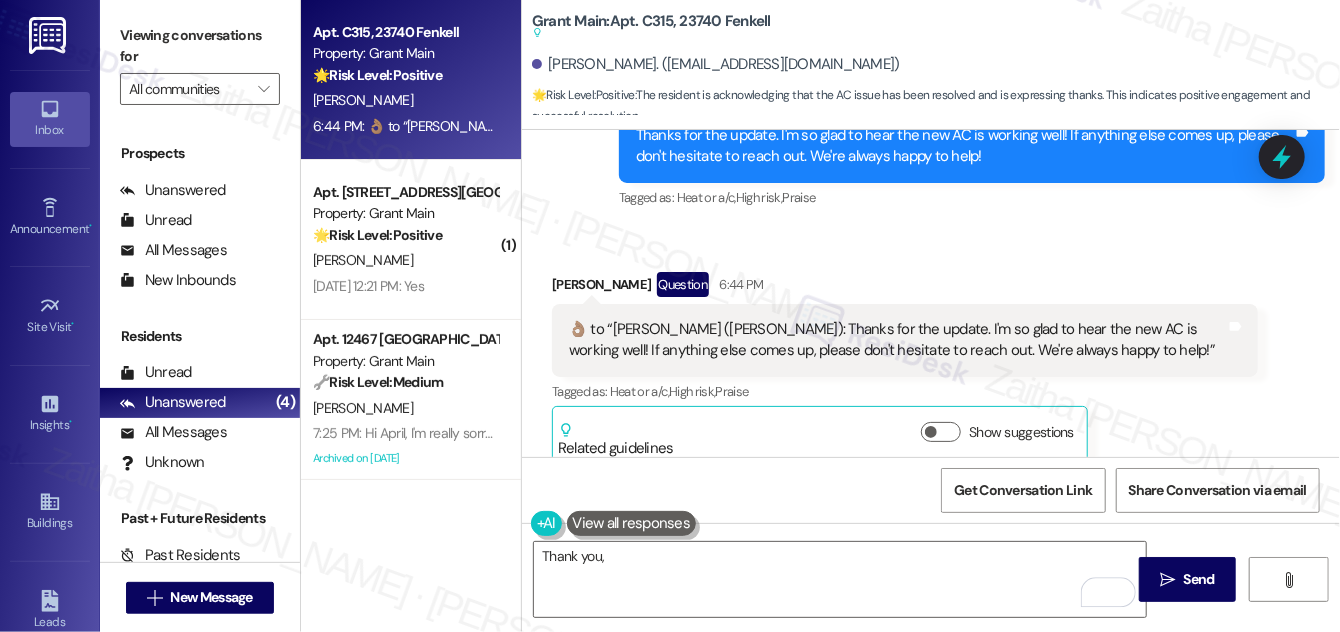 click on "Kimberly Mclain Question 6:44 PM" at bounding box center (905, 288) 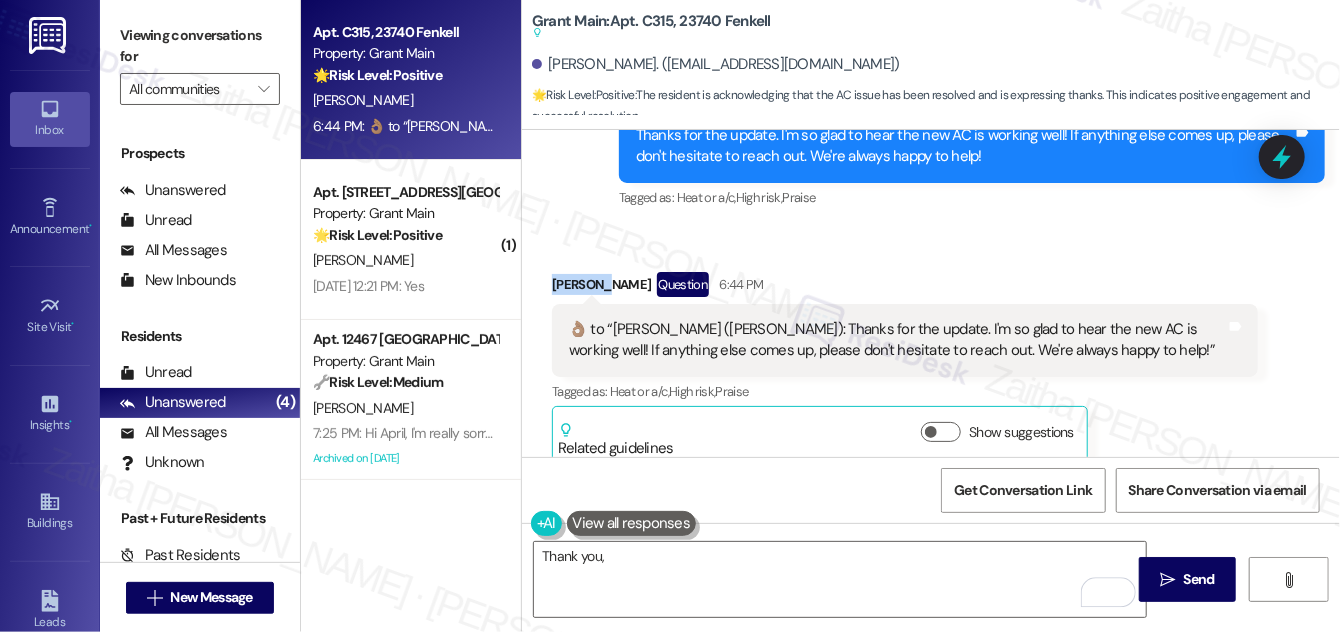 click on "Kimberly Mclain Question 6:44 PM" at bounding box center [905, 288] 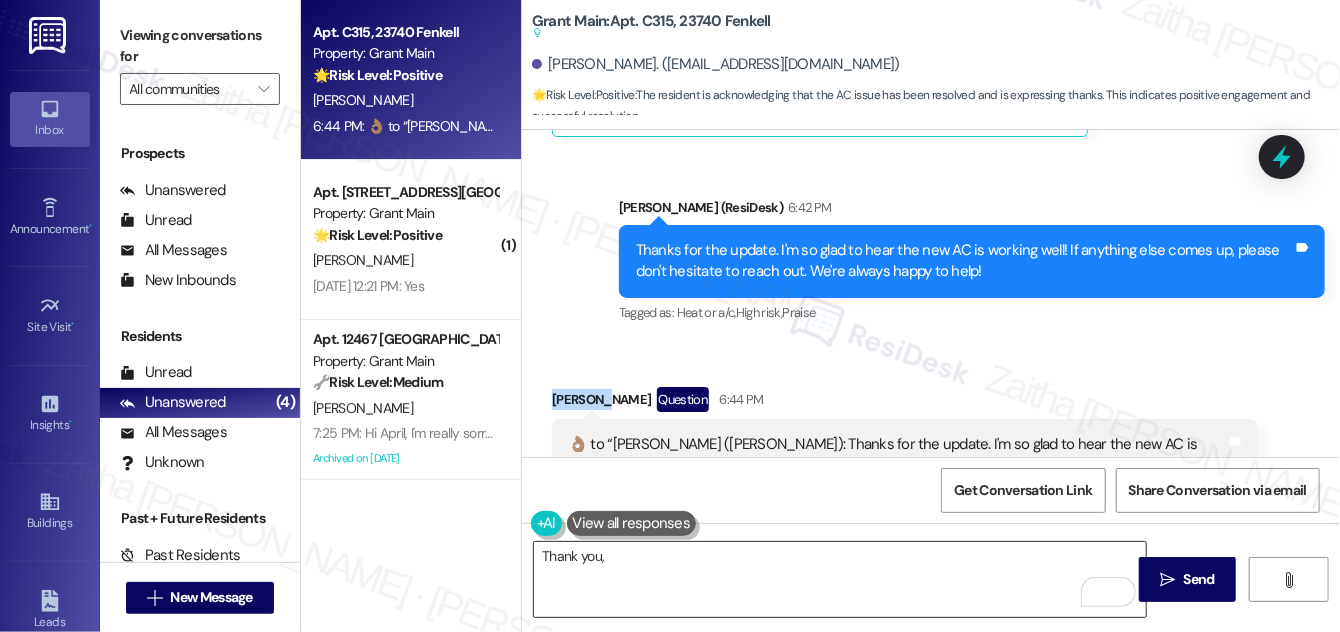 scroll, scrollTop: 5322, scrollLeft: 0, axis: vertical 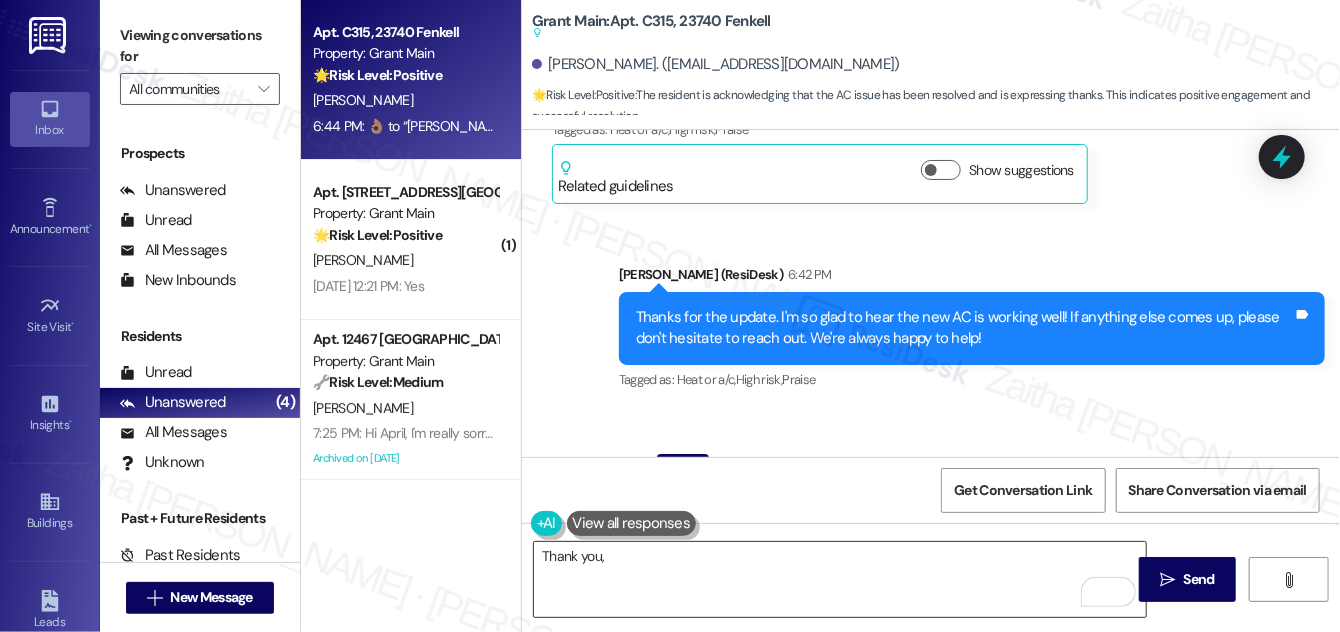 click on "Thank you," at bounding box center [840, 579] 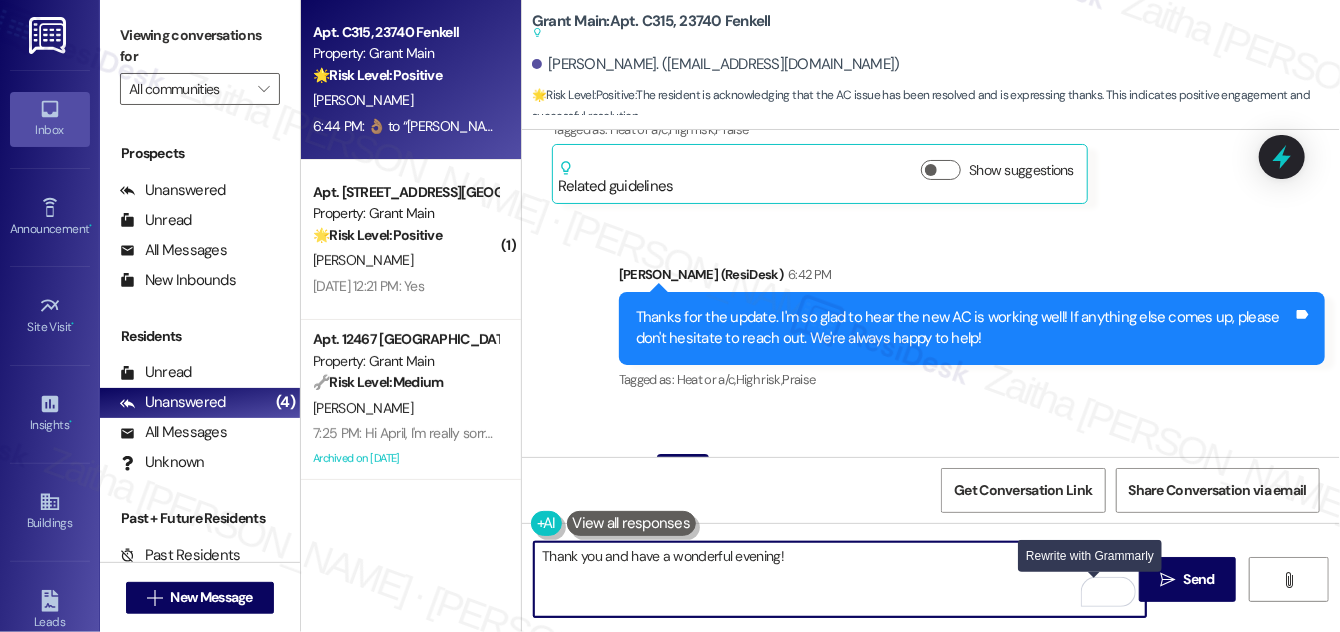 click at bounding box center (1096, 592) 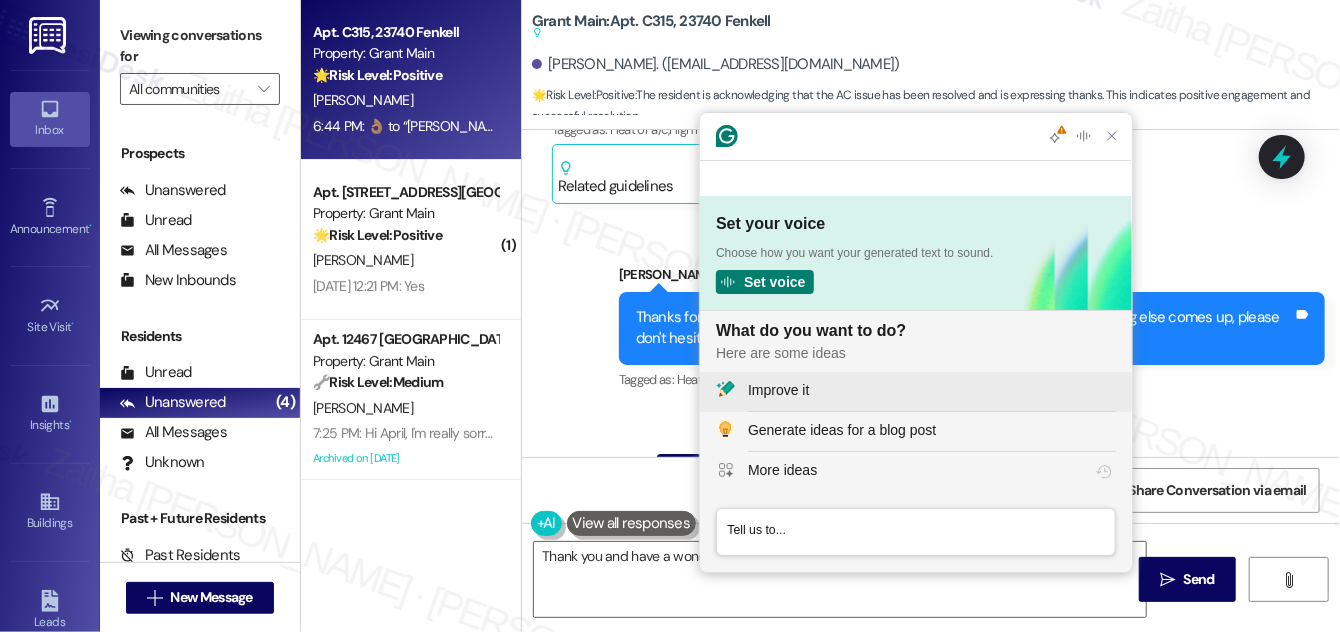scroll, scrollTop: 0, scrollLeft: 0, axis: both 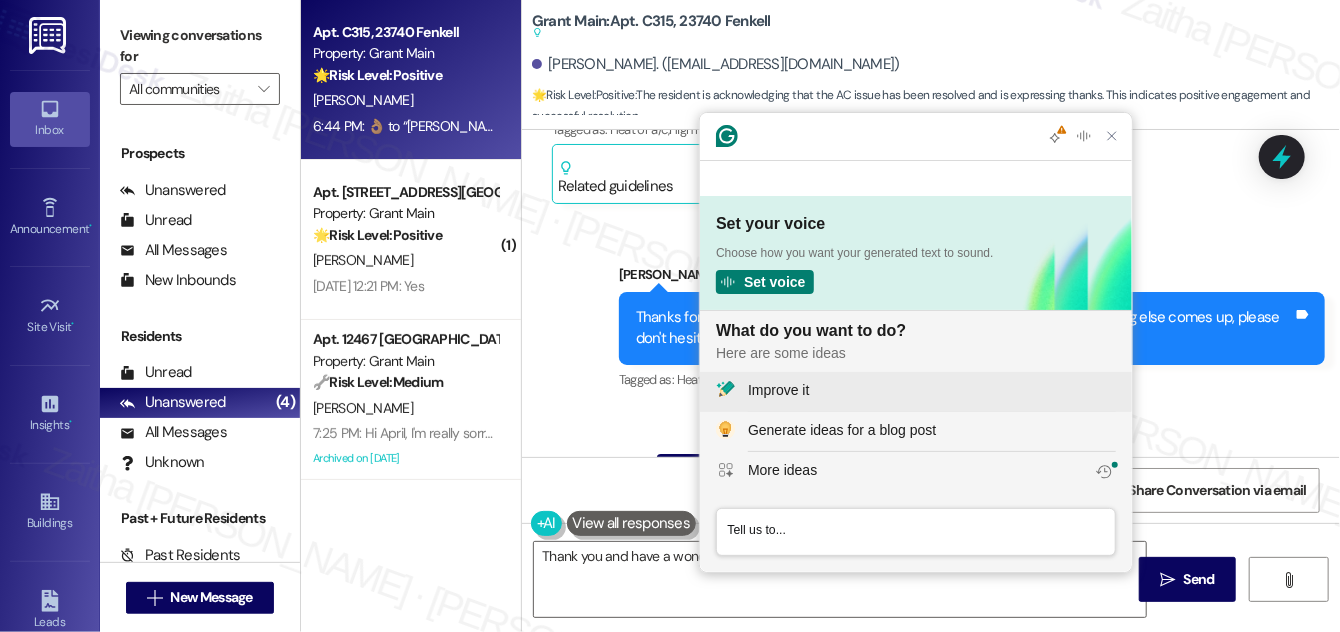 click on "Improve it" 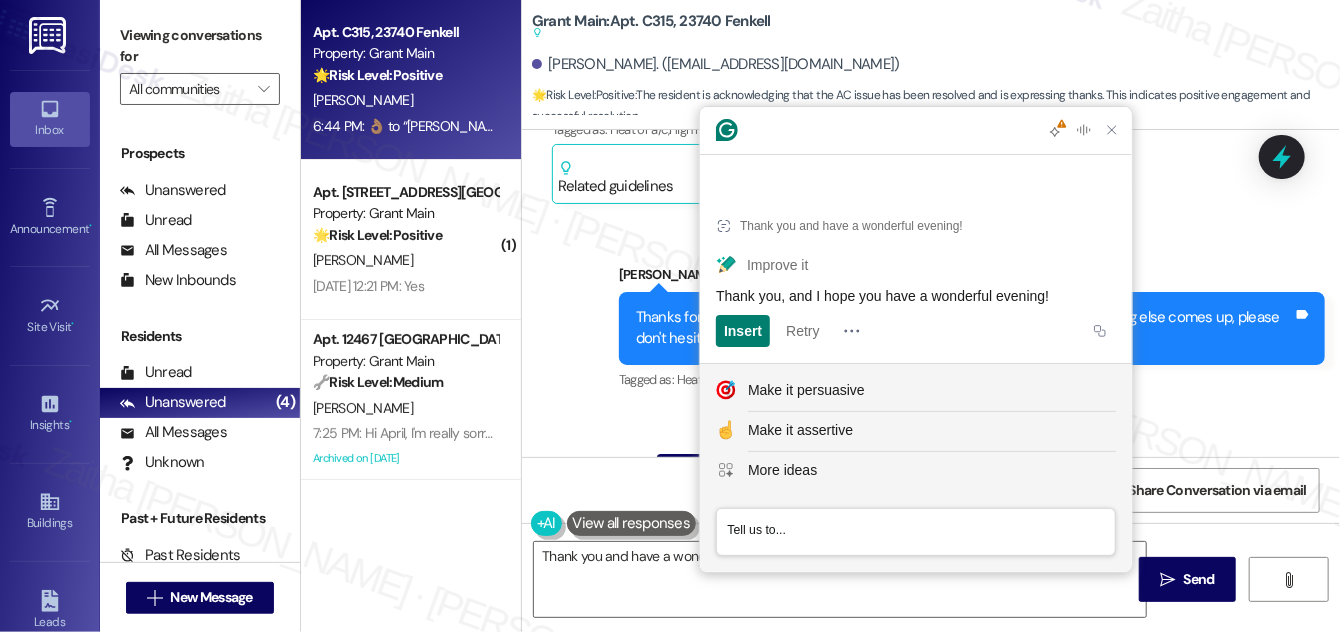 drag, startPoint x: 715, startPoint y: 293, endPoint x: 1088, endPoint y: 287, distance: 373.04825 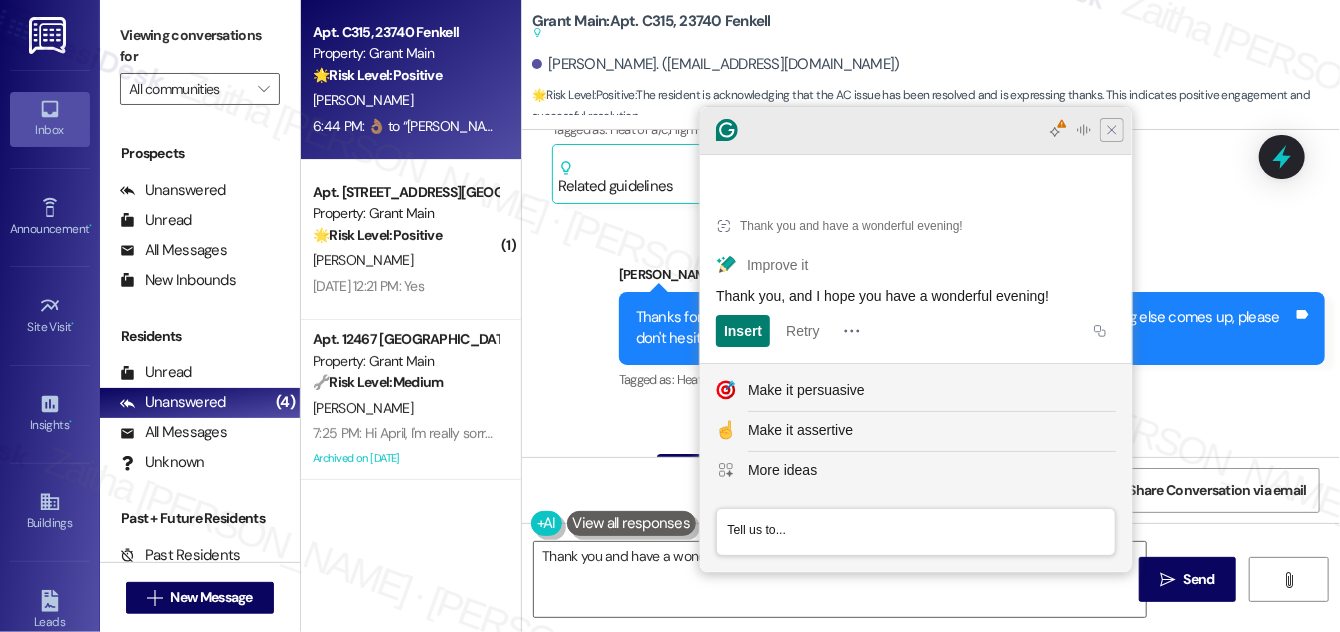 click 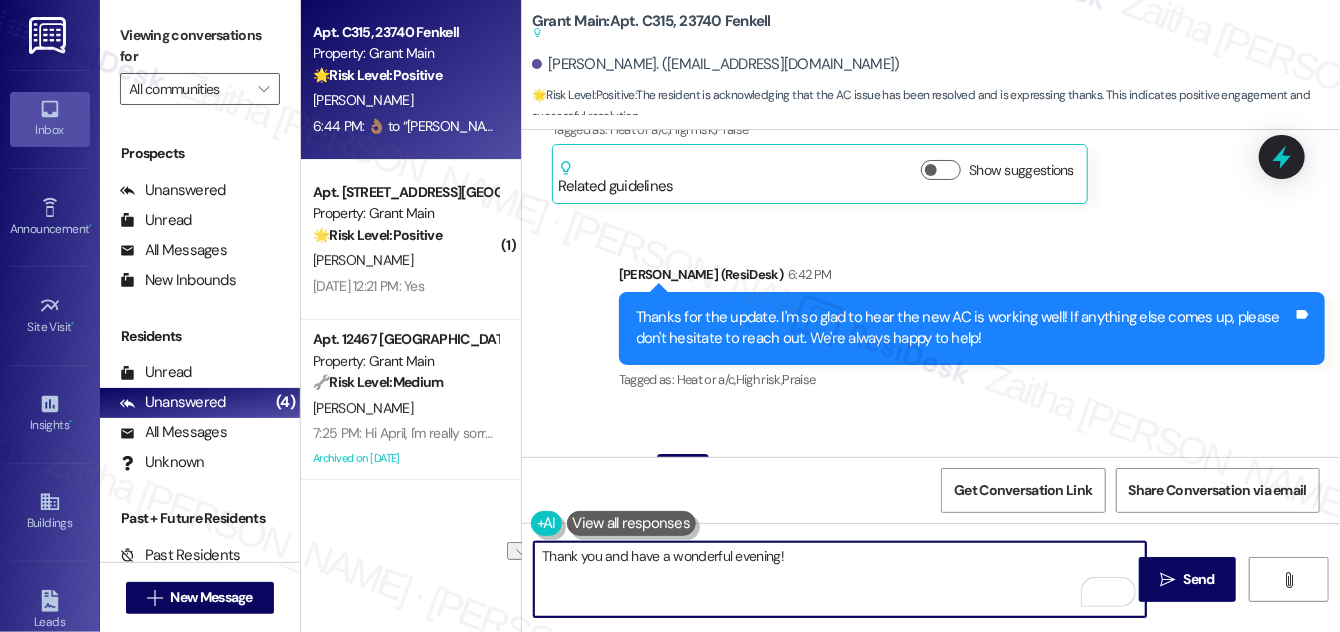 drag, startPoint x: 792, startPoint y: 559, endPoint x: 546, endPoint y: 571, distance: 246.29251 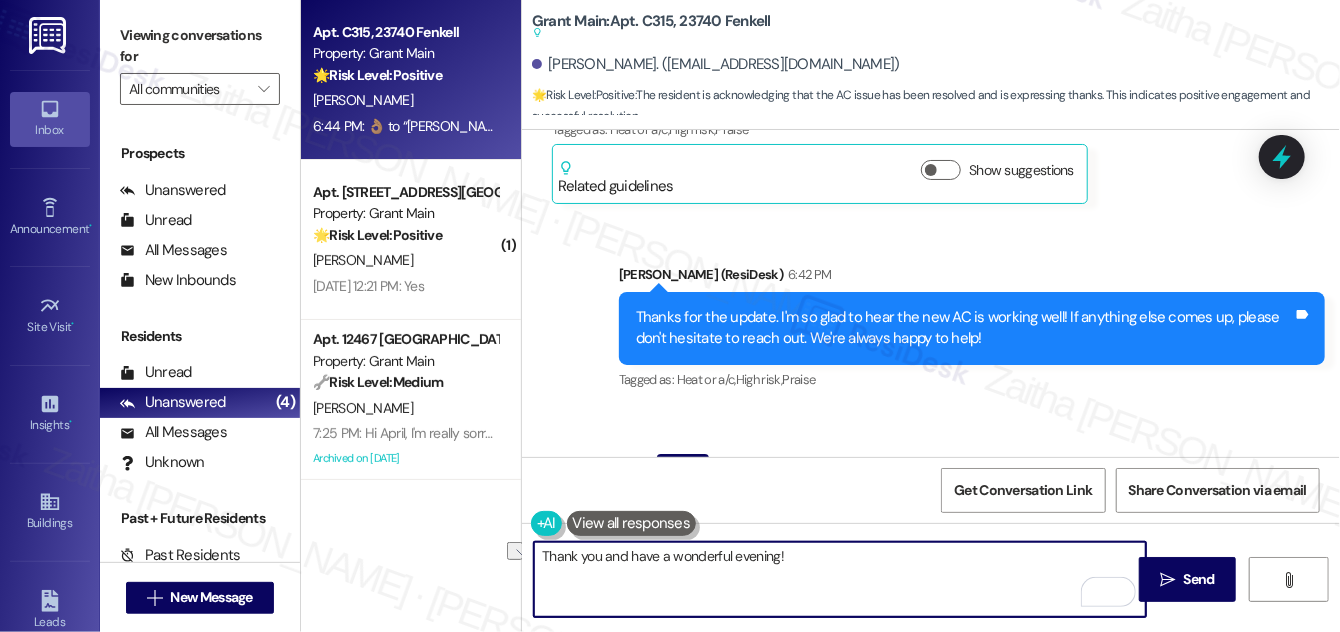 type on "T" 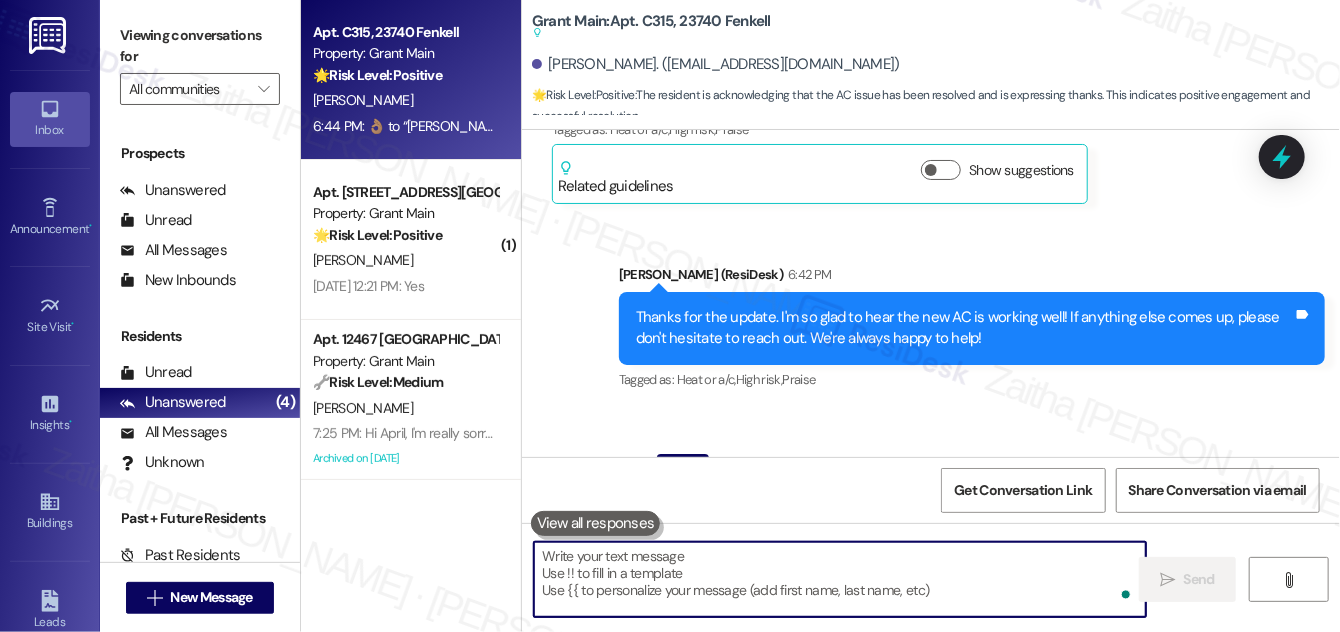 paste on "Thank you, and I hope you have a wonderful evening!" 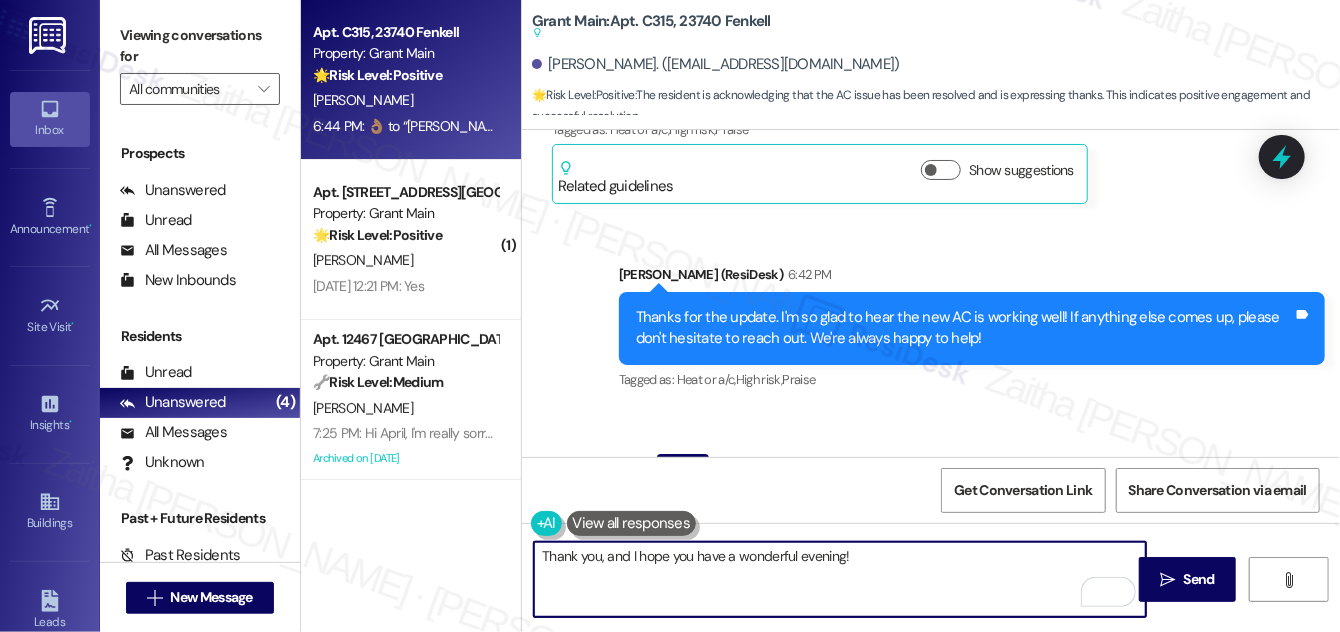 scroll, scrollTop: 5413, scrollLeft: 0, axis: vertical 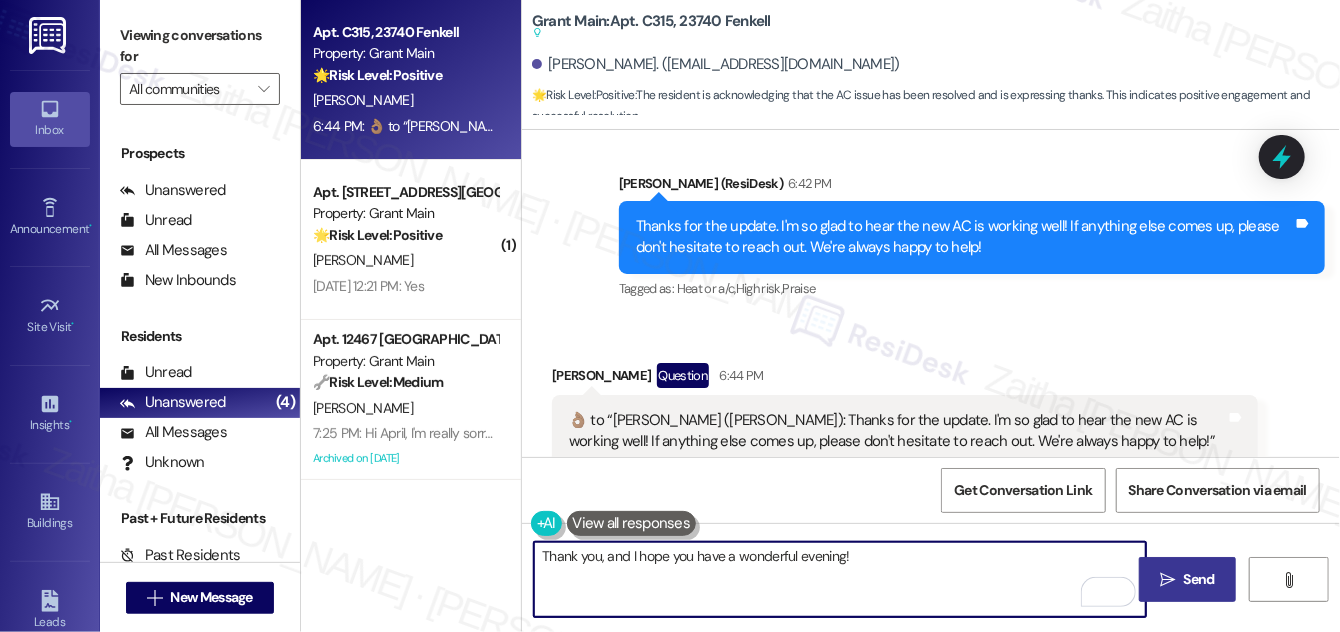 type on "Thank you, and I hope you have a wonderful evening!" 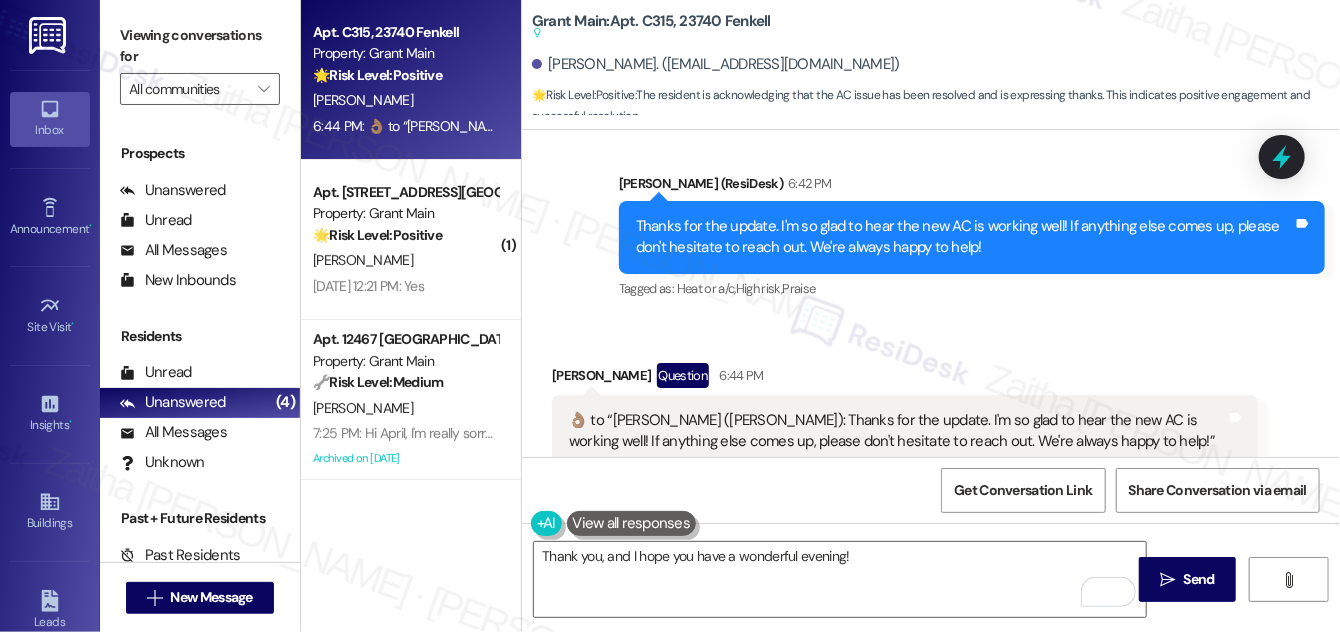 drag, startPoint x: 1197, startPoint y: 567, endPoint x: 1151, endPoint y: 535, distance: 56.0357 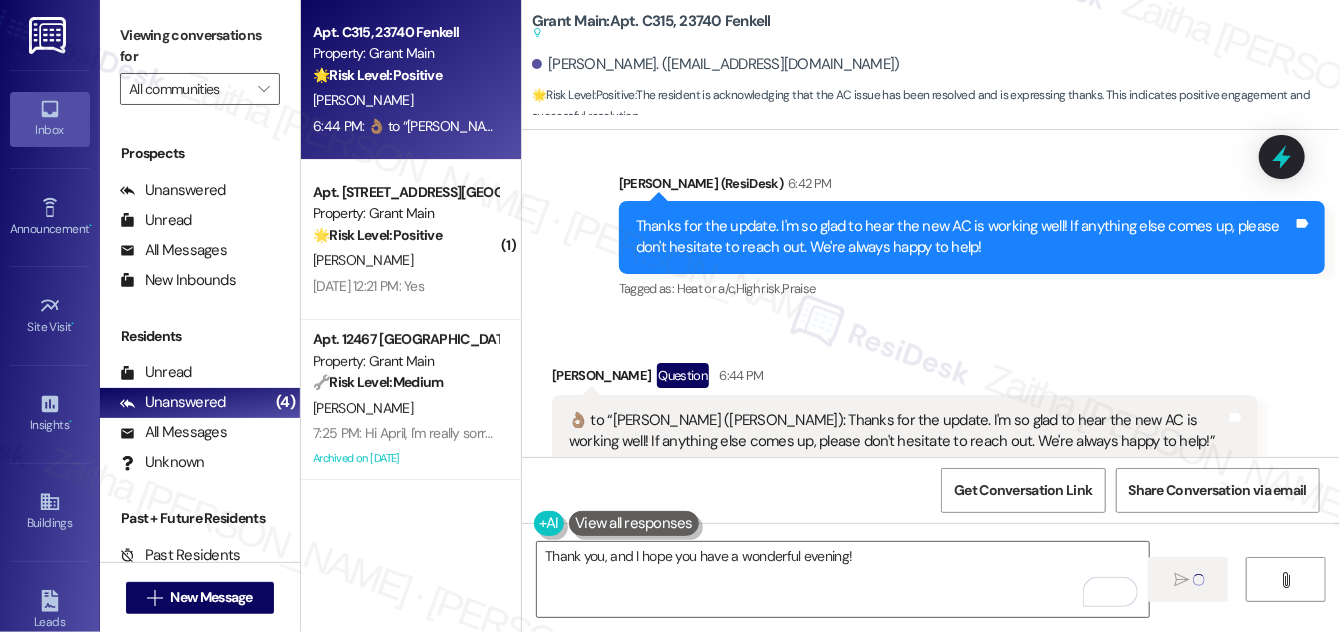 type 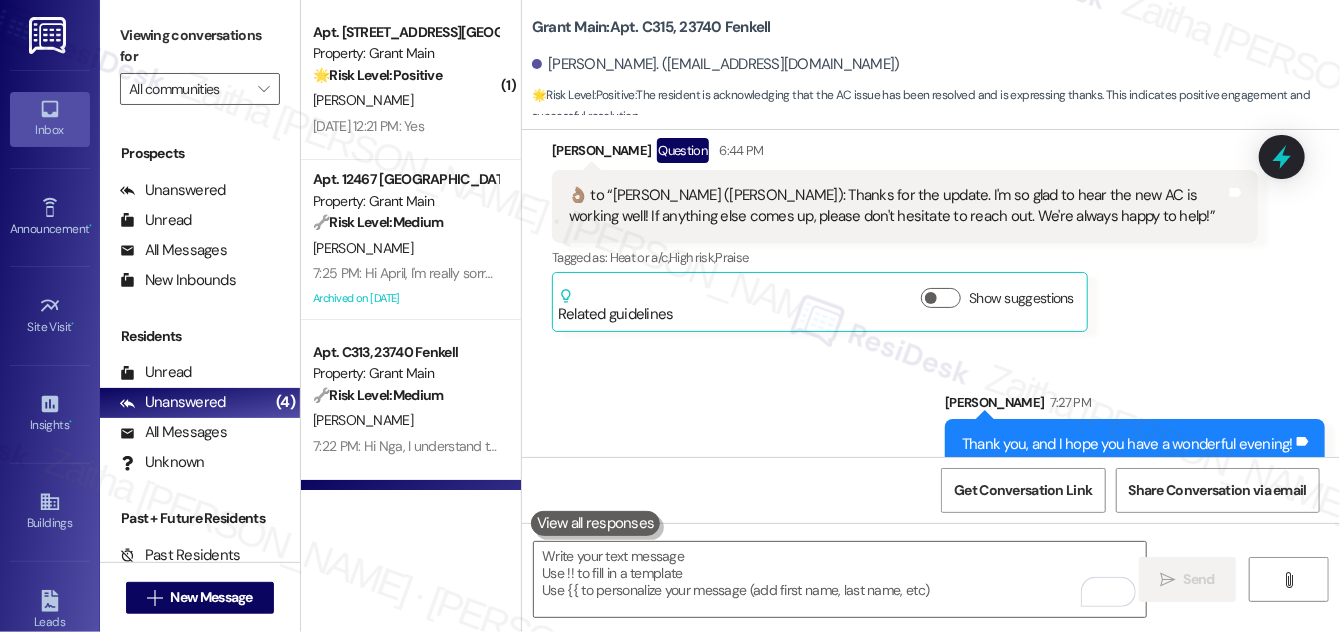 scroll, scrollTop: 5642, scrollLeft: 0, axis: vertical 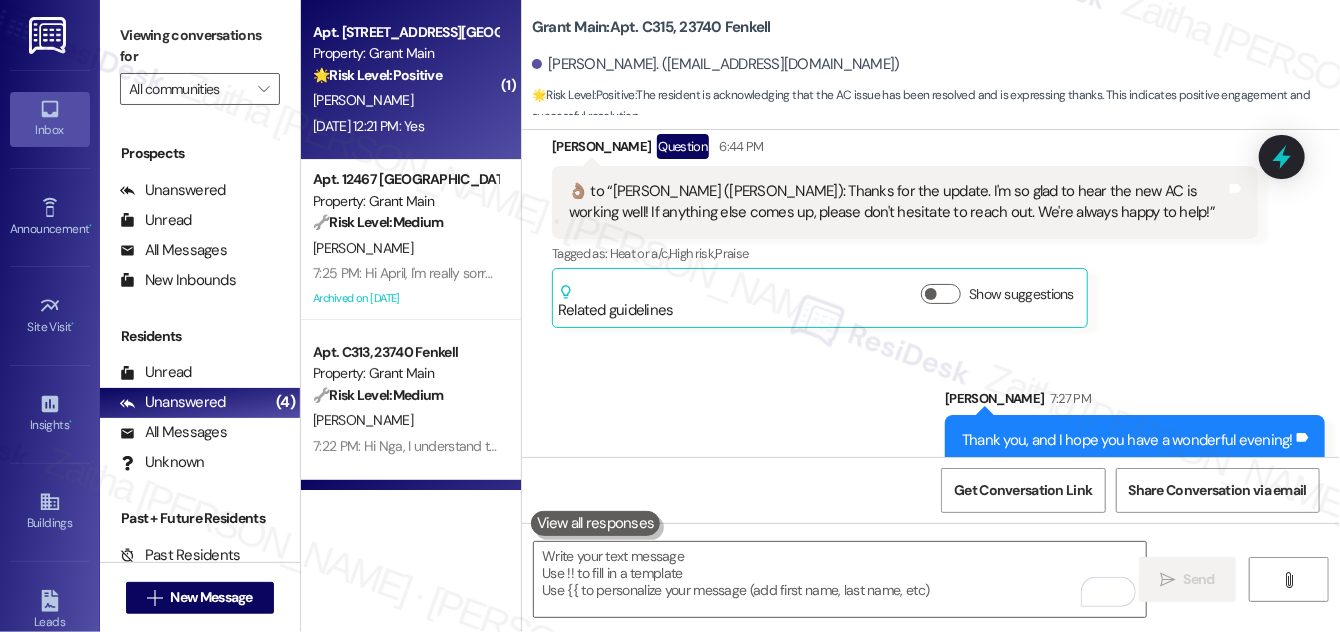 click on "🌟  Risk Level:  Positive The message is a positive confirmation that a work order was completed to the resident's satisfaction. This indicates successful service and an opportunity for positive engagement." at bounding box center (405, 75) 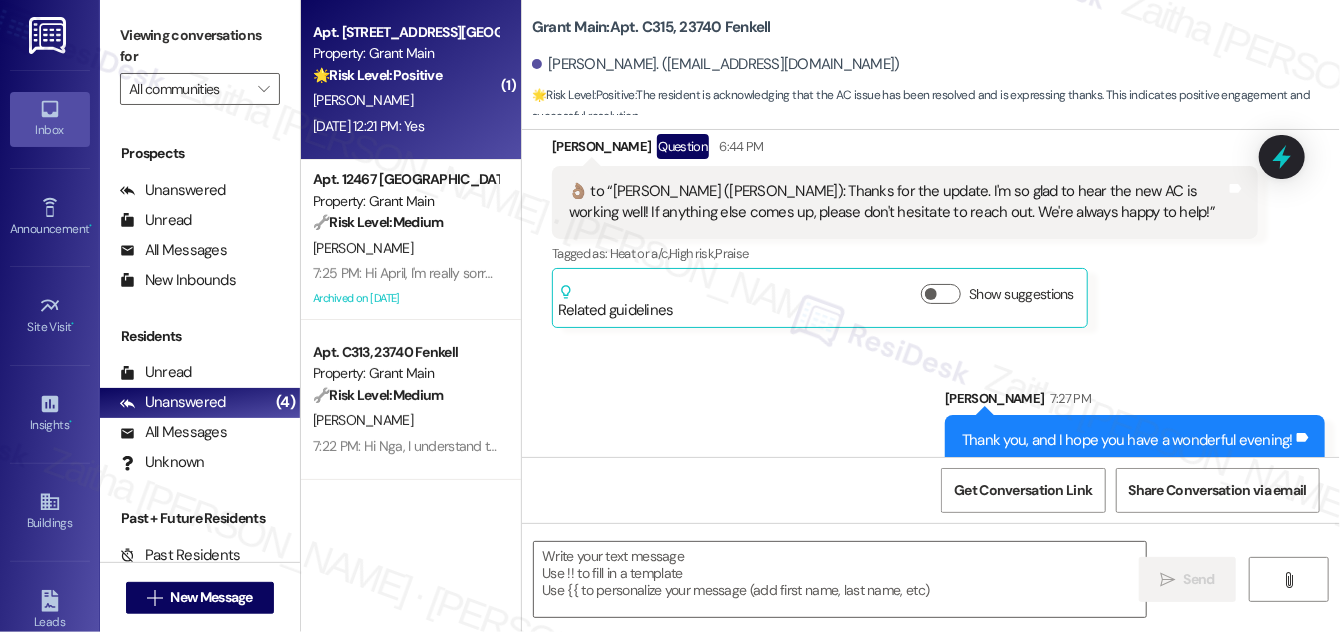 type on "Fetching suggested responses. Please feel free to read through the conversation in the meantime." 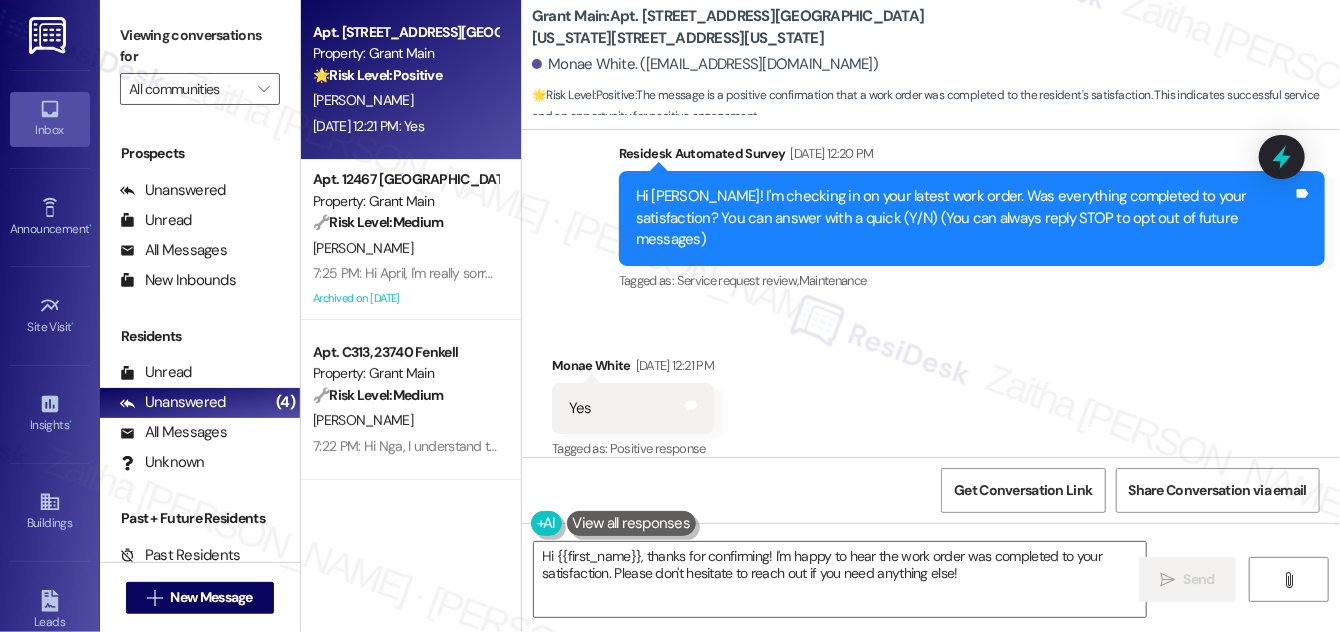 scroll, scrollTop: 205, scrollLeft: 0, axis: vertical 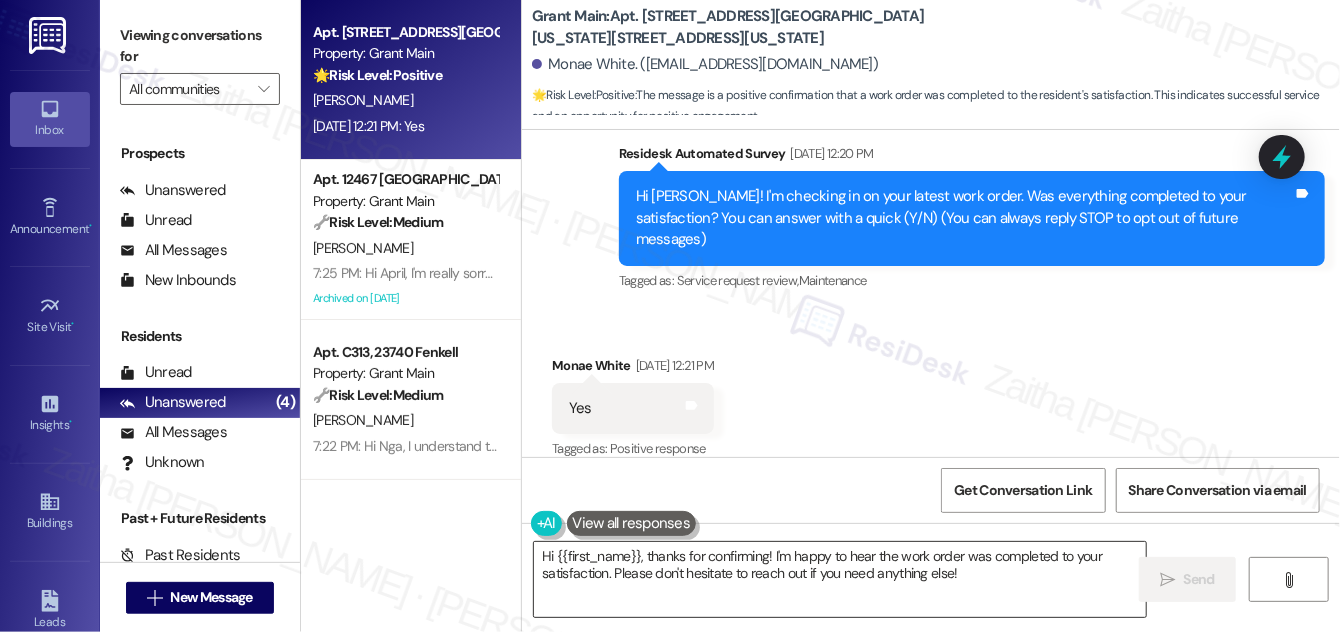click on "Hi {{first_name}}, thanks for confirming! I'm happy to hear the work order was completed to your satisfaction. Please don't hesitate to reach out if you need anything else!" at bounding box center (840, 579) 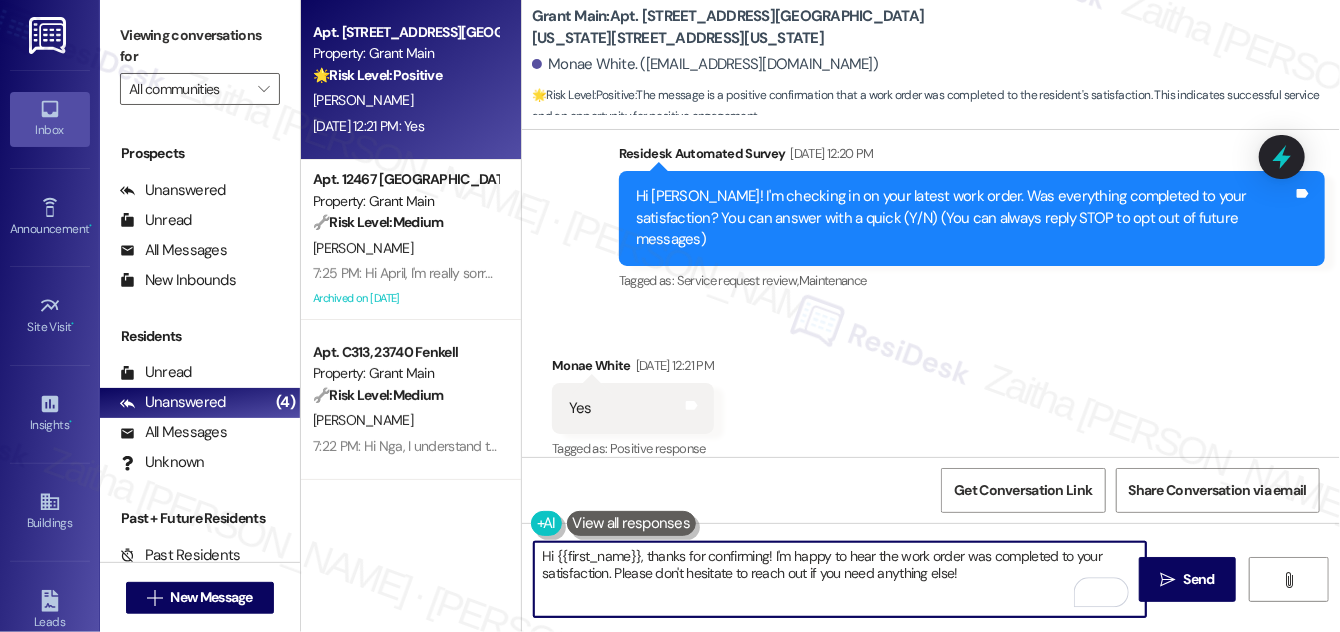 paste on "We would love to hear your honest feedback. How would you rate your overall satisfaction with our on-site service, including staff responsiveness, issue resolution, and communication?" 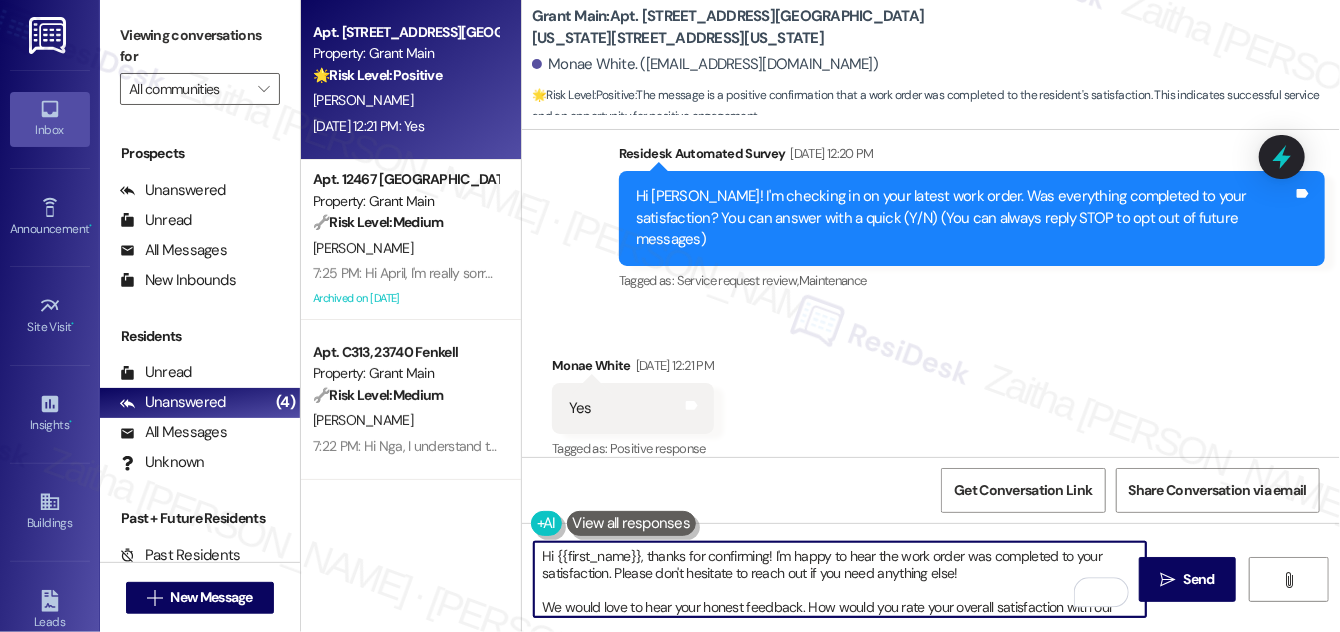 scroll, scrollTop: 16, scrollLeft: 0, axis: vertical 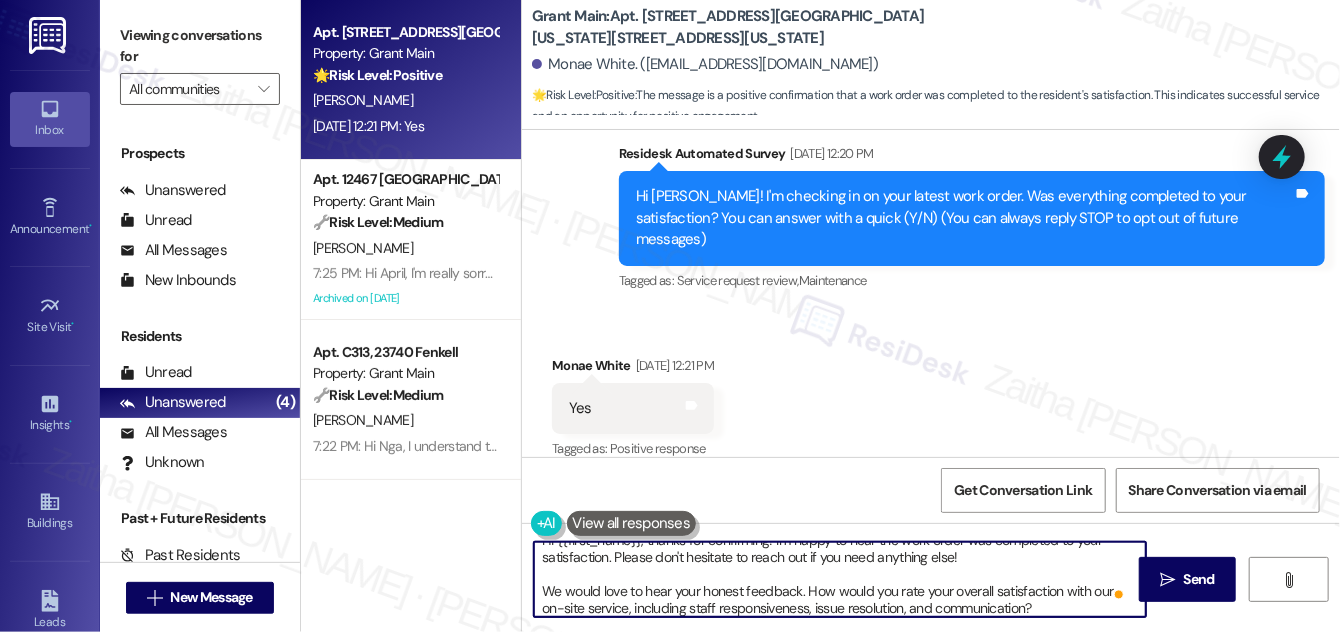 click on "Hi {{first_name}}, thanks for confirming! I'm happy to hear the work order was completed to your satisfaction. Please don't hesitate to reach out if you need anything else!
We would love to hear your honest feedback. How would you rate your overall satisfaction with our on-site service, including staff responsiveness, issue resolution, and communication?" at bounding box center (840, 579) 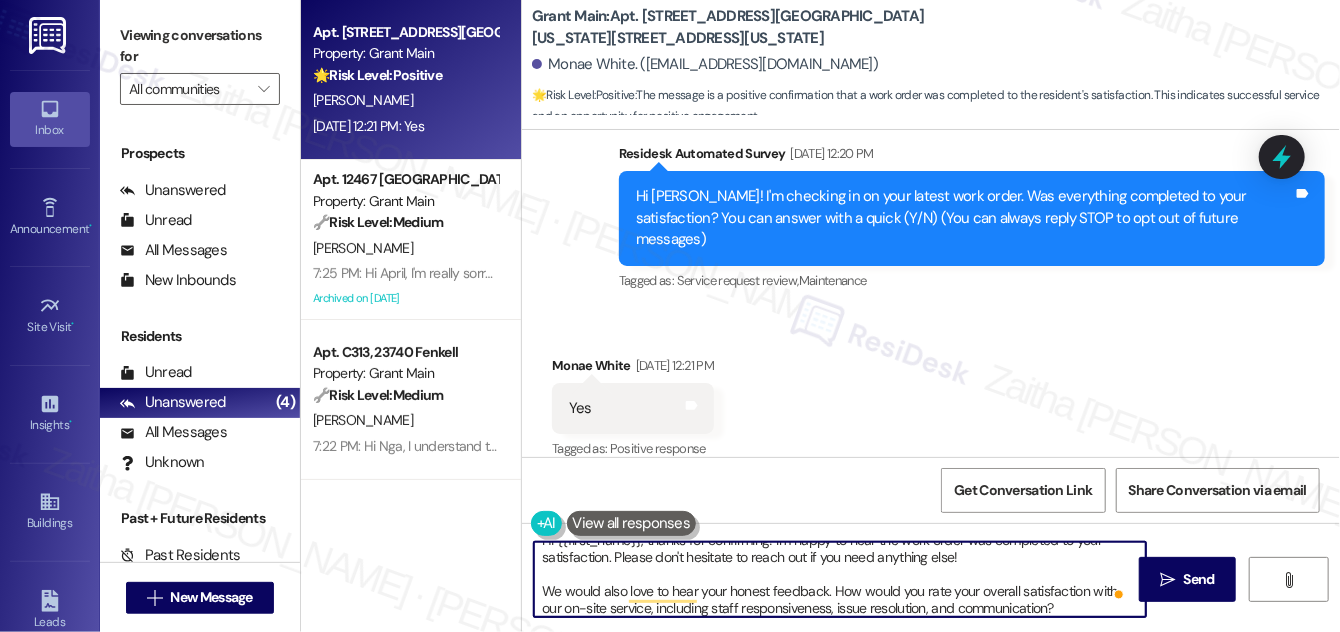scroll, scrollTop: 21, scrollLeft: 0, axis: vertical 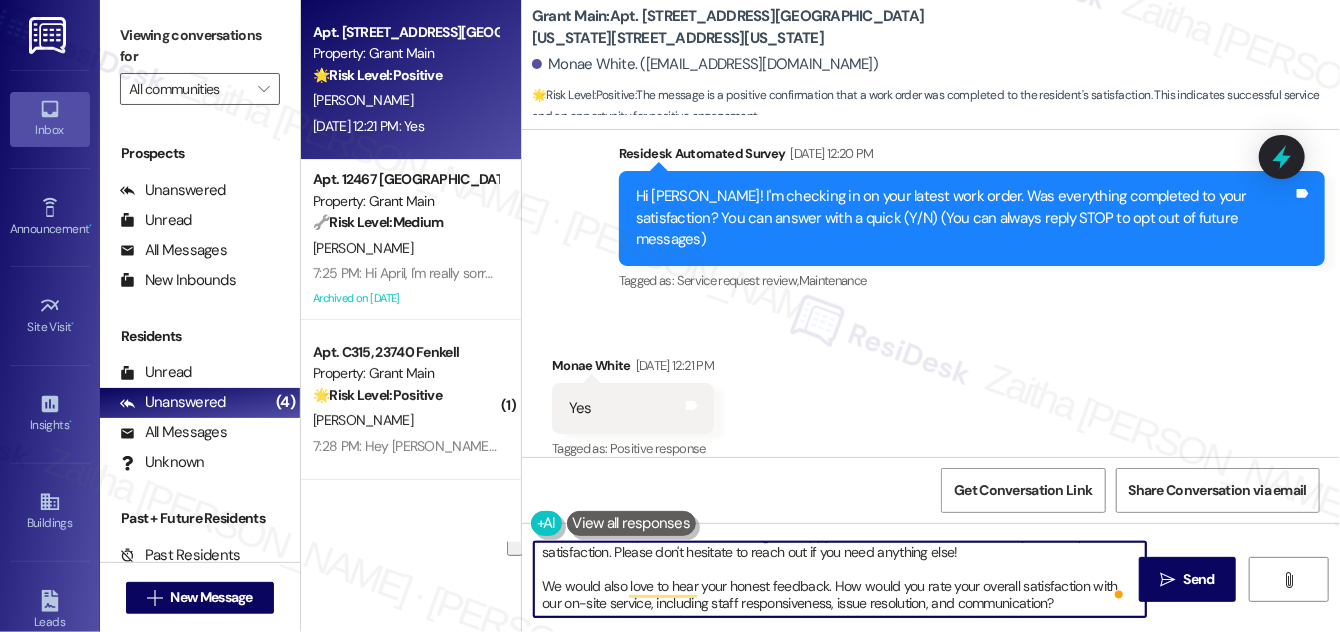 drag, startPoint x: 546, startPoint y: 587, endPoint x: 1067, endPoint y: 610, distance: 521.50745 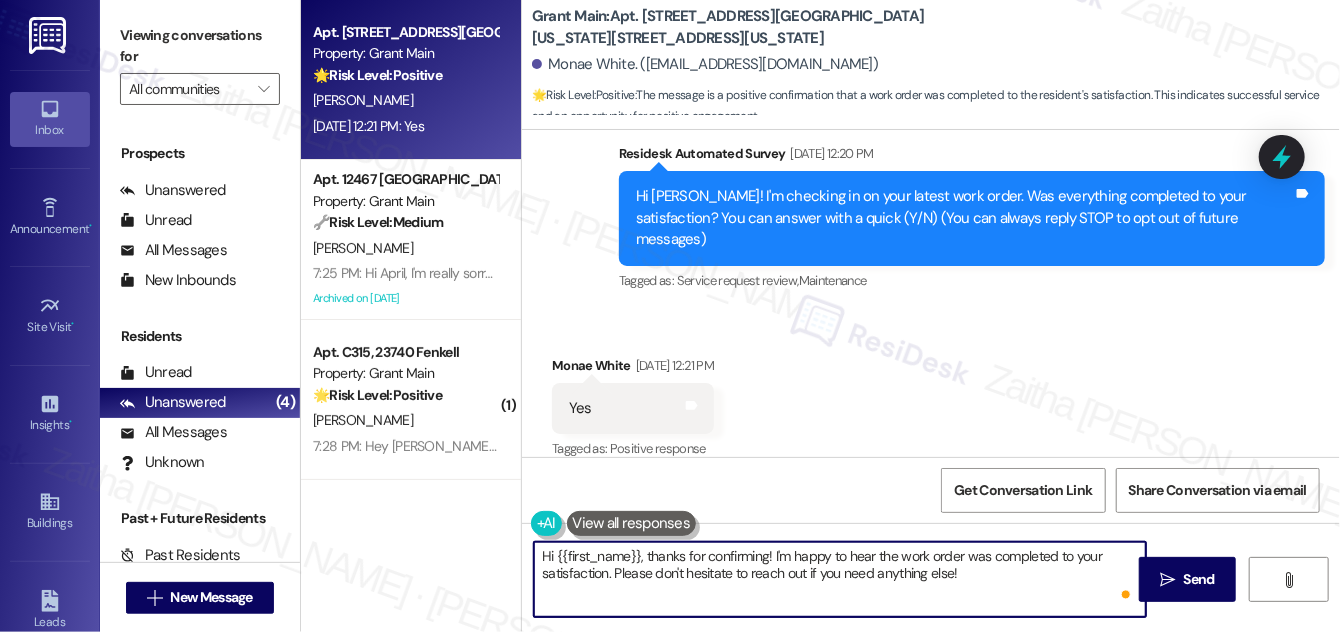 type on "Hi {{first_name}}, thanks for confirming! I'm happy to hear the work order was completed to your satisfaction. Please don't hesitate to reach out if you need anything else!" 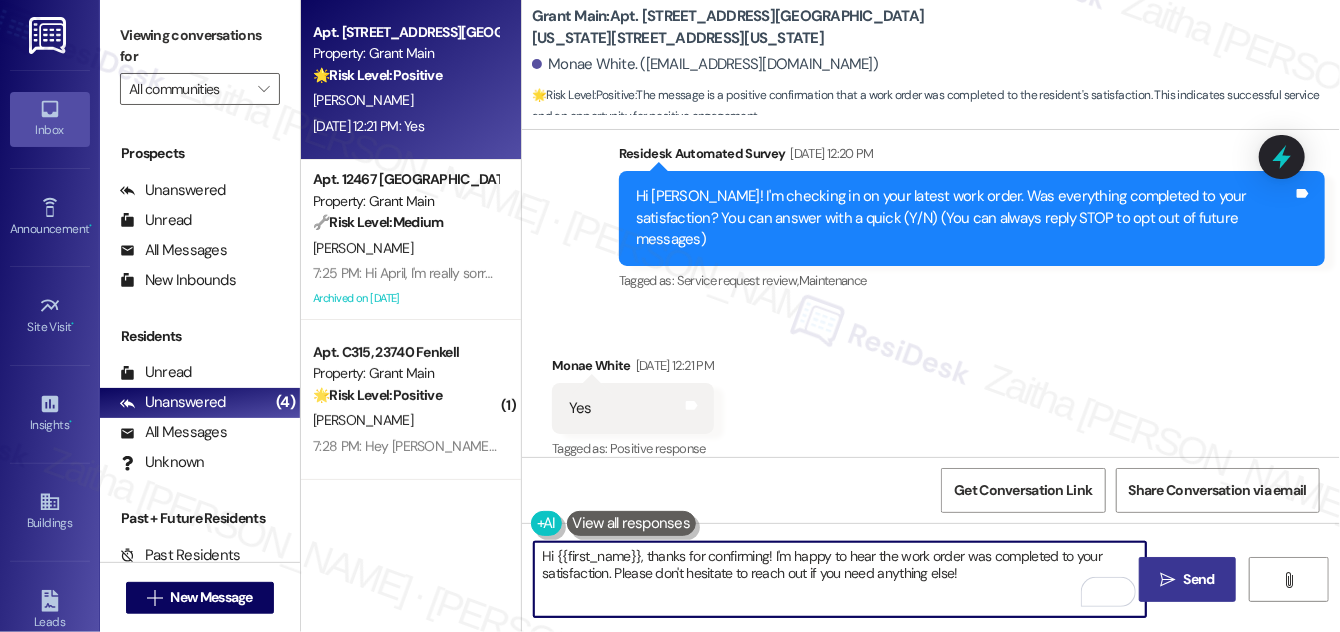 click on " Send" at bounding box center (1187, 579) 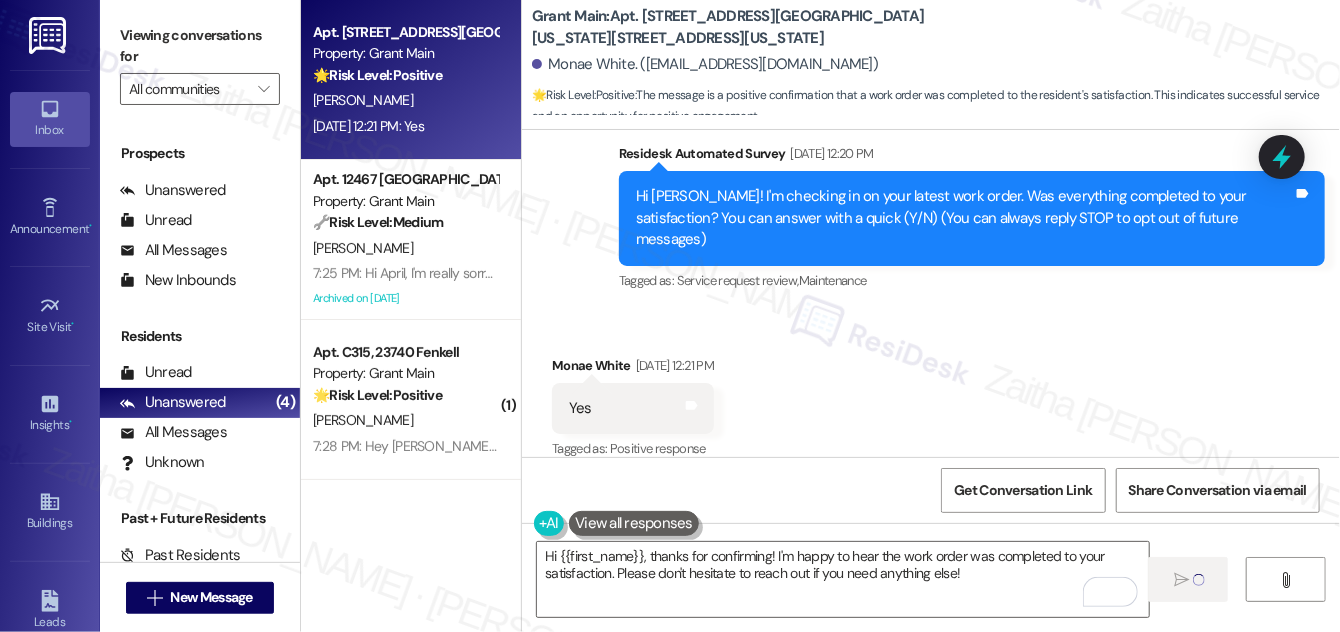type 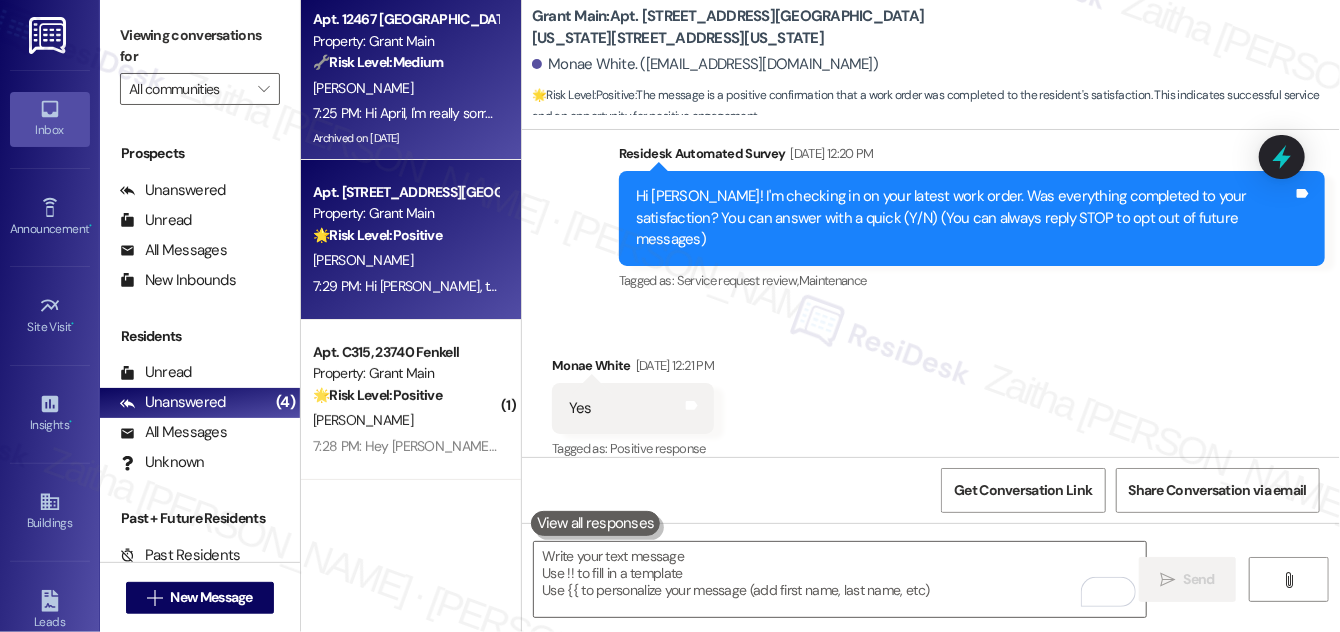 click on "🔧  Risk Level:  Medium The resident responded negatively to a satisfaction check-in regarding a work order. This indicates a potential issue with the completed work, requiring further investigation and resolution, but does not present an immediate risk." at bounding box center [405, 62] 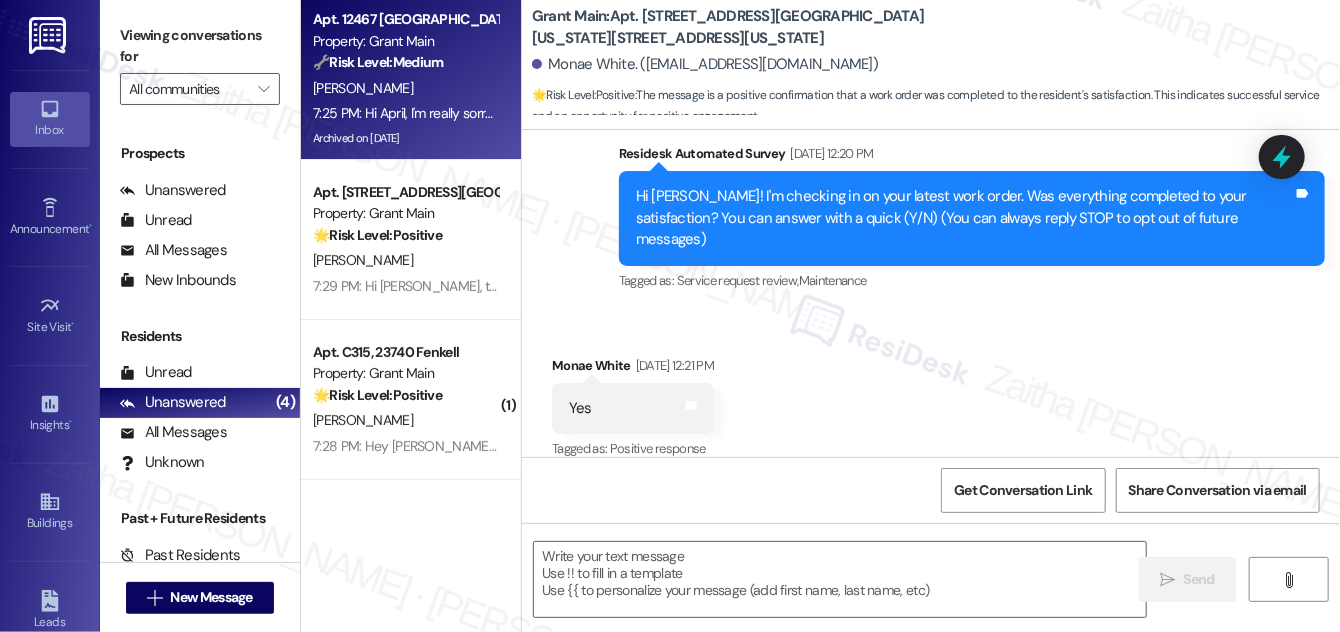type on "Fetching suggested responses. Please feel free to read through the conversation in the meantime." 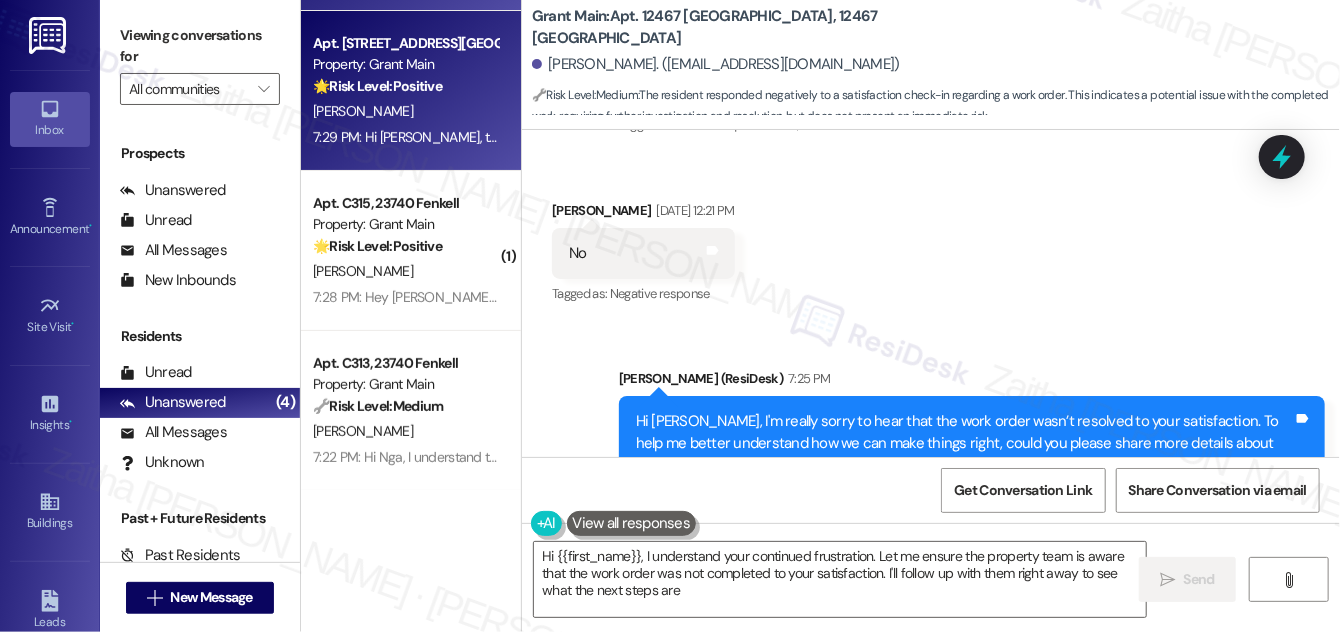 type on "Hi {{first_name}}, I understand your continued frustration. Let me ensure the property team is aware that the work order was not completed to your satisfaction. I'll follow up with them right away to see what the next steps are." 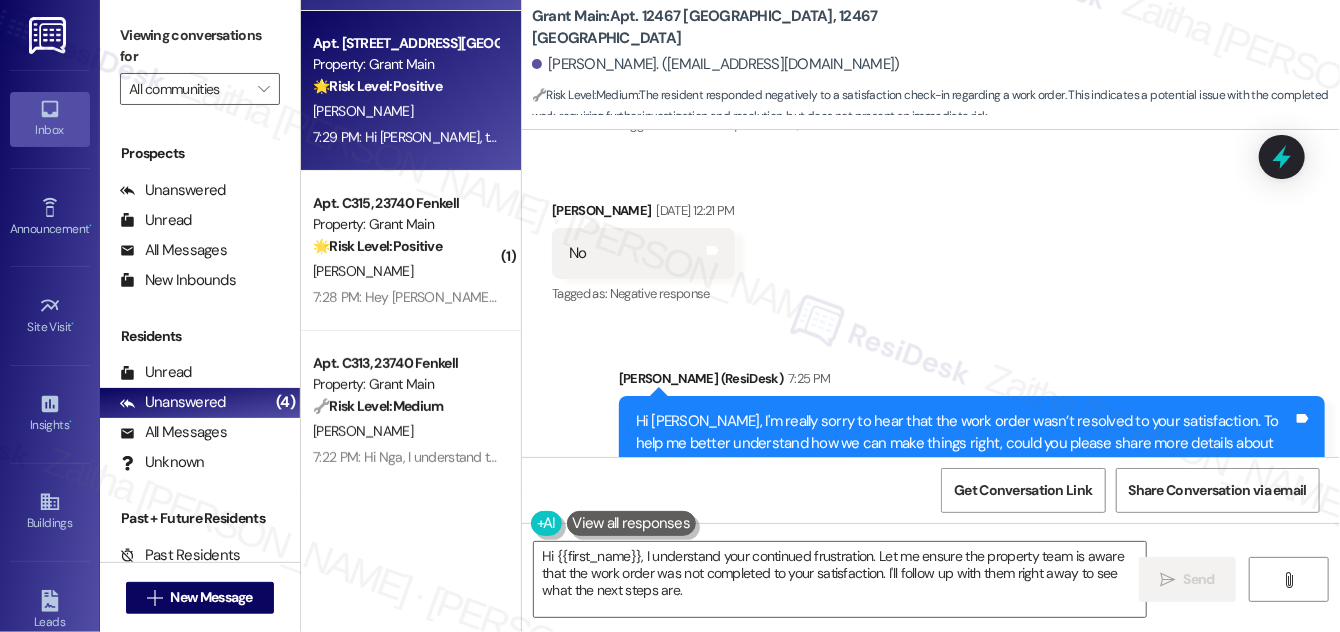 click on "[PERSON_NAME]" at bounding box center (405, 111) 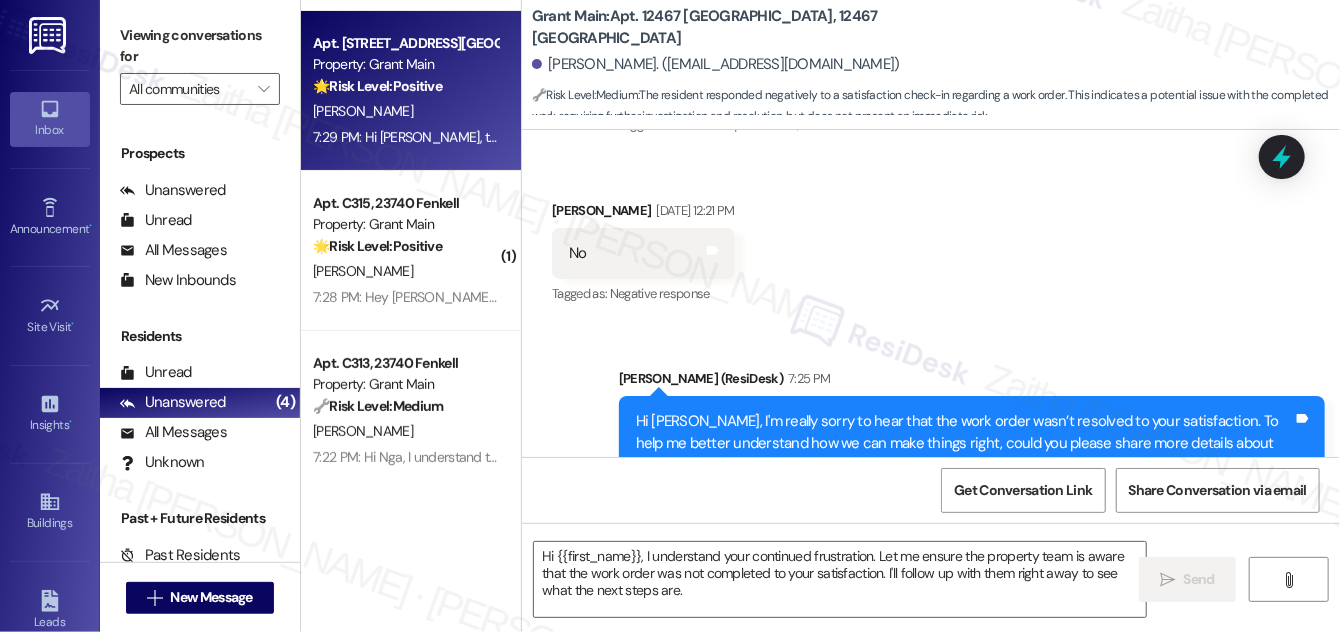 type on "Fetching suggested responses. Please feel free to read through the conversation in the meantime." 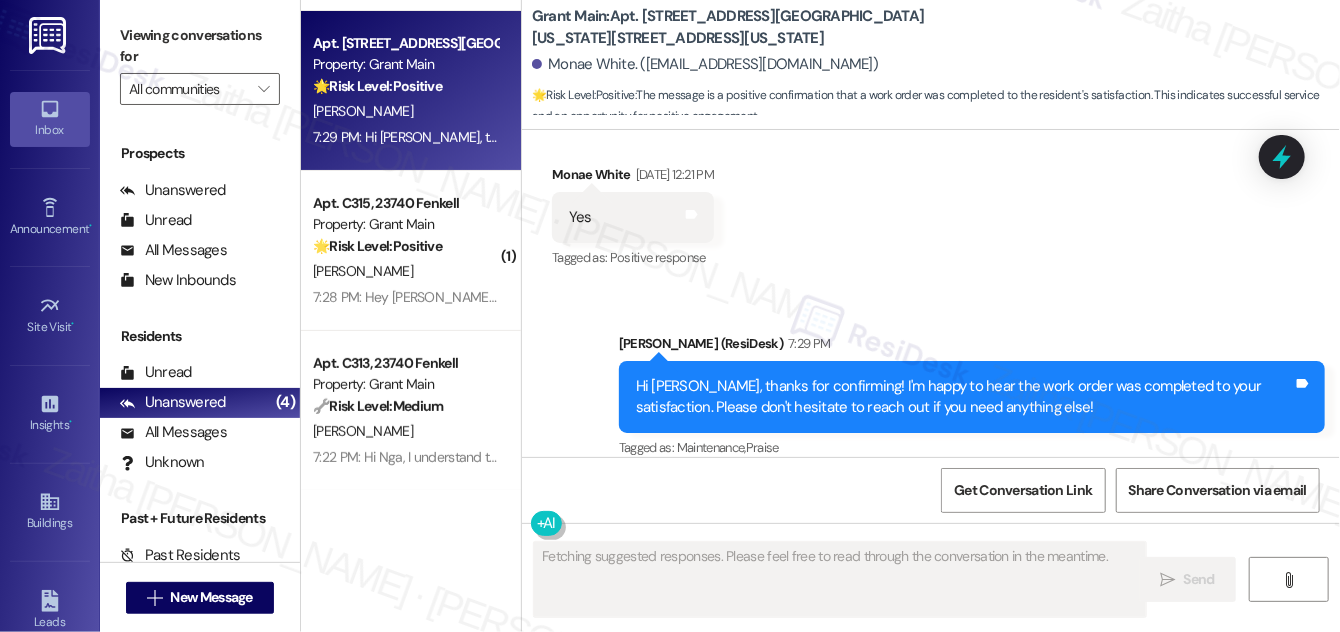type 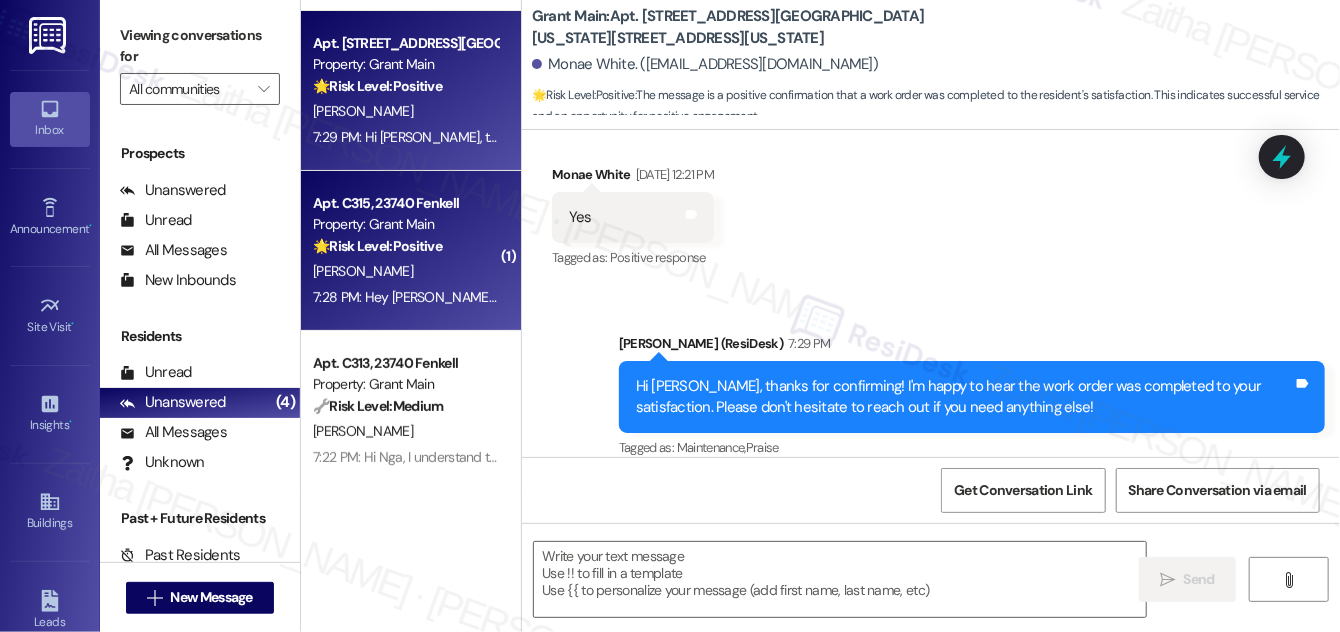 click on "Property: Grant Main" at bounding box center (405, 224) 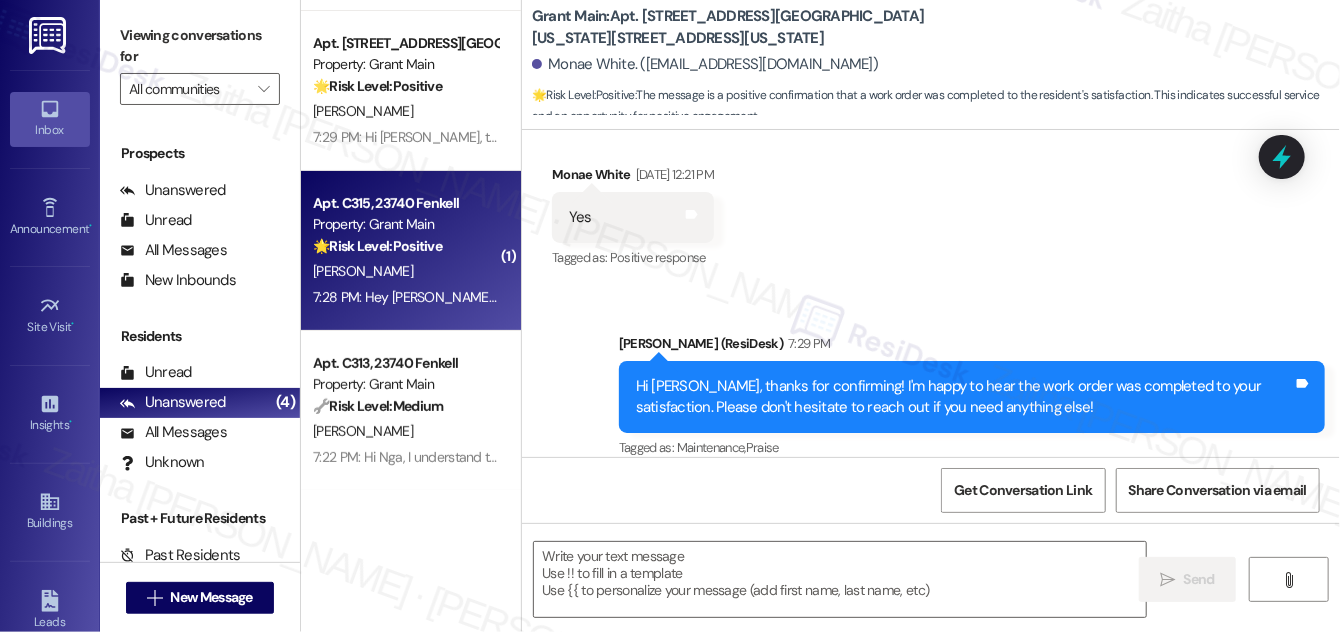 type on "Fetching suggested responses. Please feel free to read through the conversation in the meantime." 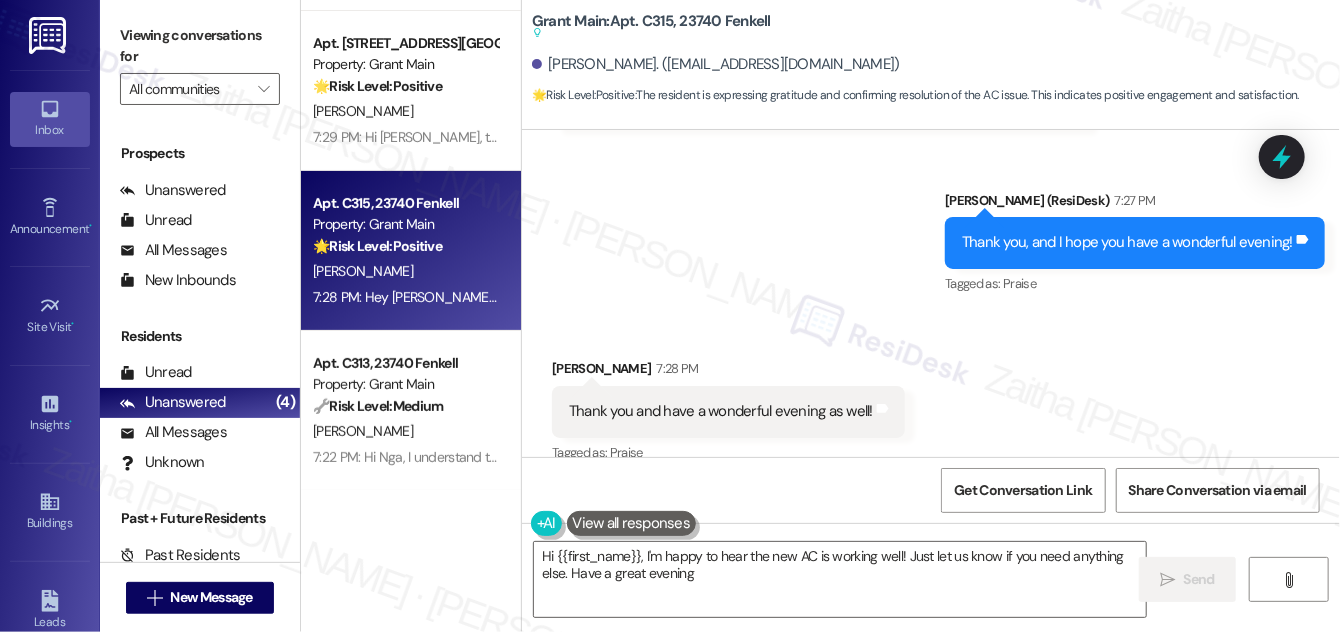 type on "Hi {{first_name}}, I'm happy to hear the new AC is working well! Just let us know if you need anything else. Have a great evening!" 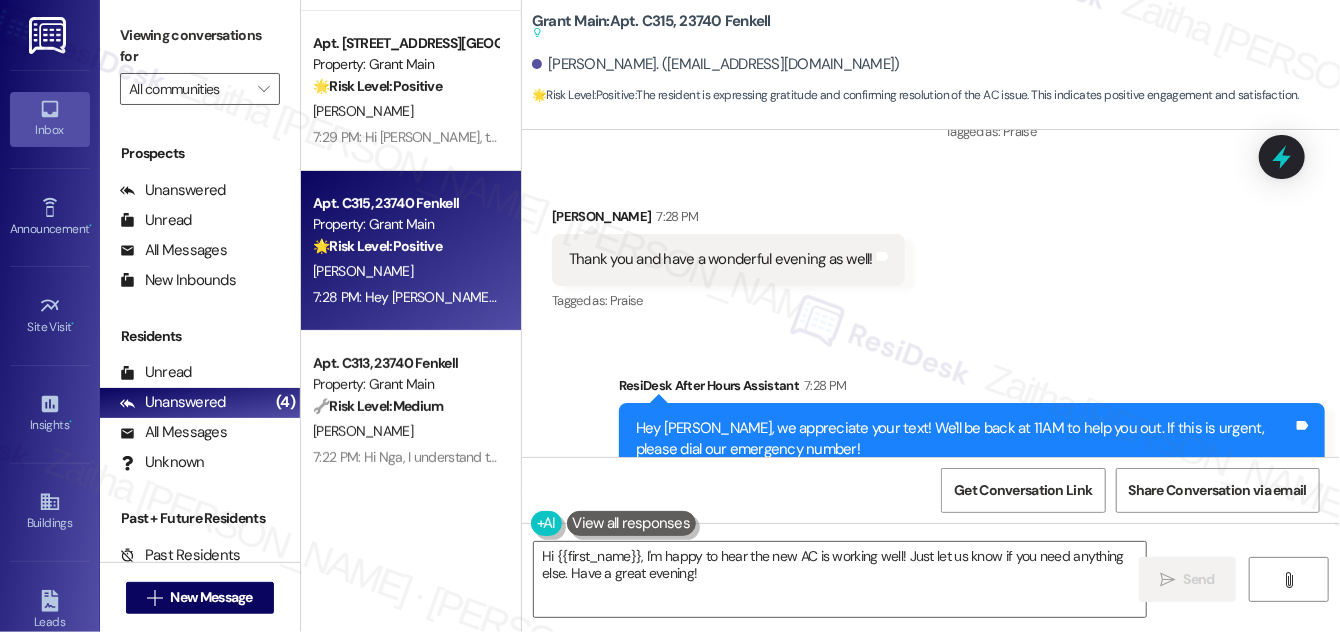 scroll, scrollTop: 6022, scrollLeft: 0, axis: vertical 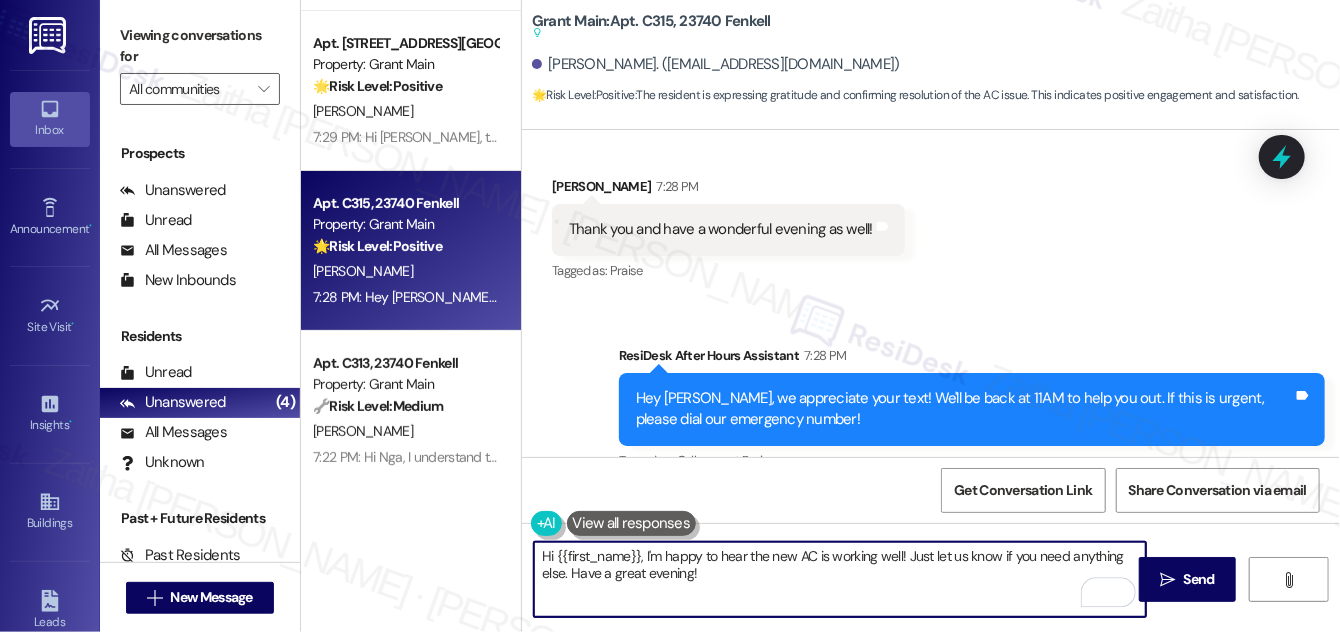 drag, startPoint x: 538, startPoint y: 558, endPoint x: 720, endPoint y: 592, distance: 185.14859 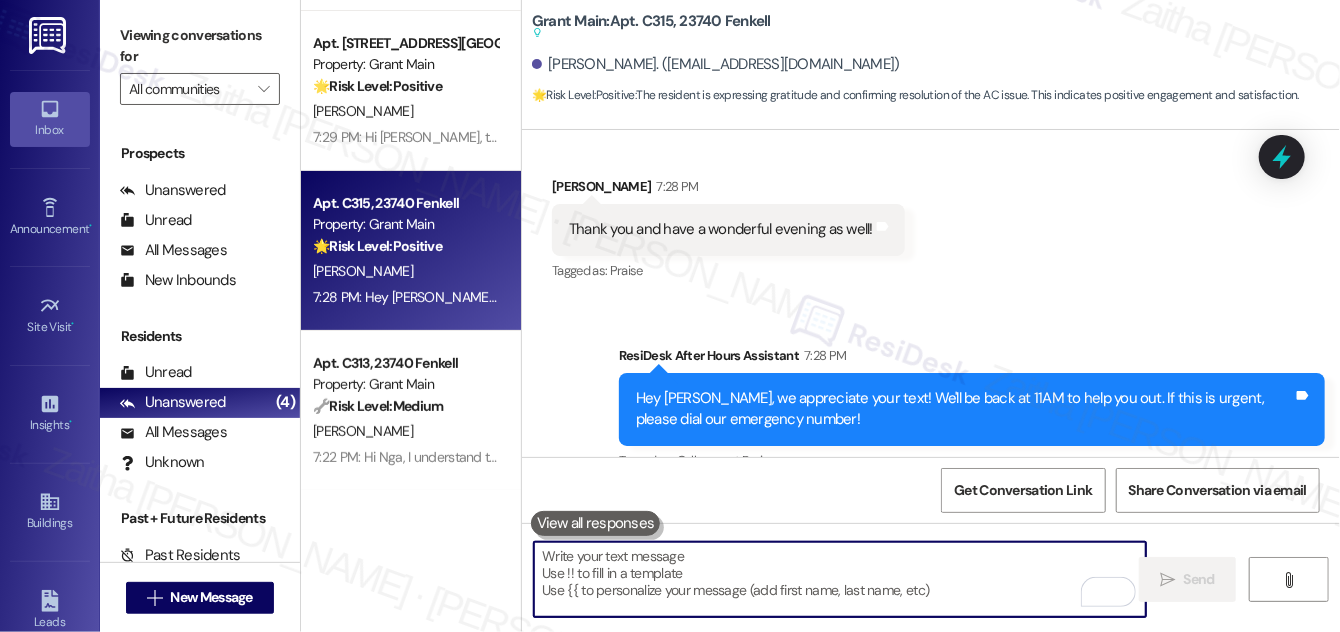 type on "😊" 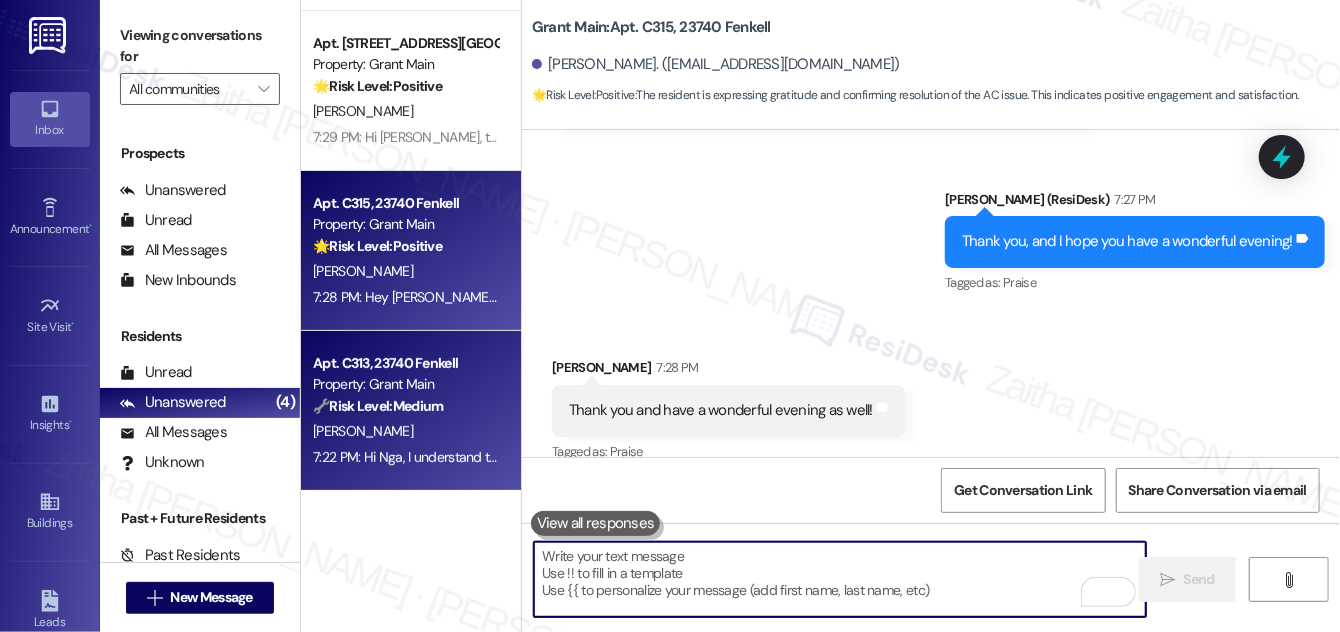scroll, scrollTop: 5840, scrollLeft: 0, axis: vertical 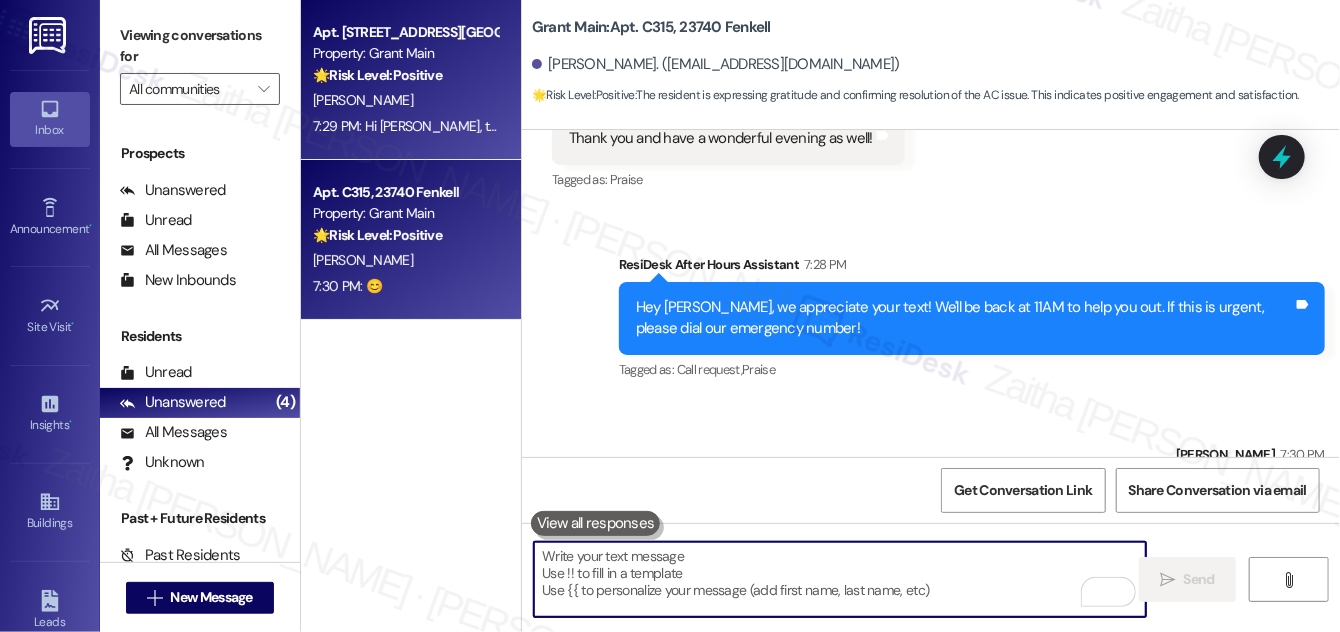 type 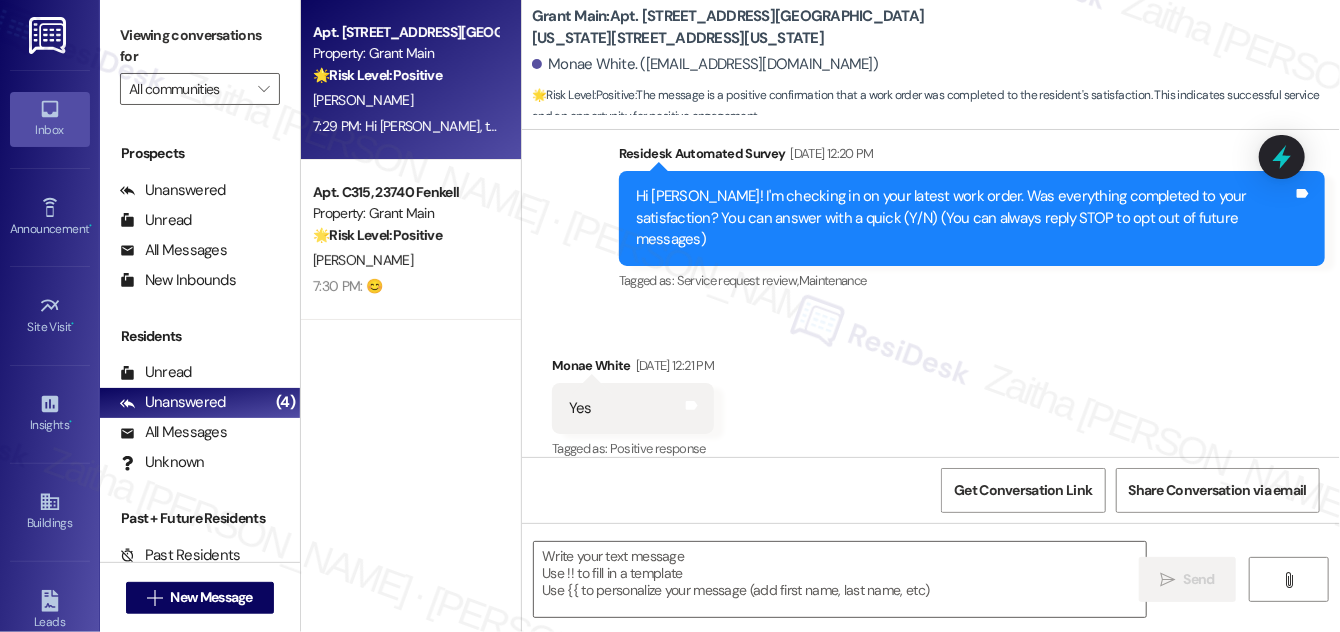 type on "Fetching suggested responses. Please feel free to read through the conversation in the meantime." 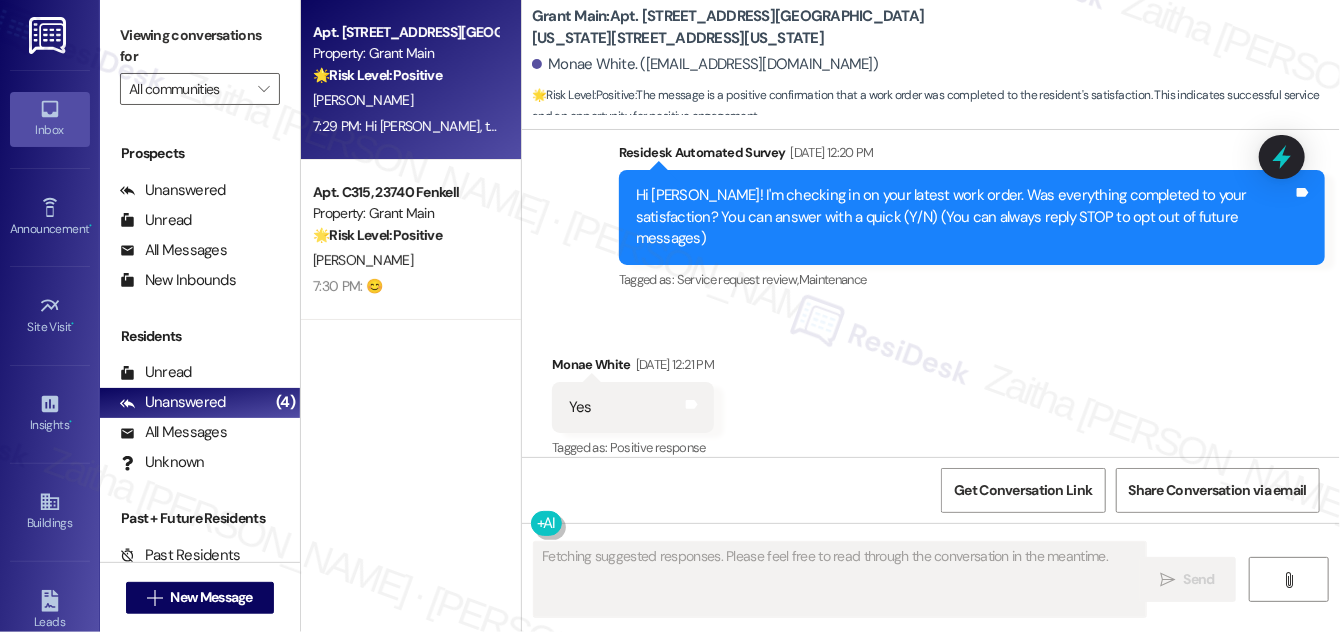 type 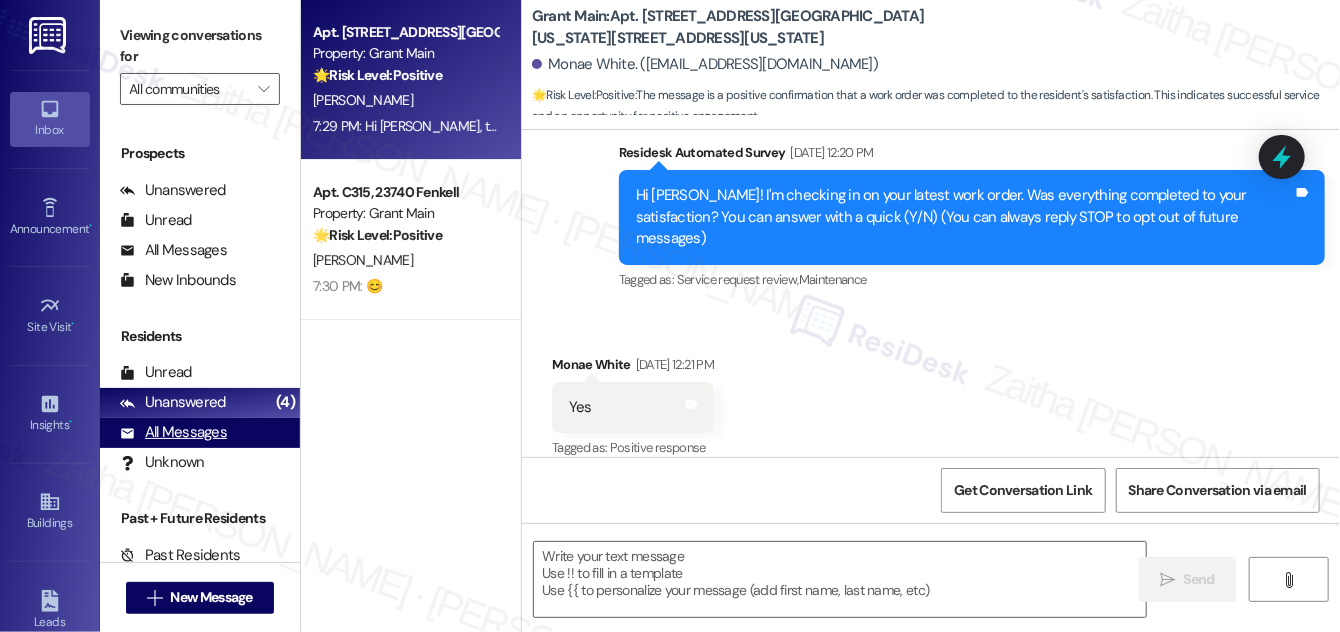 scroll, scrollTop: 296, scrollLeft: 0, axis: vertical 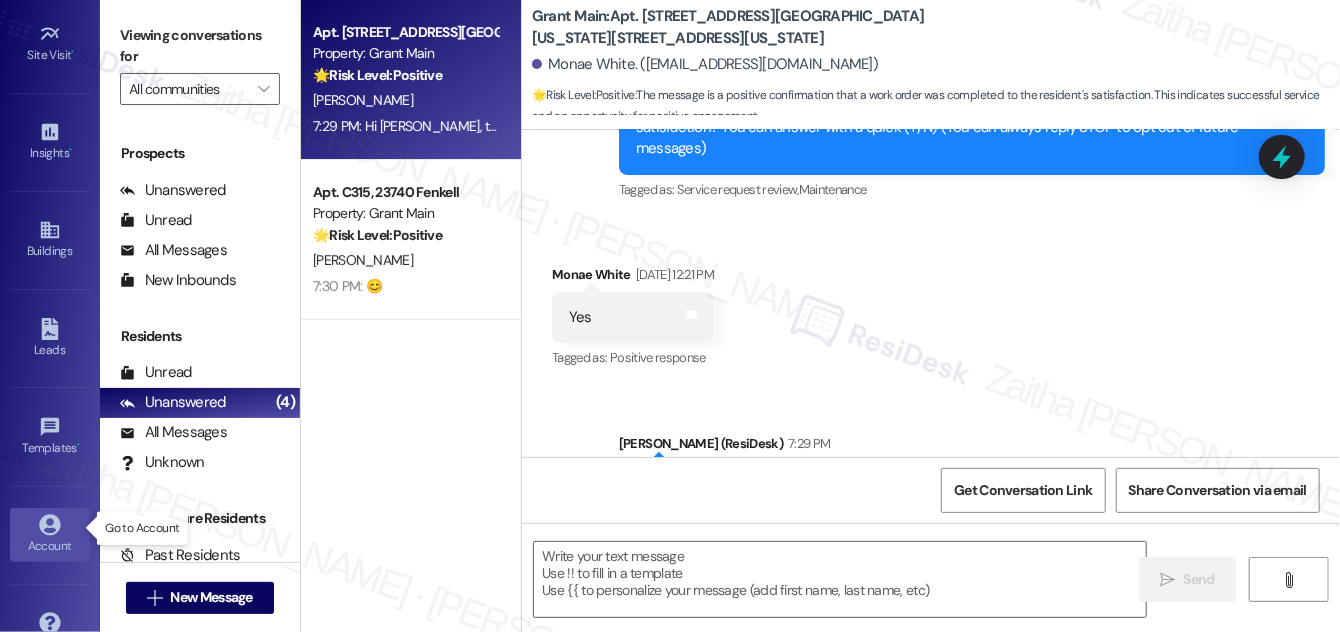 click on "Account" at bounding box center (50, 546) 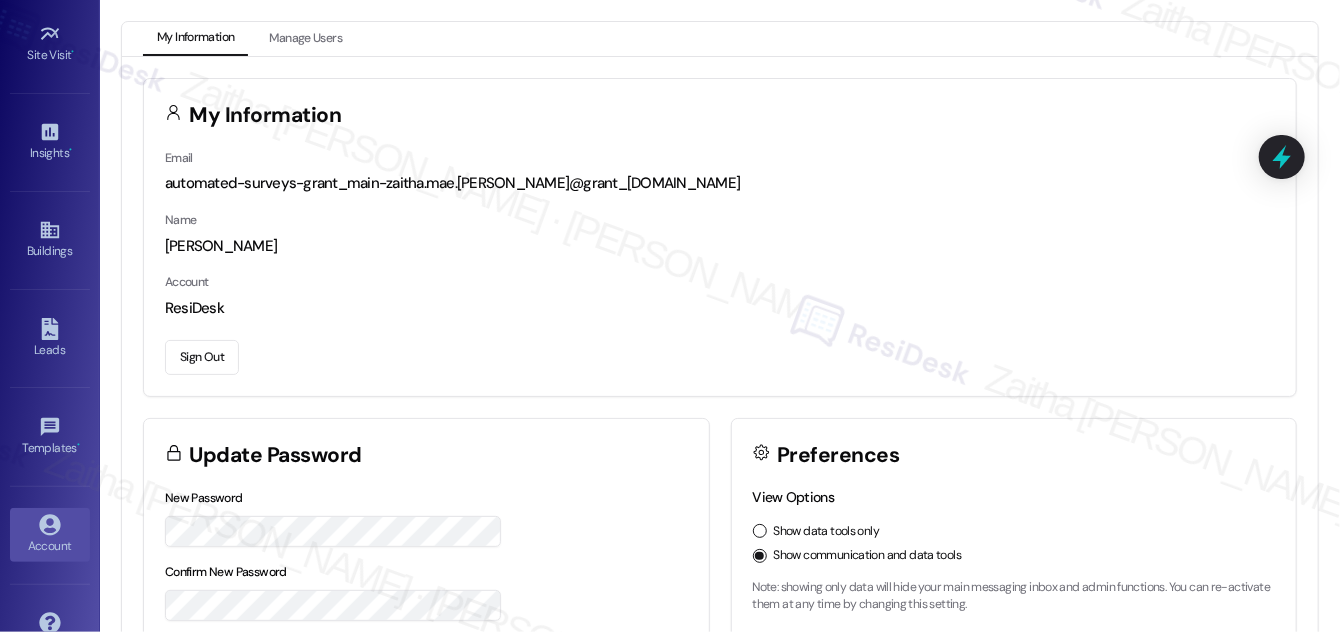 click on "Sign Out" at bounding box center (202, 357) 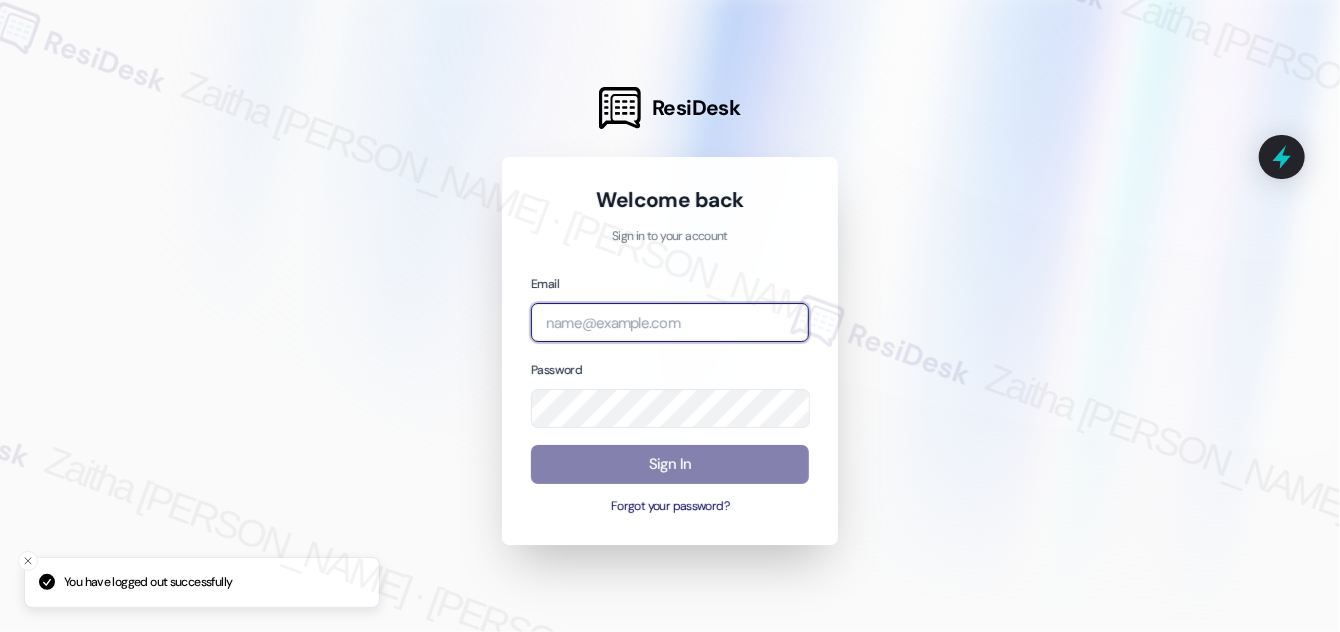 click at bounding box center [670, 322] 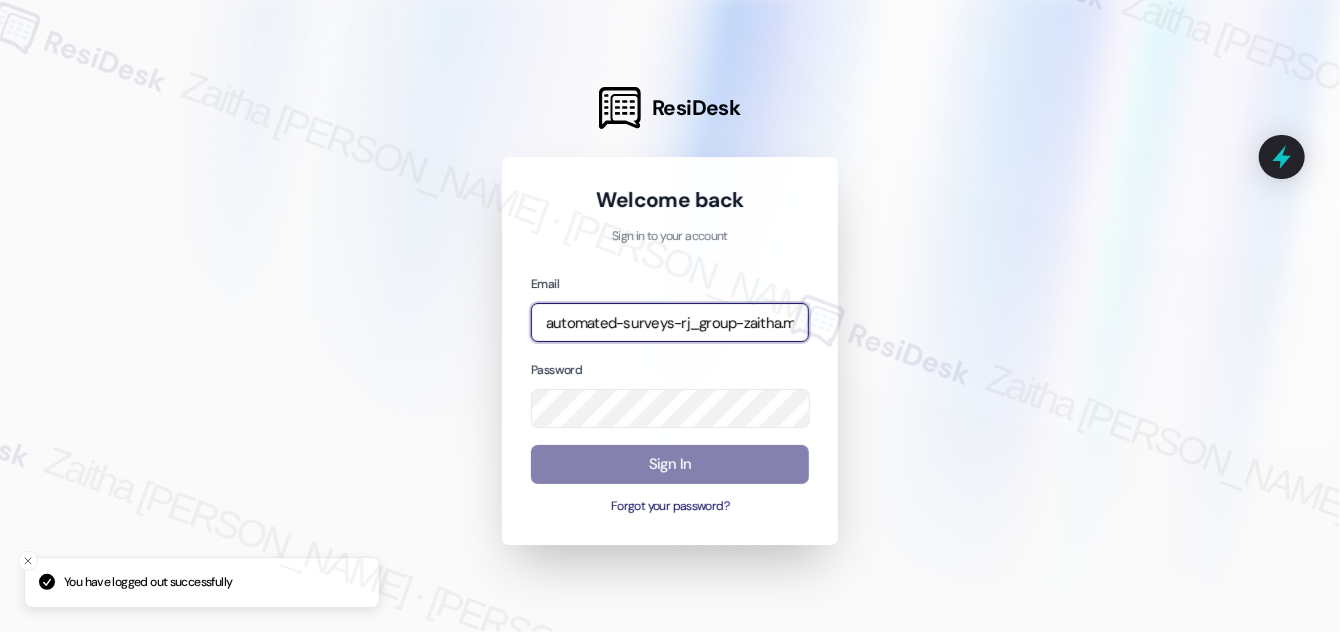 type on "automated-surveys-rj_group-zaitha.mae.garcia@rj_group.com" 